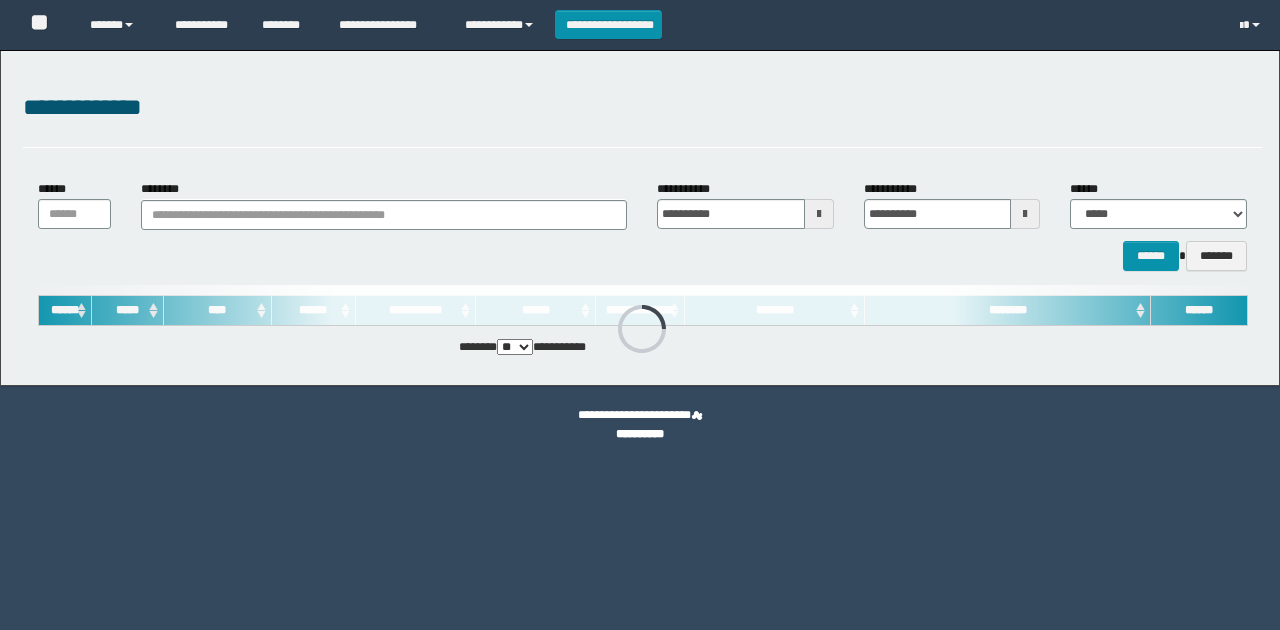 scroll, scrollTop: 0, scrollLeft: 0, axis: both 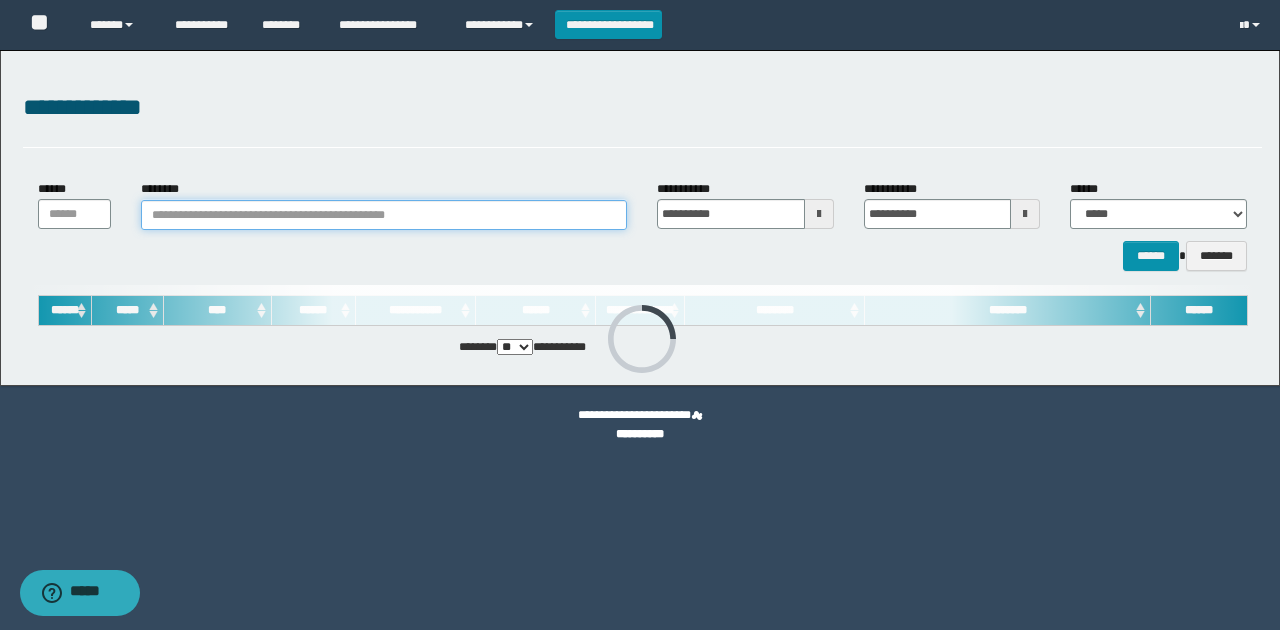 click on "********" at bounding box center [384, 215] 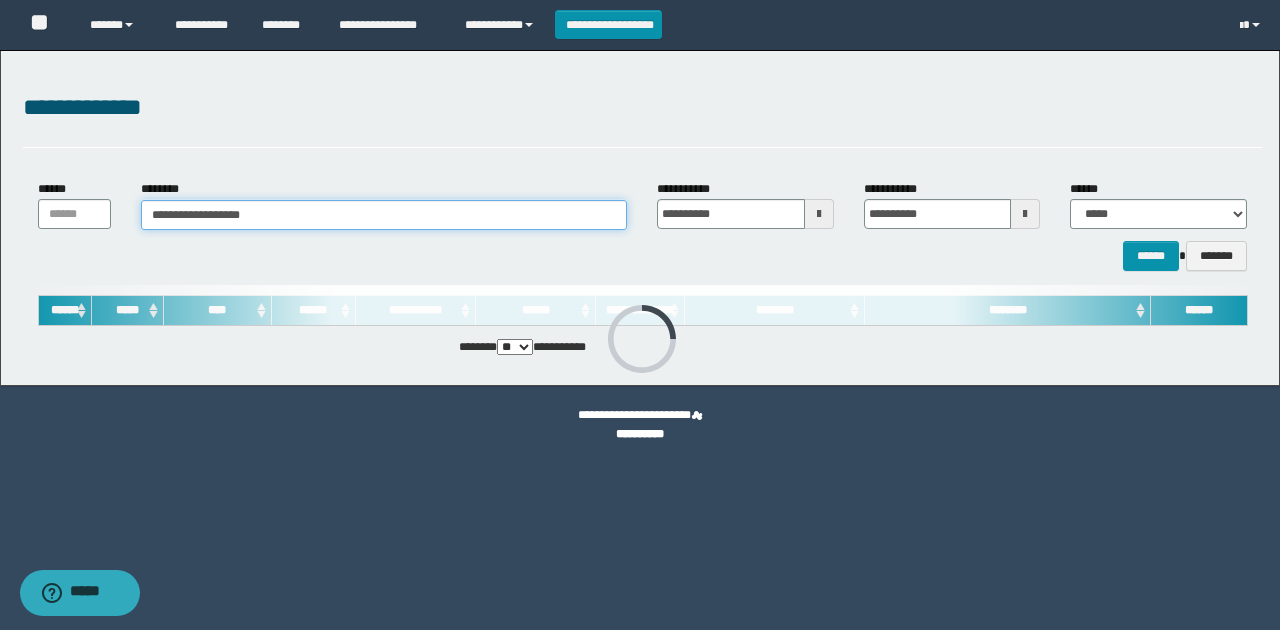 type on "**********" 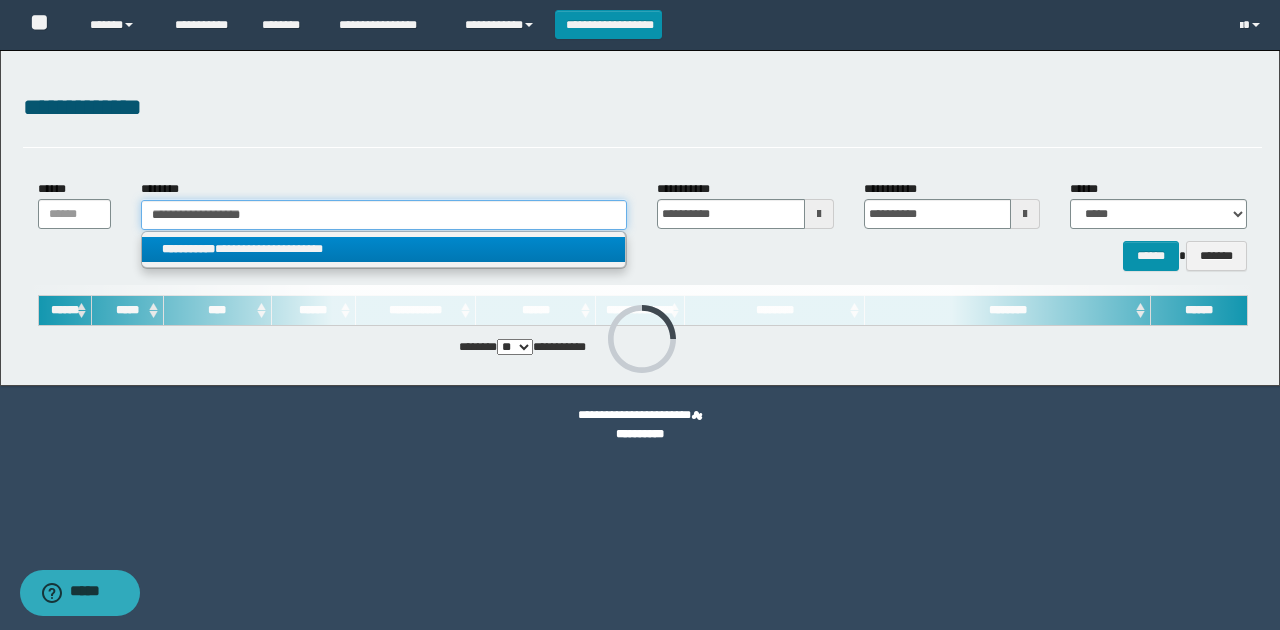 type on "**********" 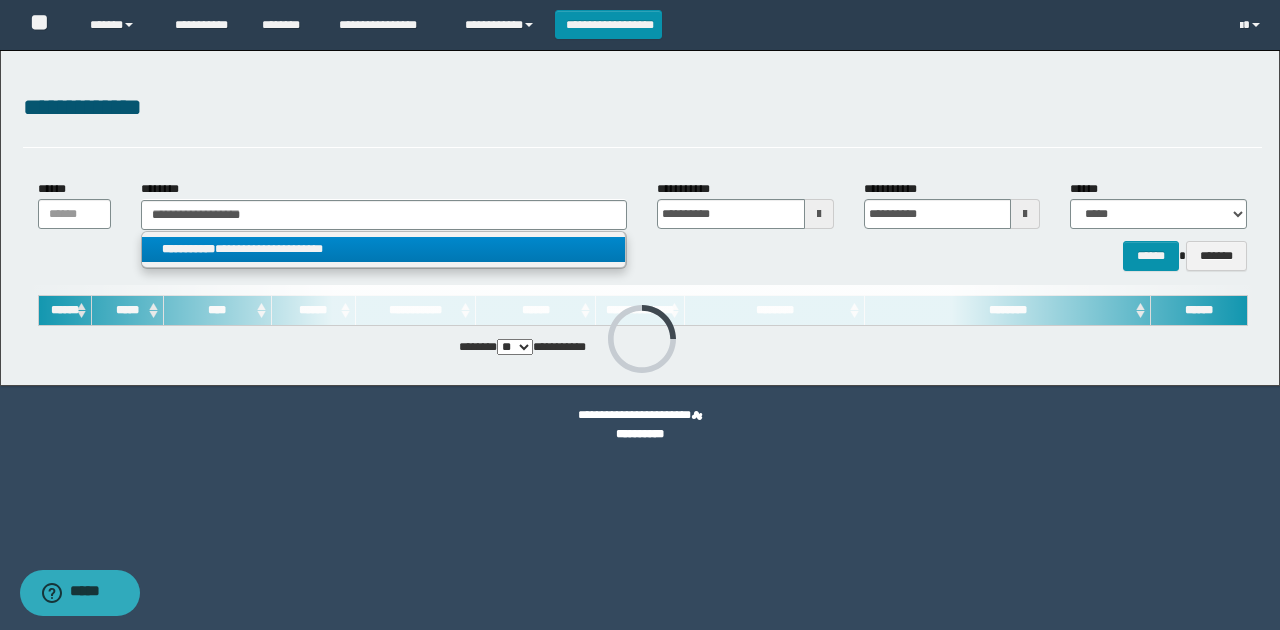 click on "**********" at bounding box center (384, 250) 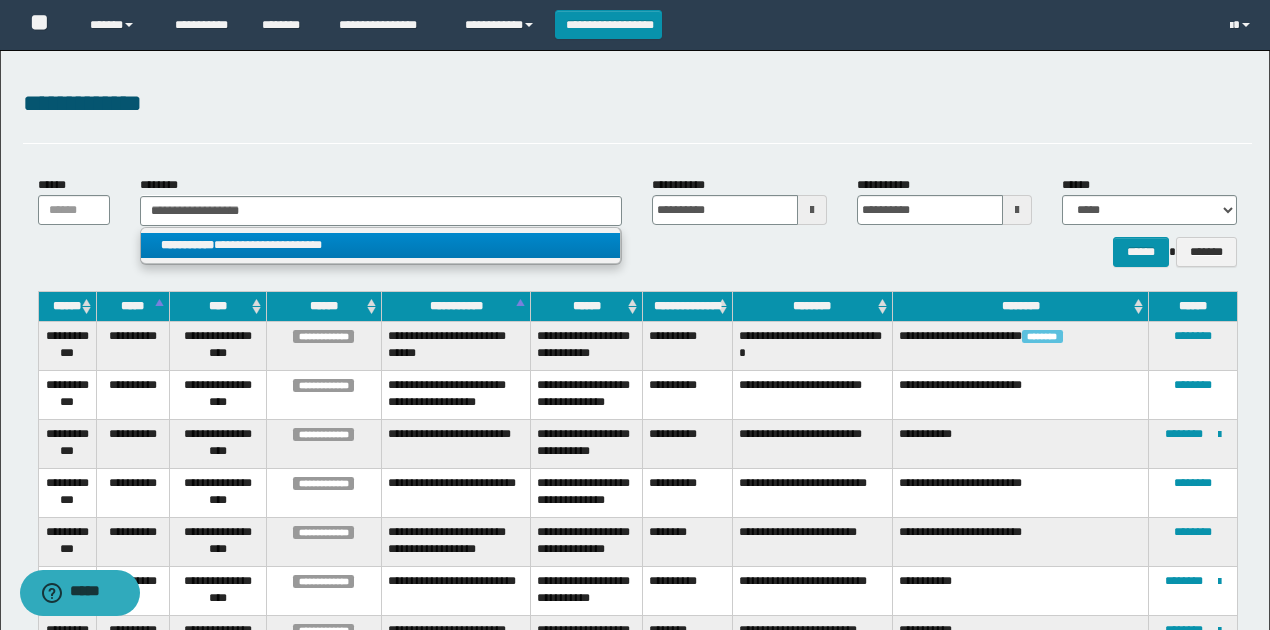 scroll, scrollTop: 0, scrollLeft: 0, axis: both 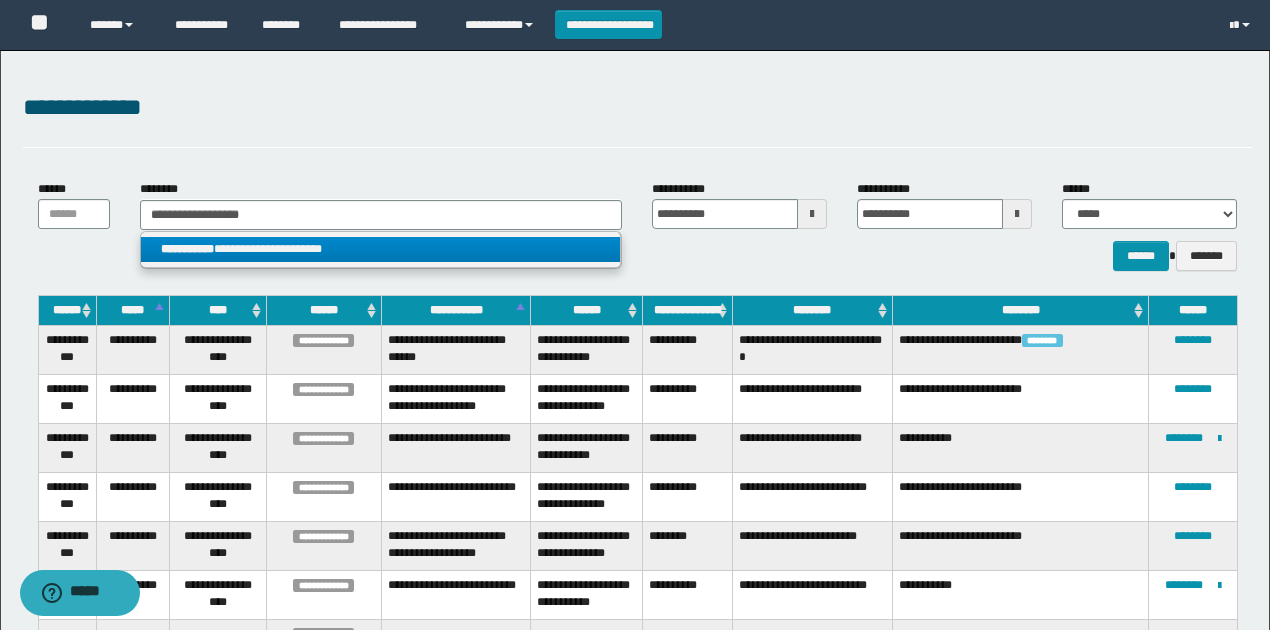 click on "**********" at bounding box center (380, 249) 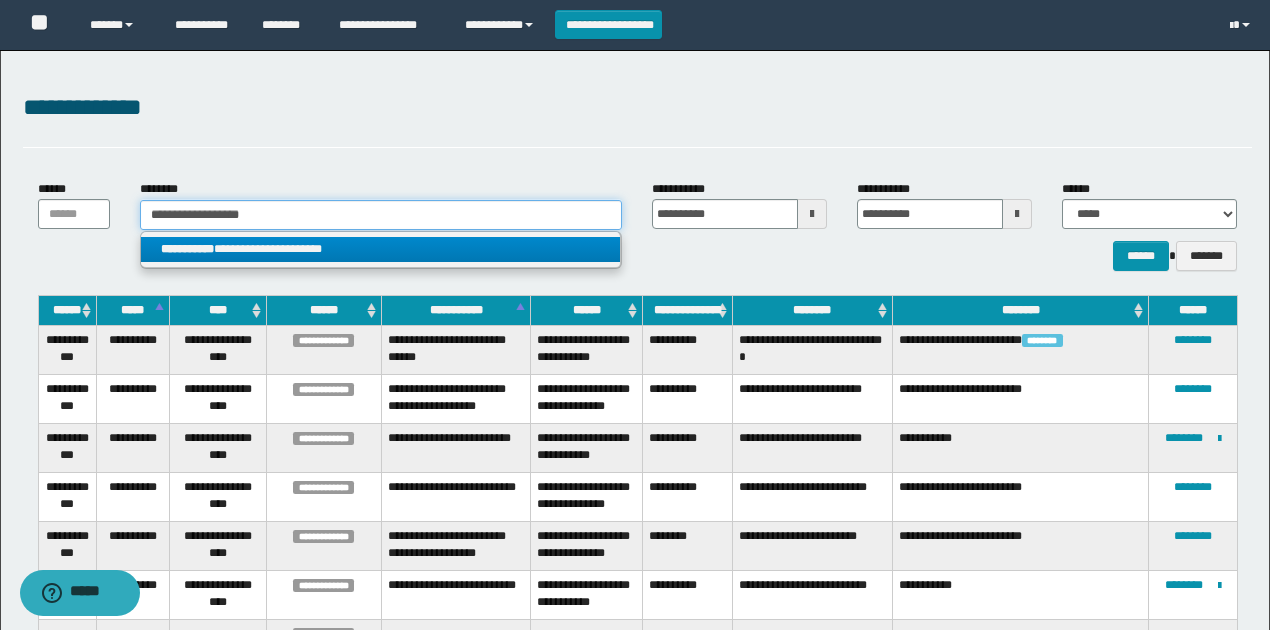 type 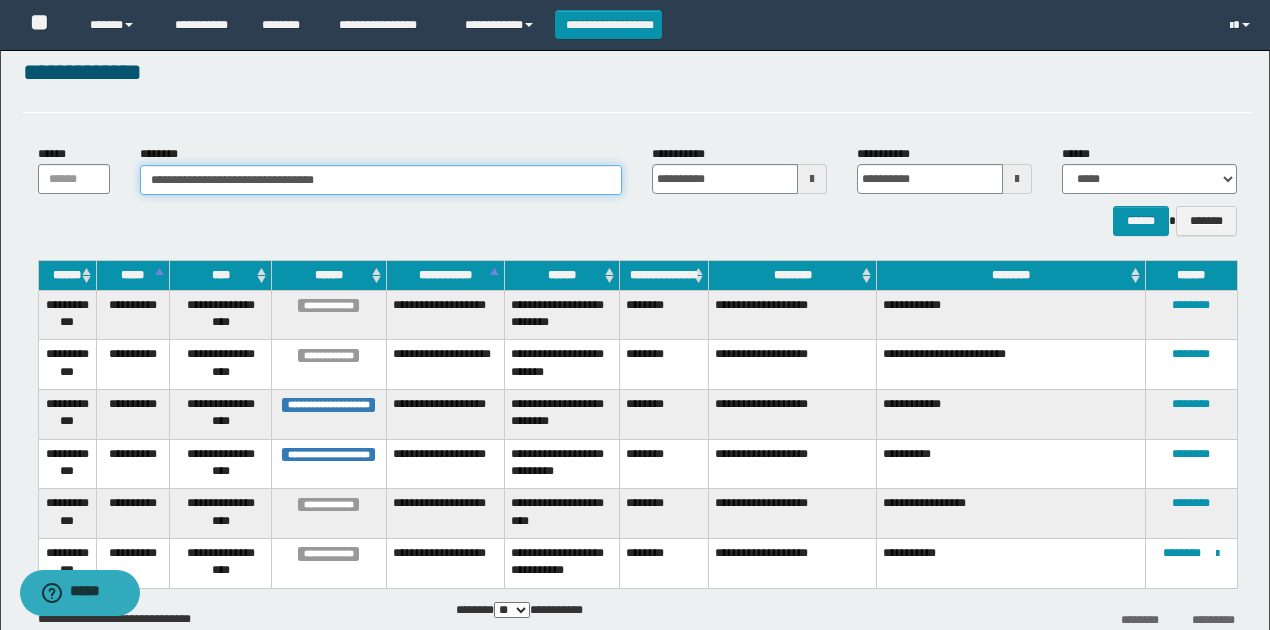 scroll, scrollTop: 133, scrollLeft: 0, axis: vertical 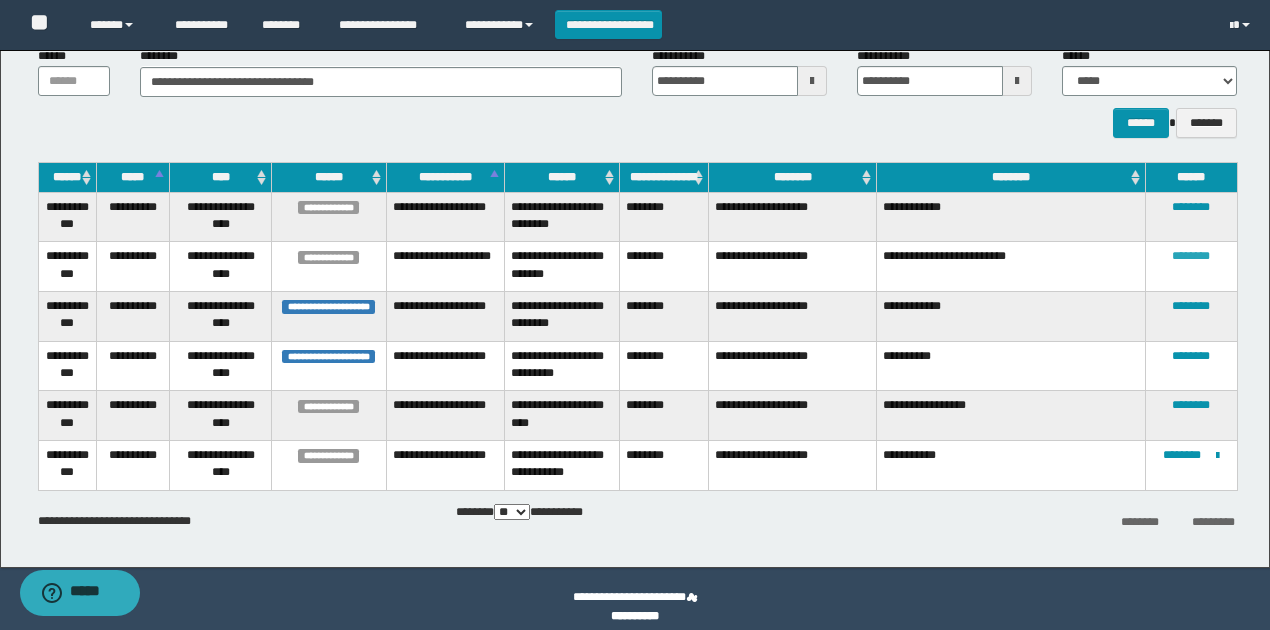 click on "********" at bounding box center [1191, 256] 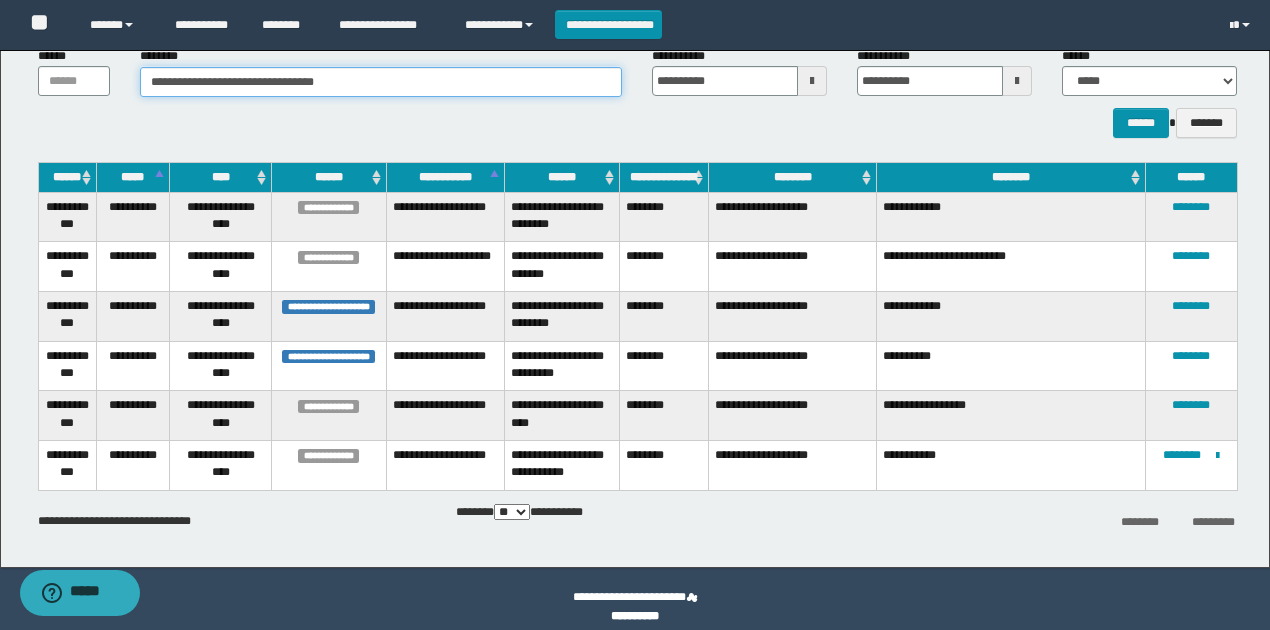 drag, startPoint x: 374, startPoint y: 82, endPoint x: 0, endPoint y: 81, distance: 374.00134 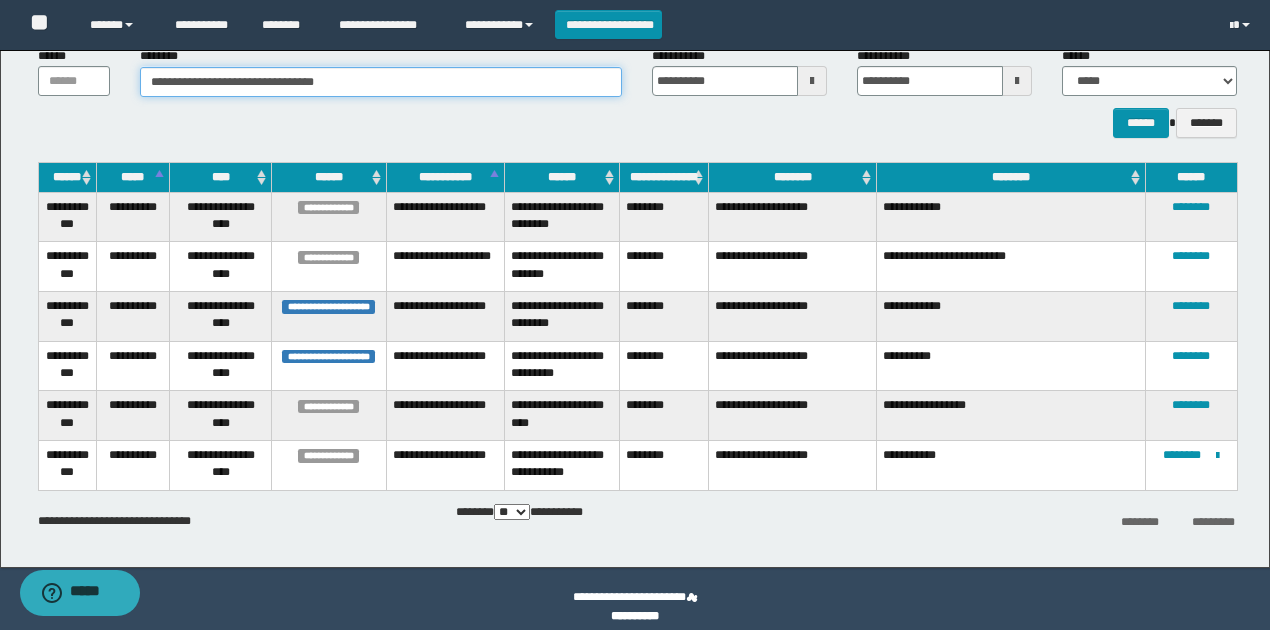 paste 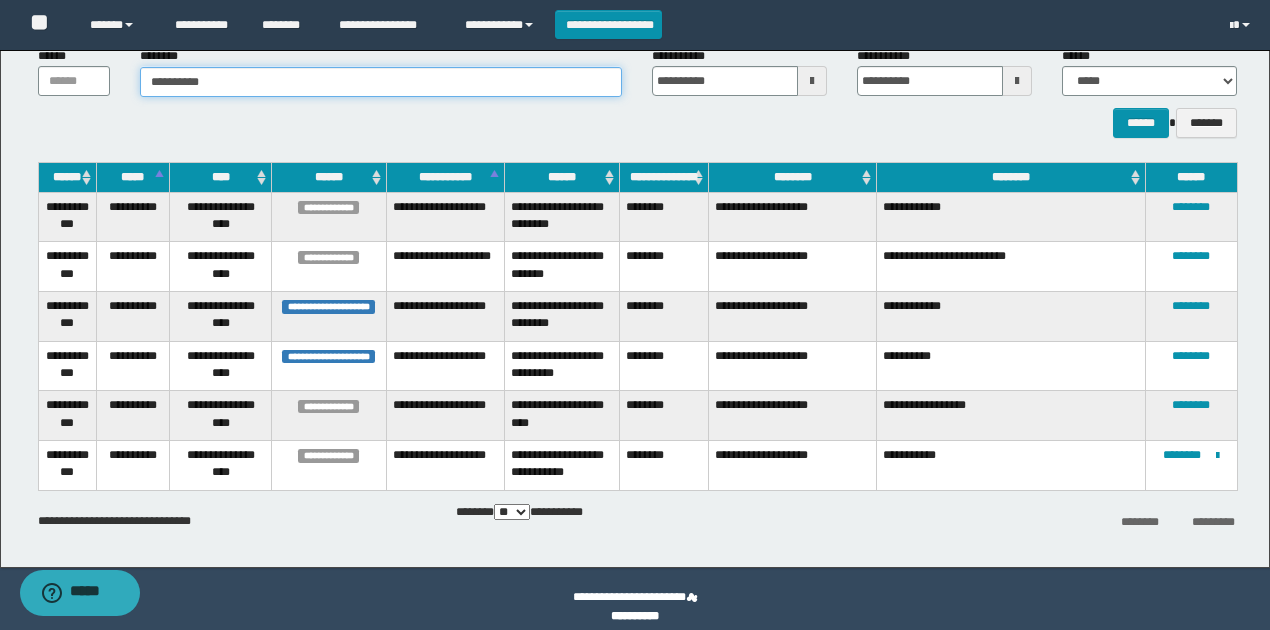 type on "**********" 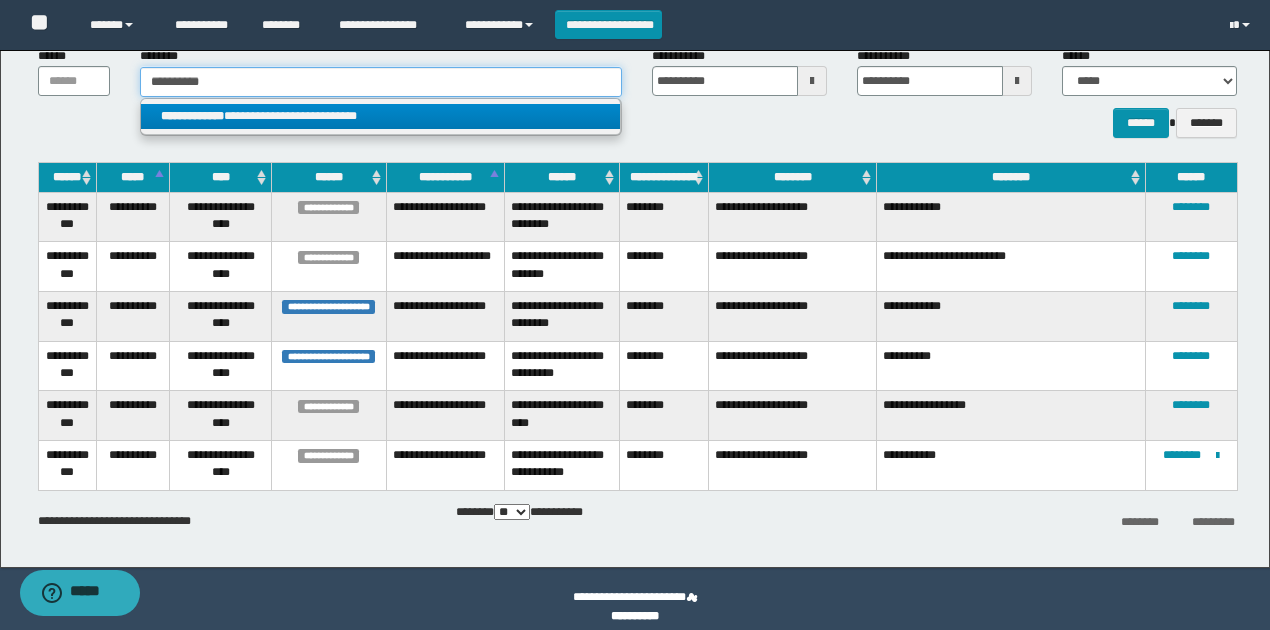 type on "**********" 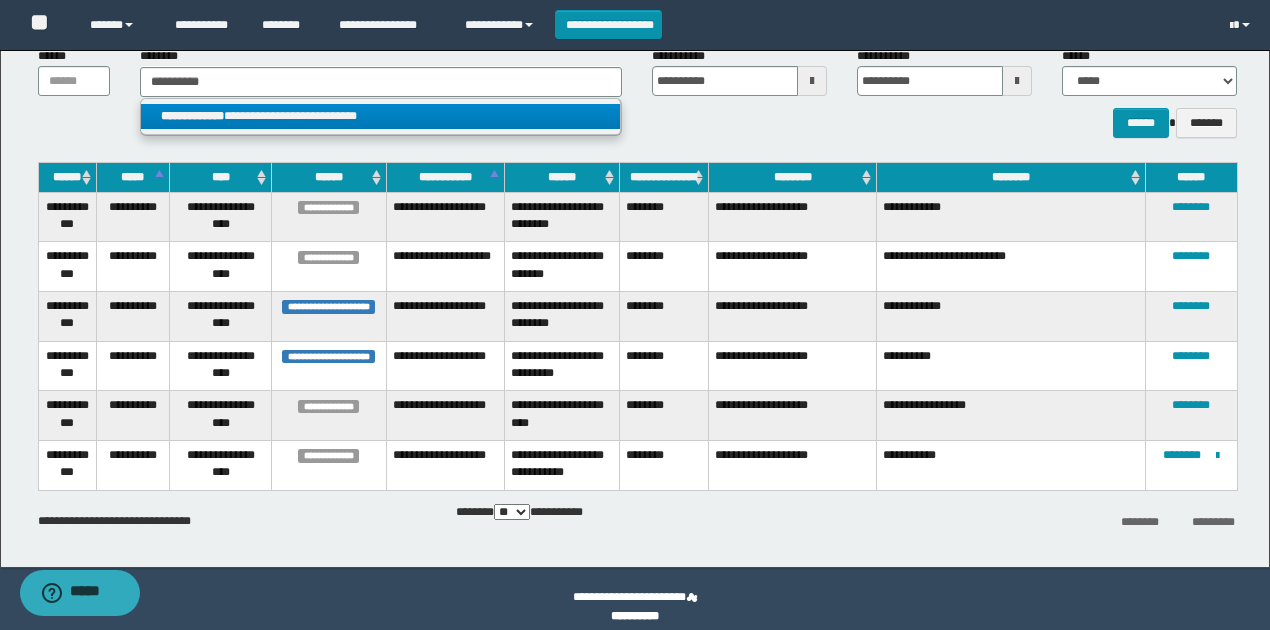 click on "**********" at bounding box center (380, 116) 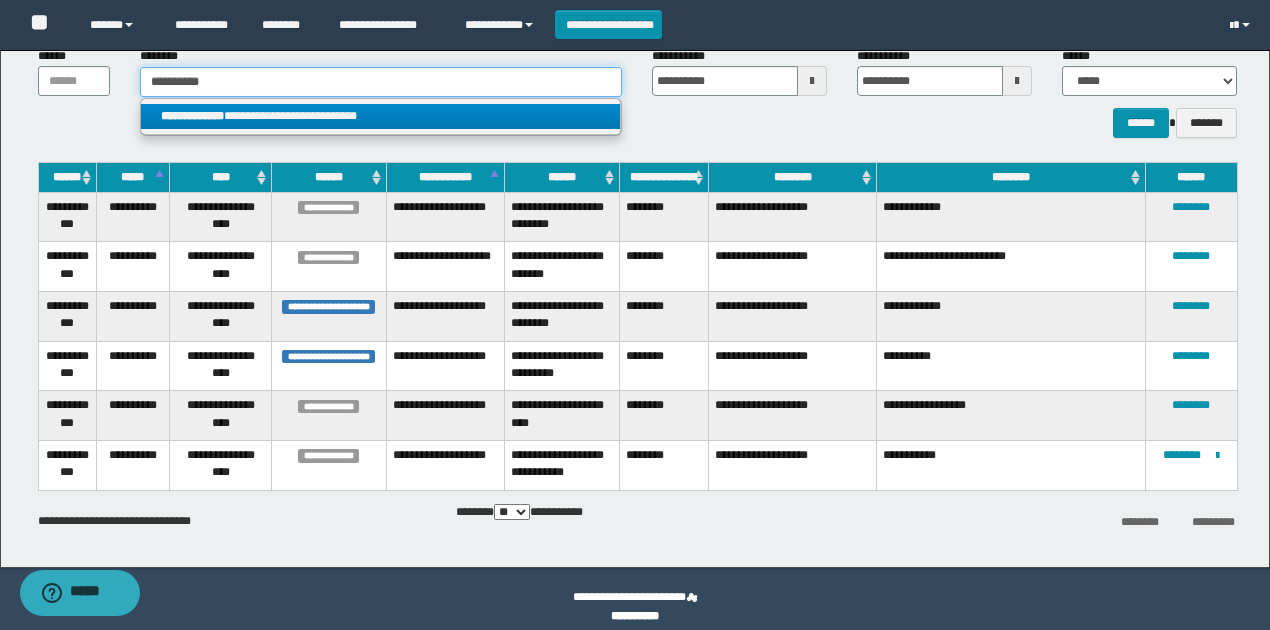 type 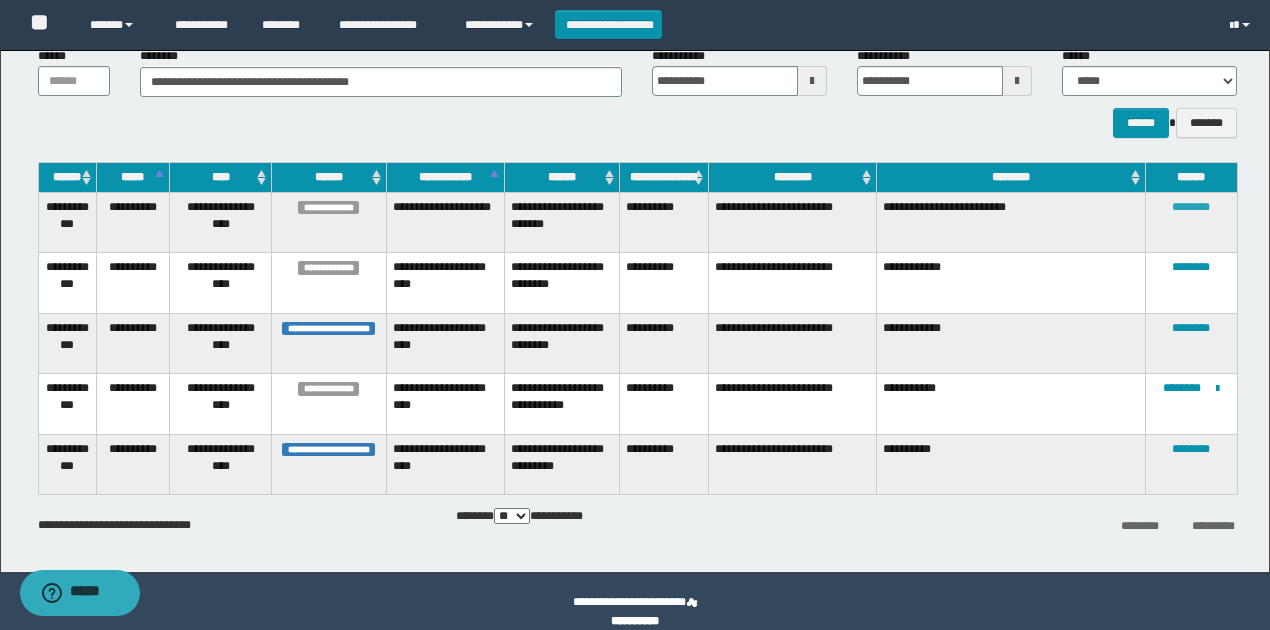 click on "********" at bounding box center (1191, 207) 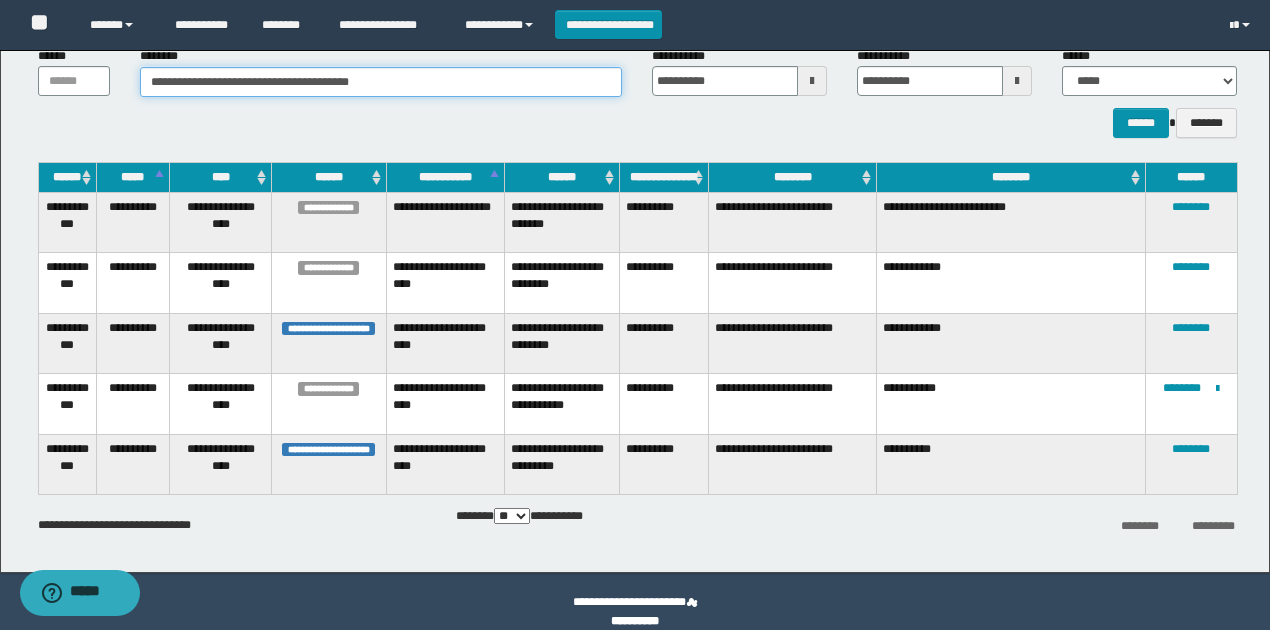 drag, startPoint x: 432, startPoint y: 76, endPoint x: 0, endPoint y: 76, distance: 432 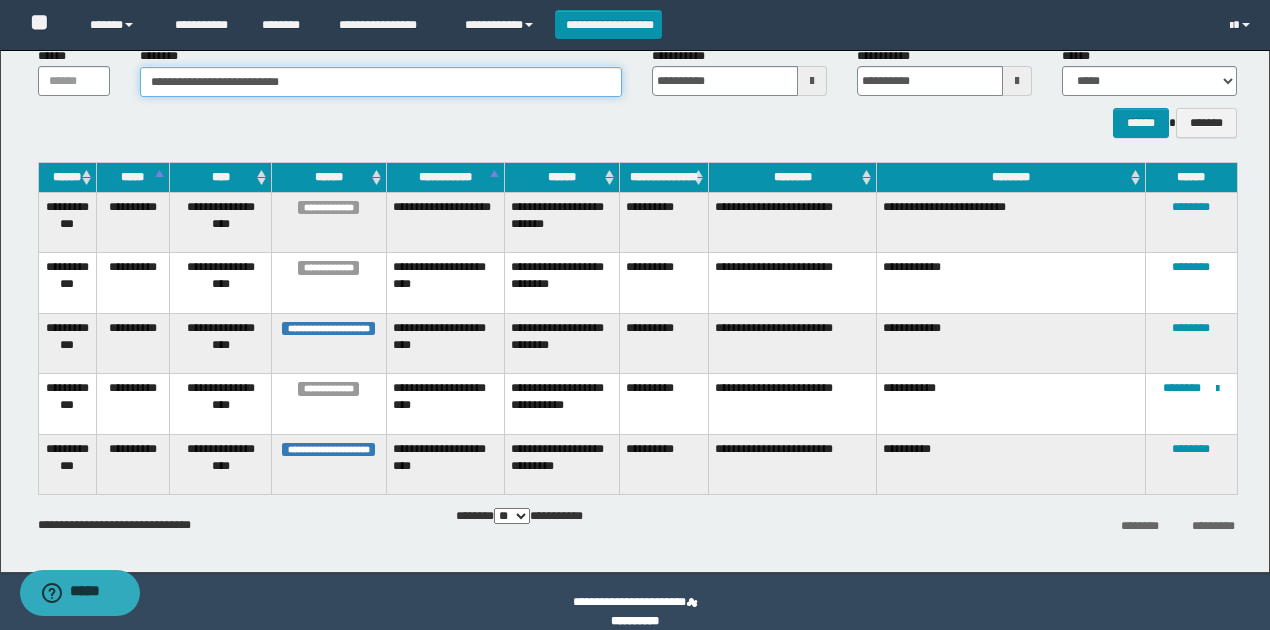 type on "**********" 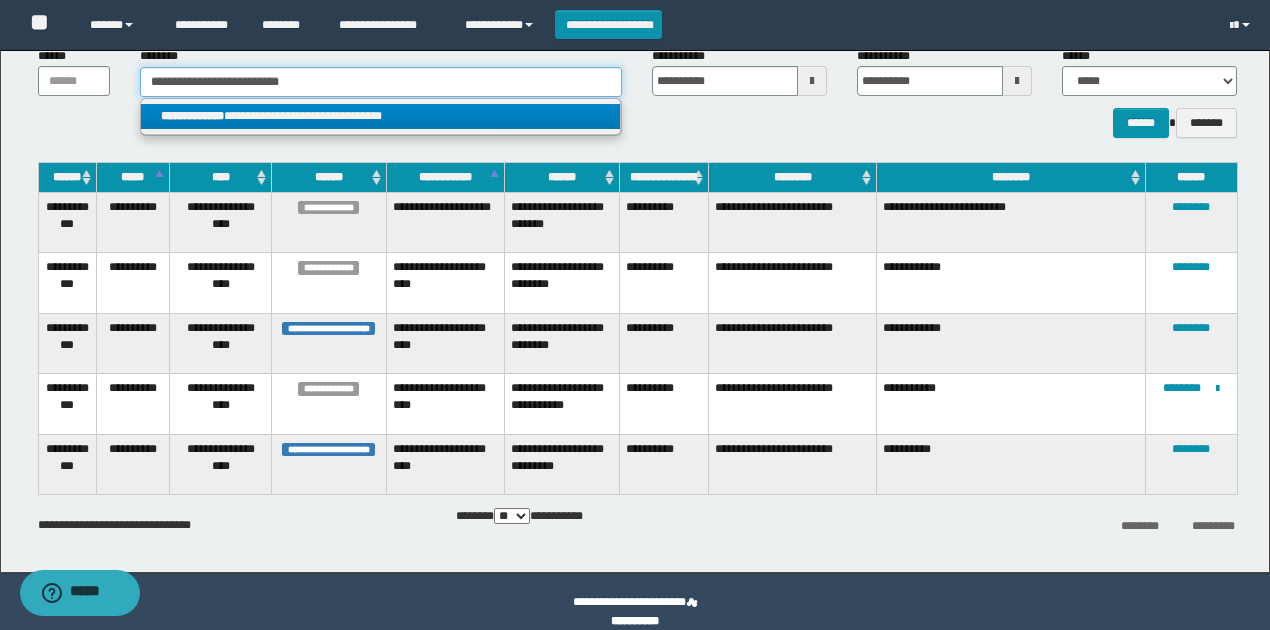 type on "**********" 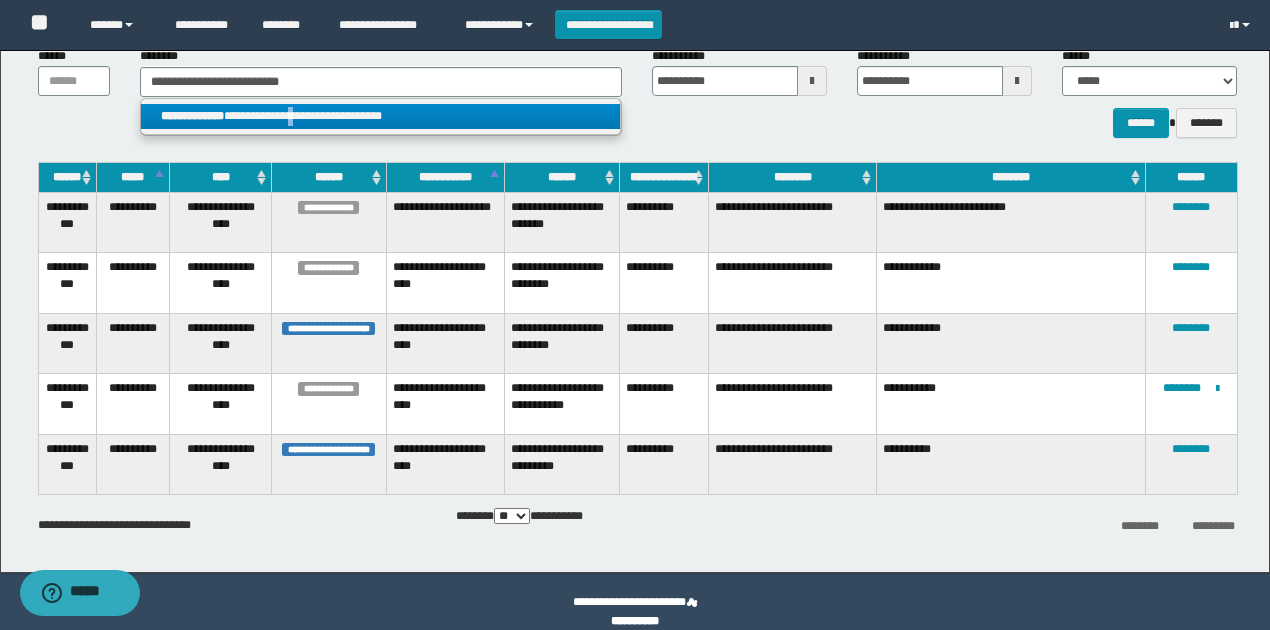 click on "**********" at bounding box center [380, 116] 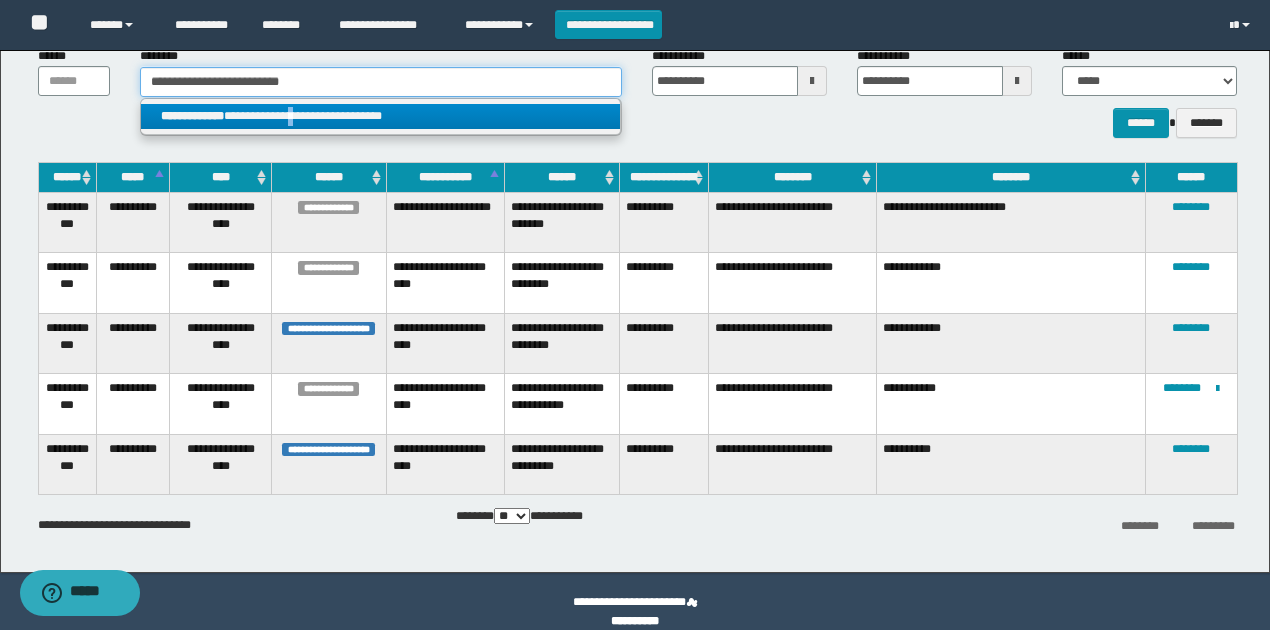 type 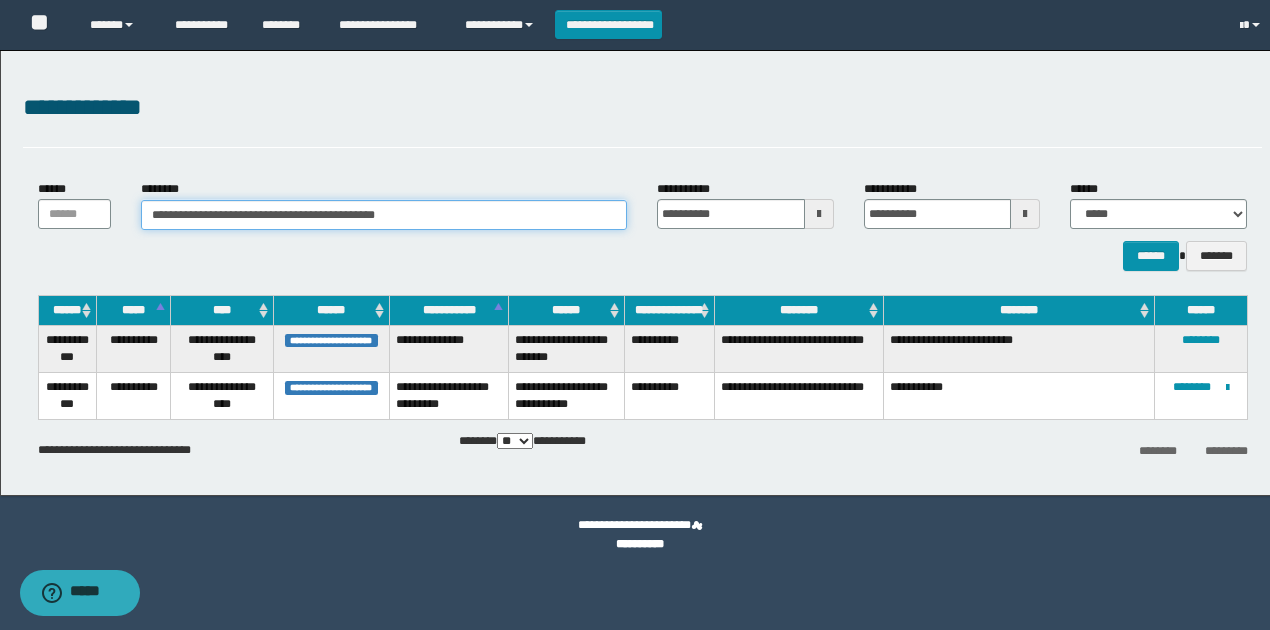 scroll, scrollTop: 0, scrollLeft: 0, axis: both 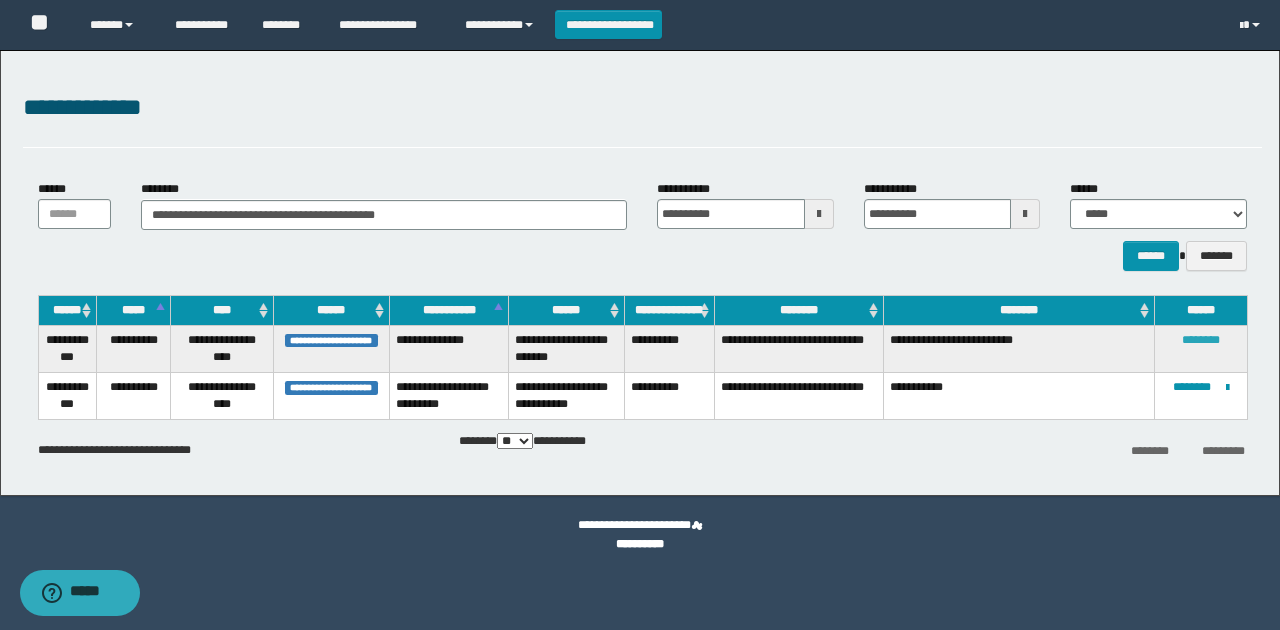 click on "********" at bounding box center (1201, 340) 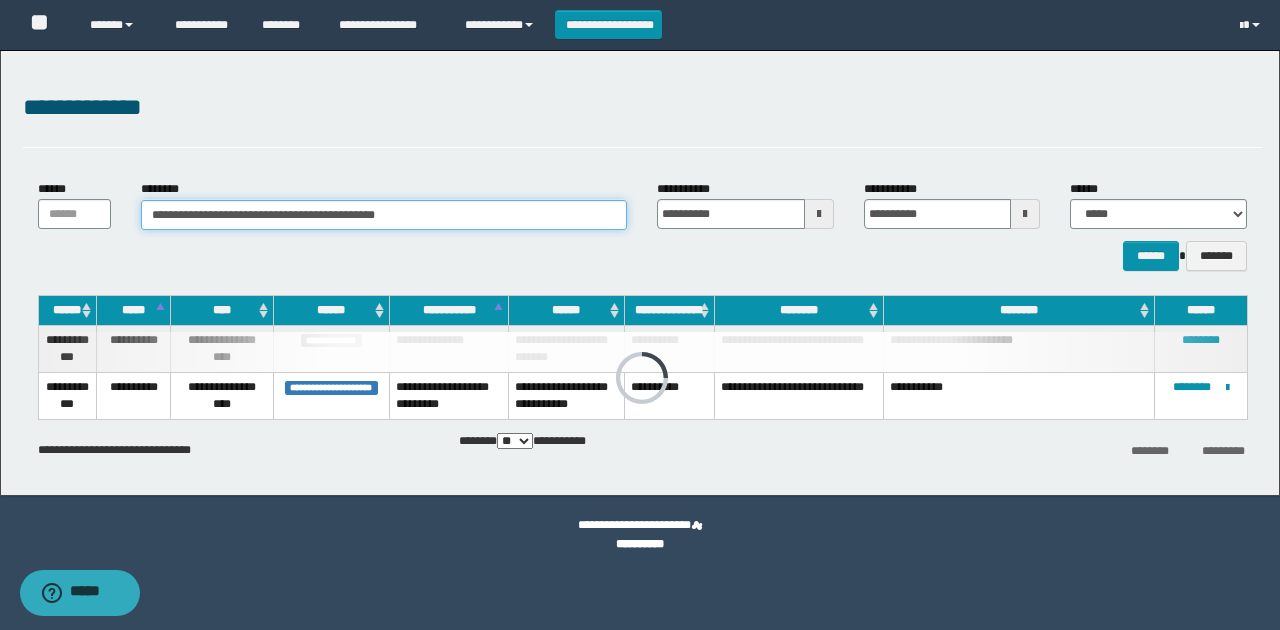 drag, startPoint x: 444, startPoint y: 217, endPoint x: 6, endPoint y: 210, distance: 438.05594 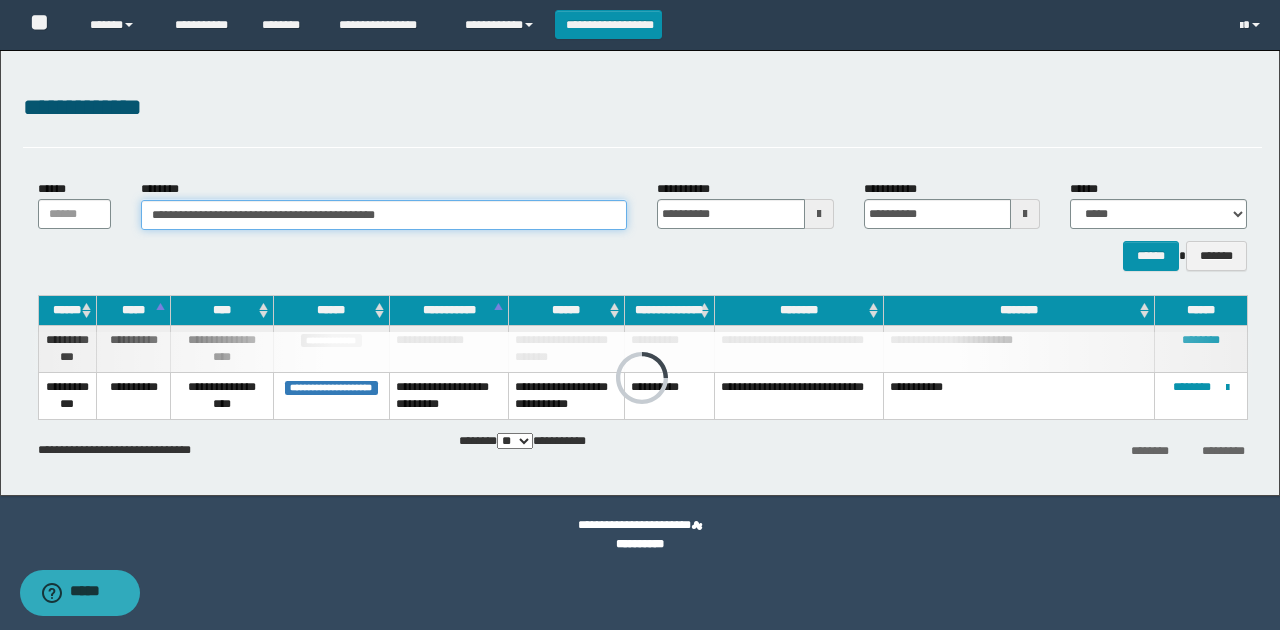 click on "**********" at bounding box center (640, 273) 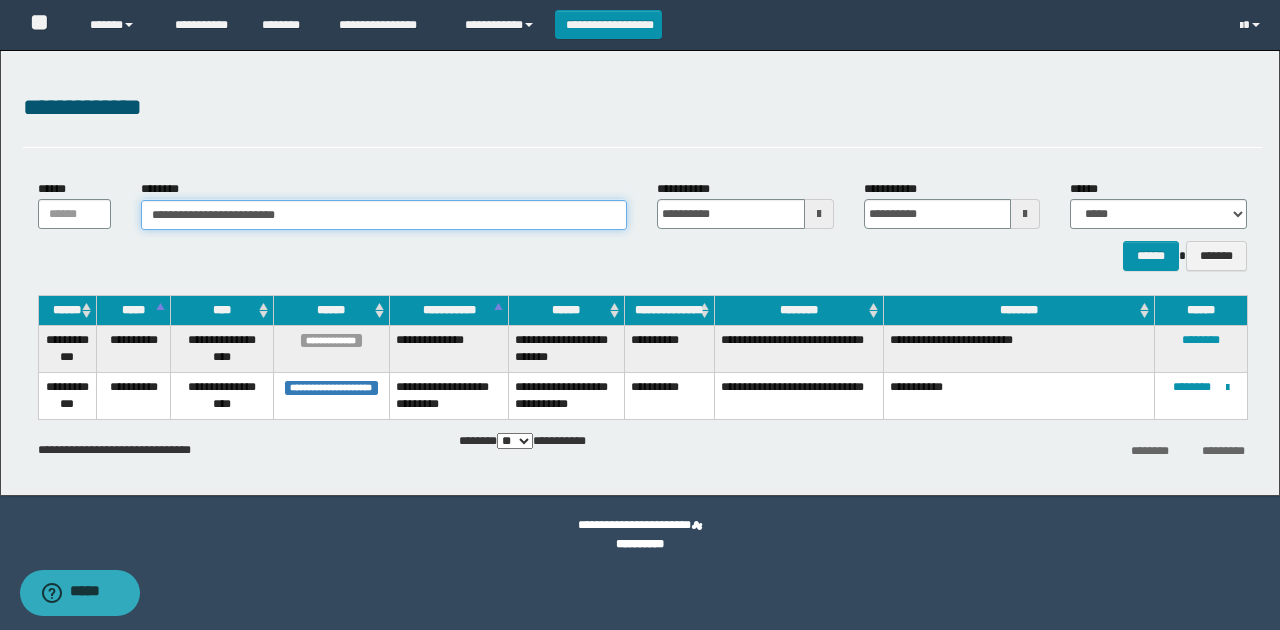 type on "**********" 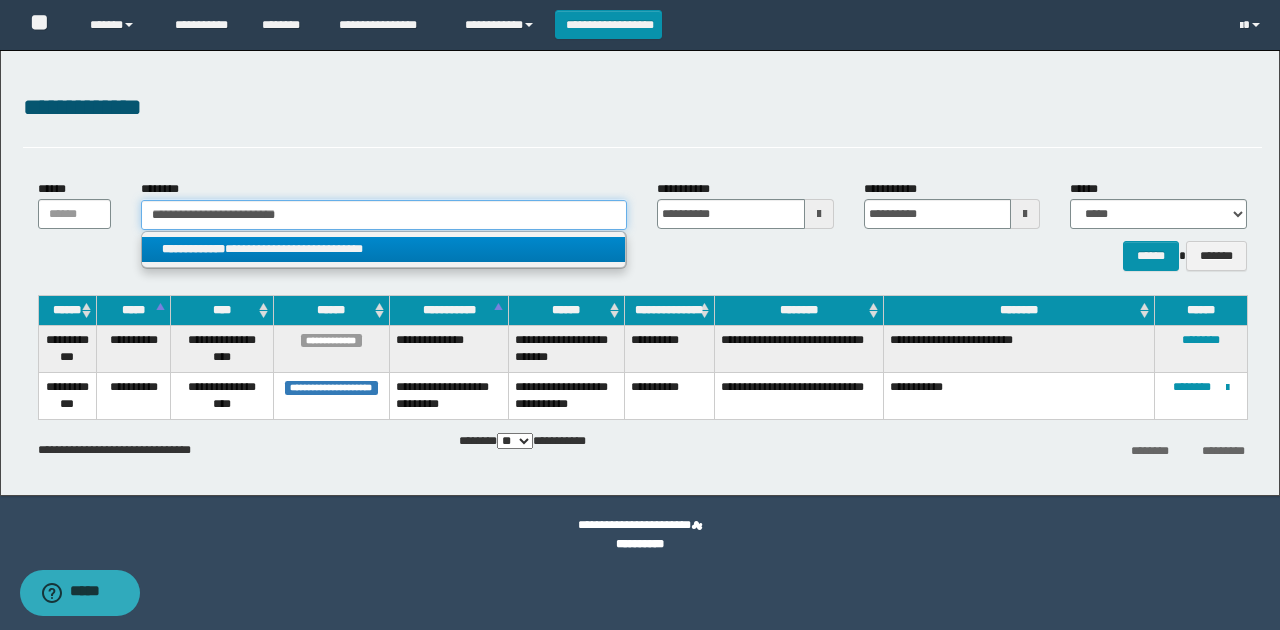 type on "**********" 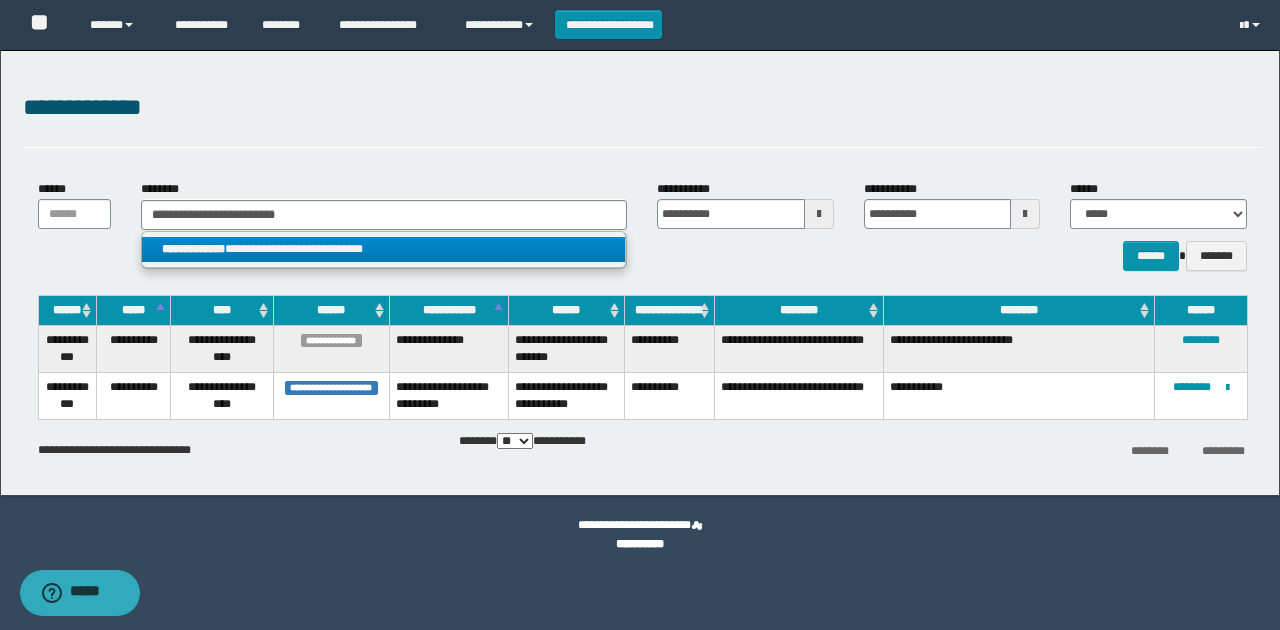 click on "**********" at bounding box center [384, 250] 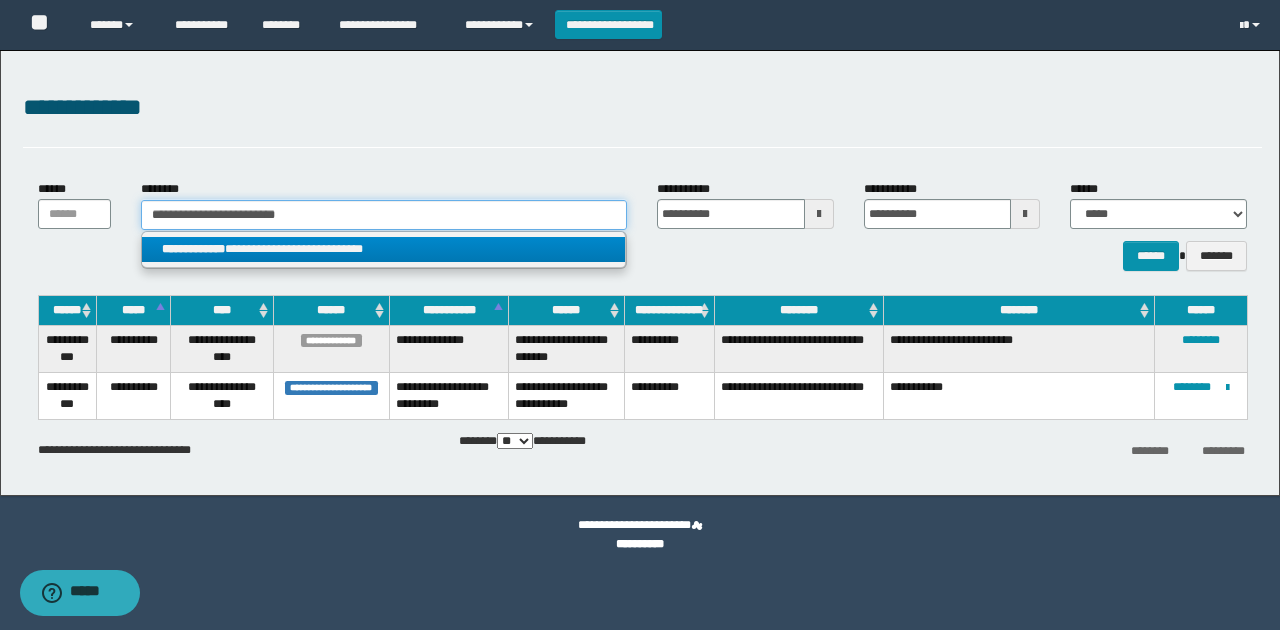 type 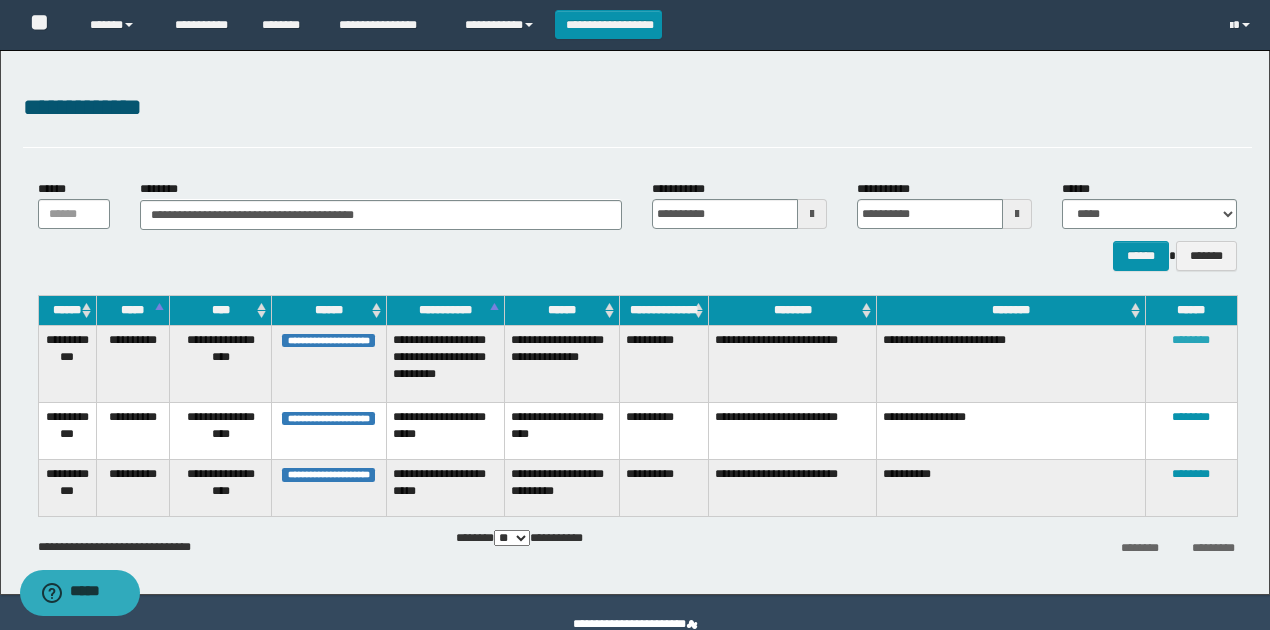 click on "********" at bounding box center [1191, 340] 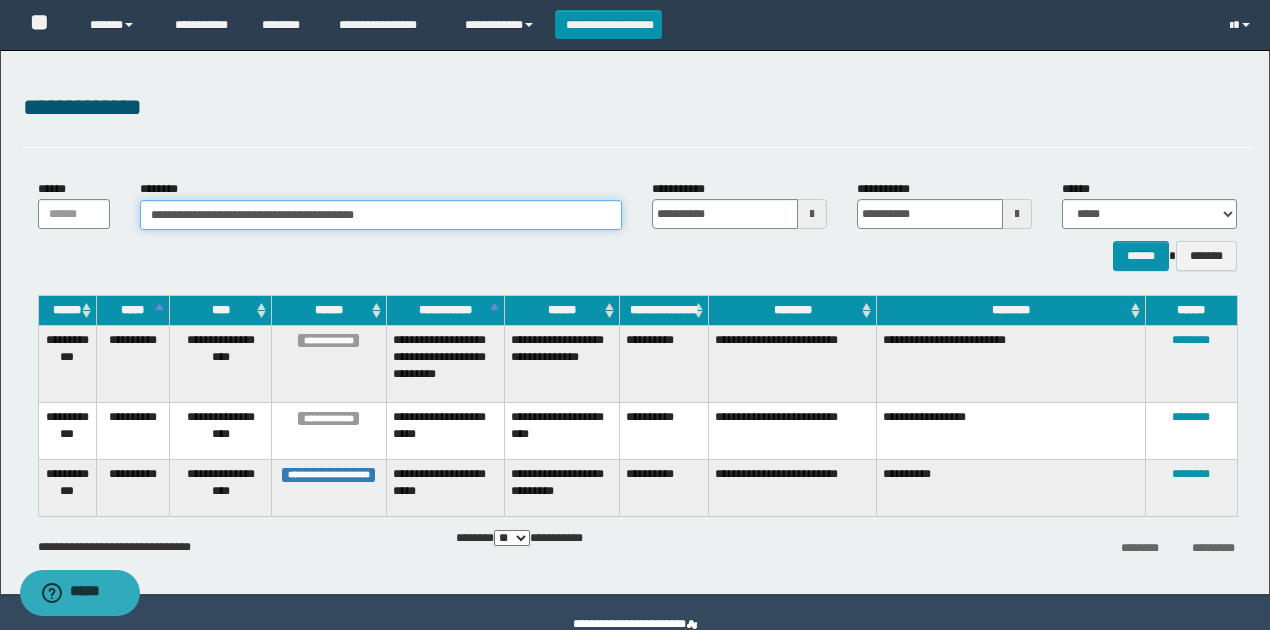 drag, startPoint x: 486, startPoint y: 218, endPoint x: 0, endPoint y: 190, distance: 486.8059 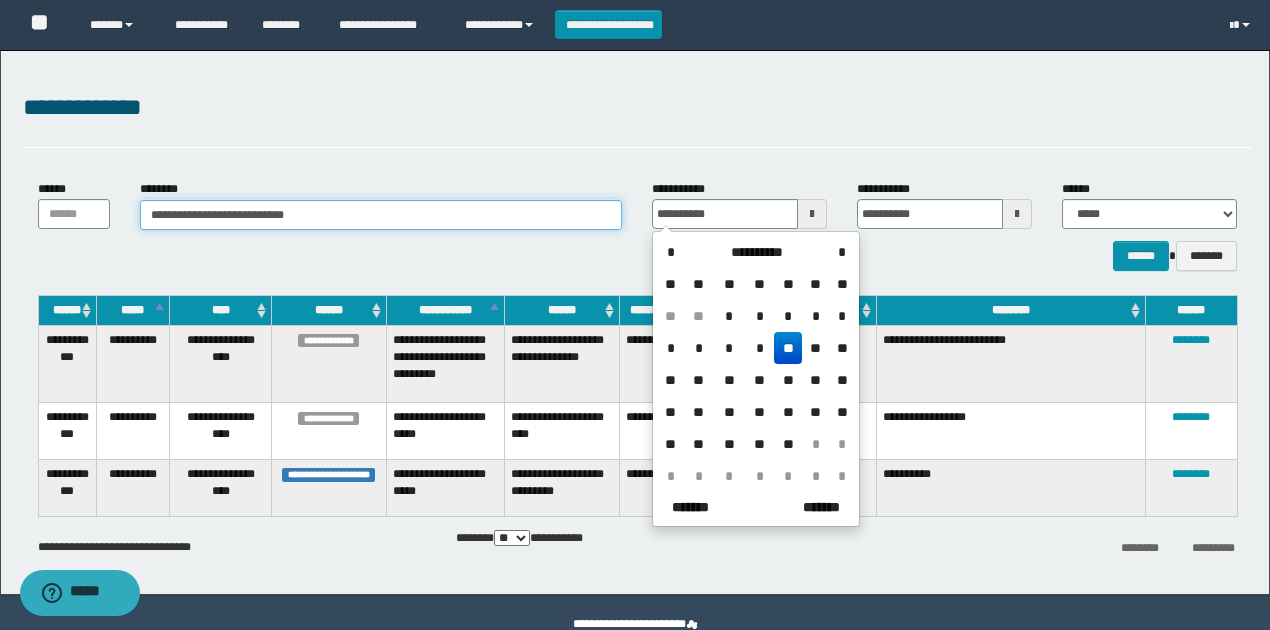 click on "**********" at bounding box center (381, 215) 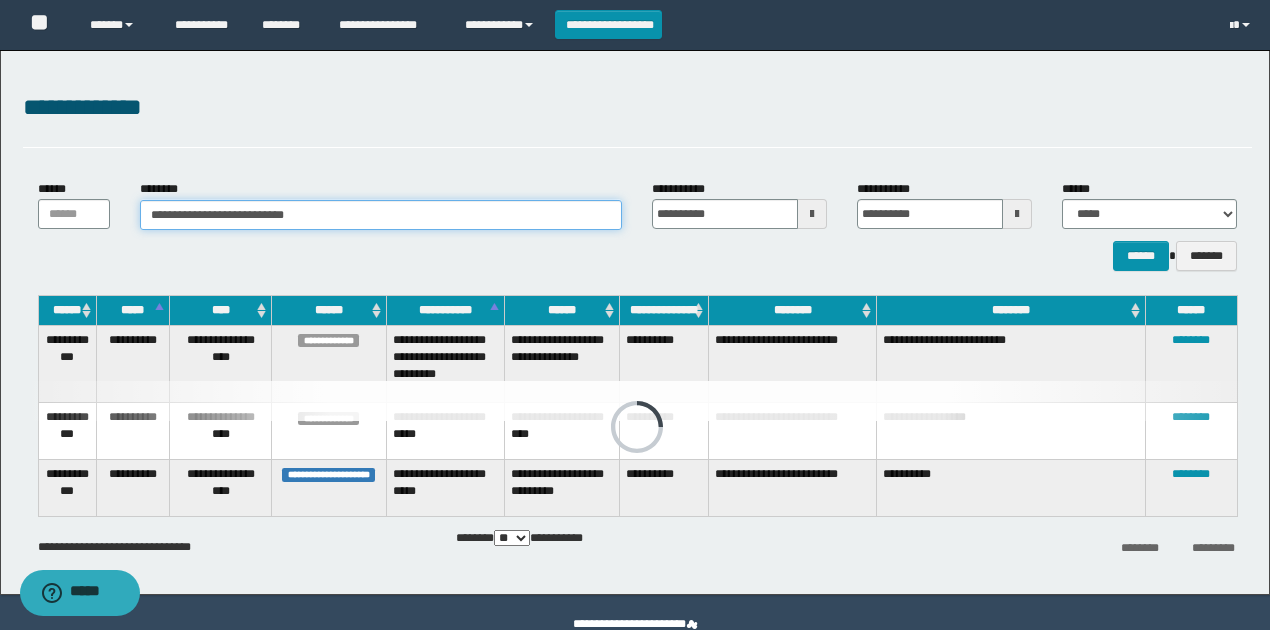 drag, startPoint x: 376, startPoint y: 220, endPoint x: 0, endPoint y: 216, distance: 376.02127 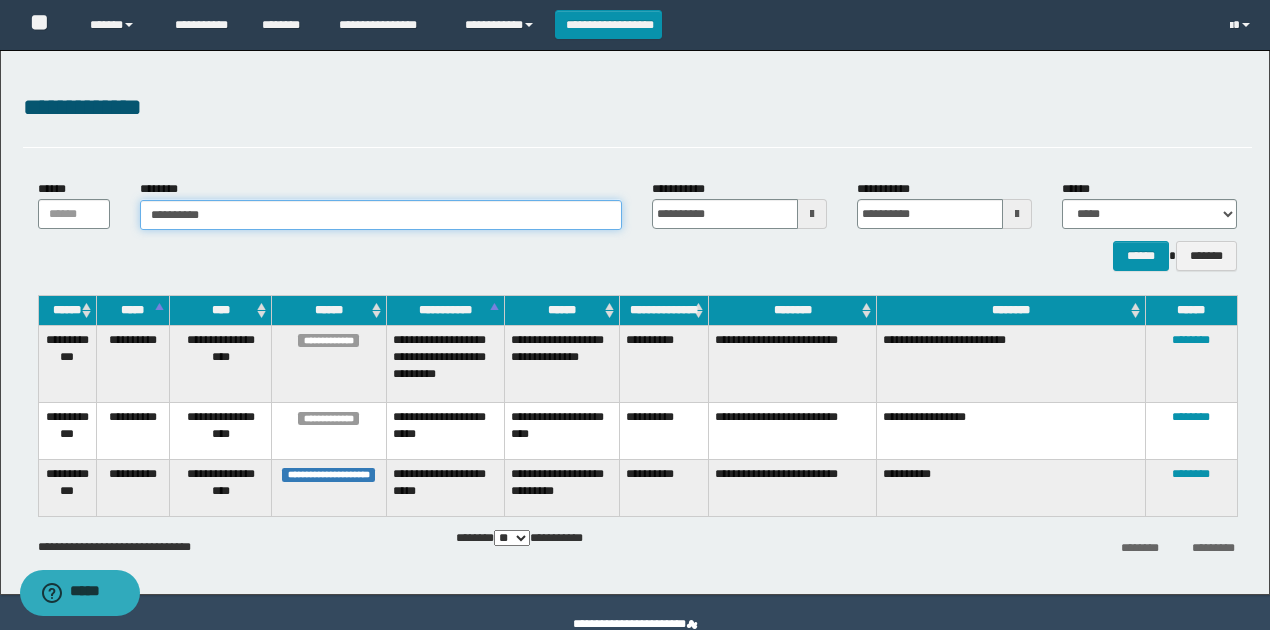 type on "**********" 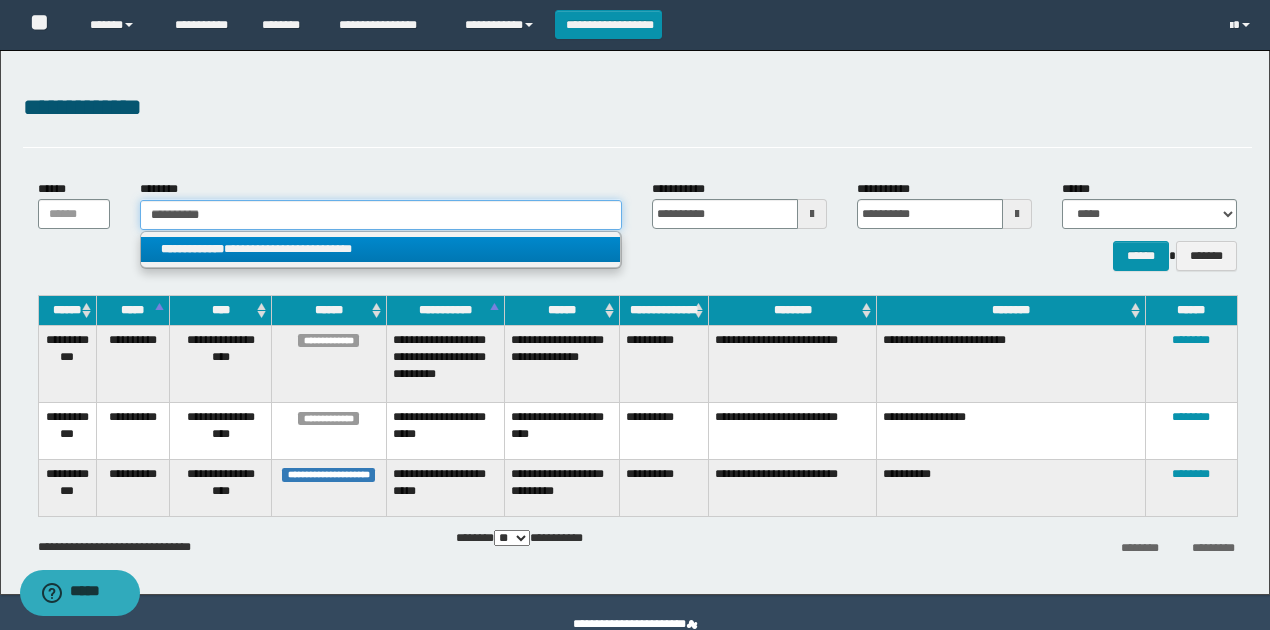 type on "**********" 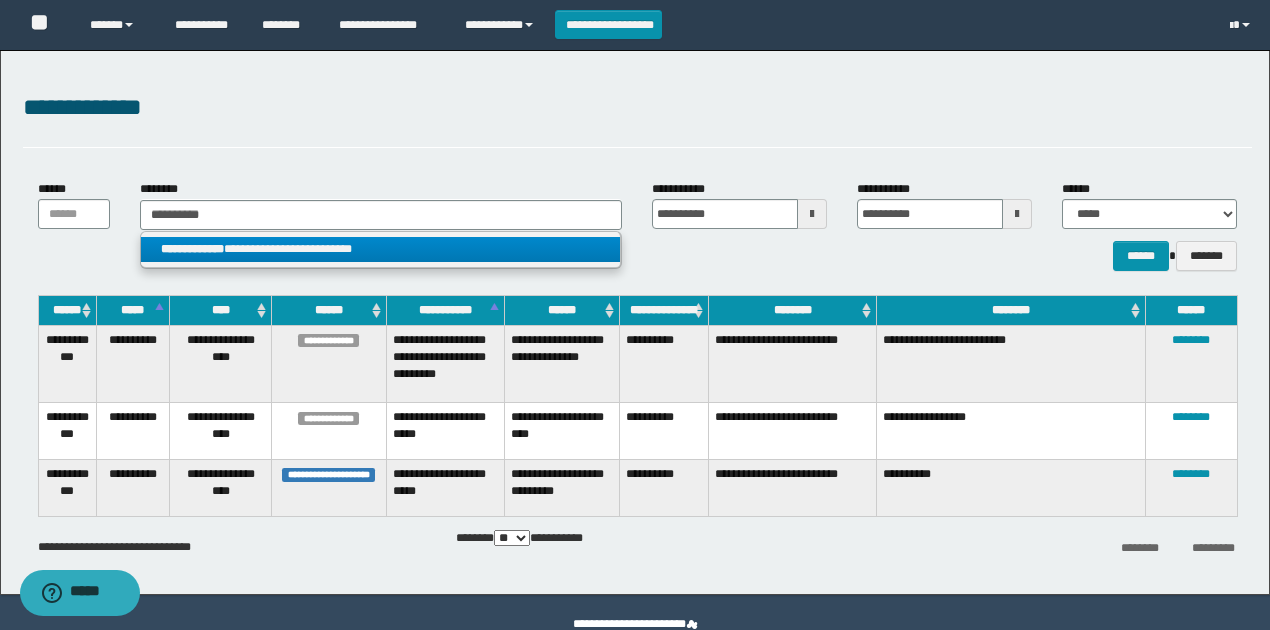 click on "**********" at bounding box center [380, 249] 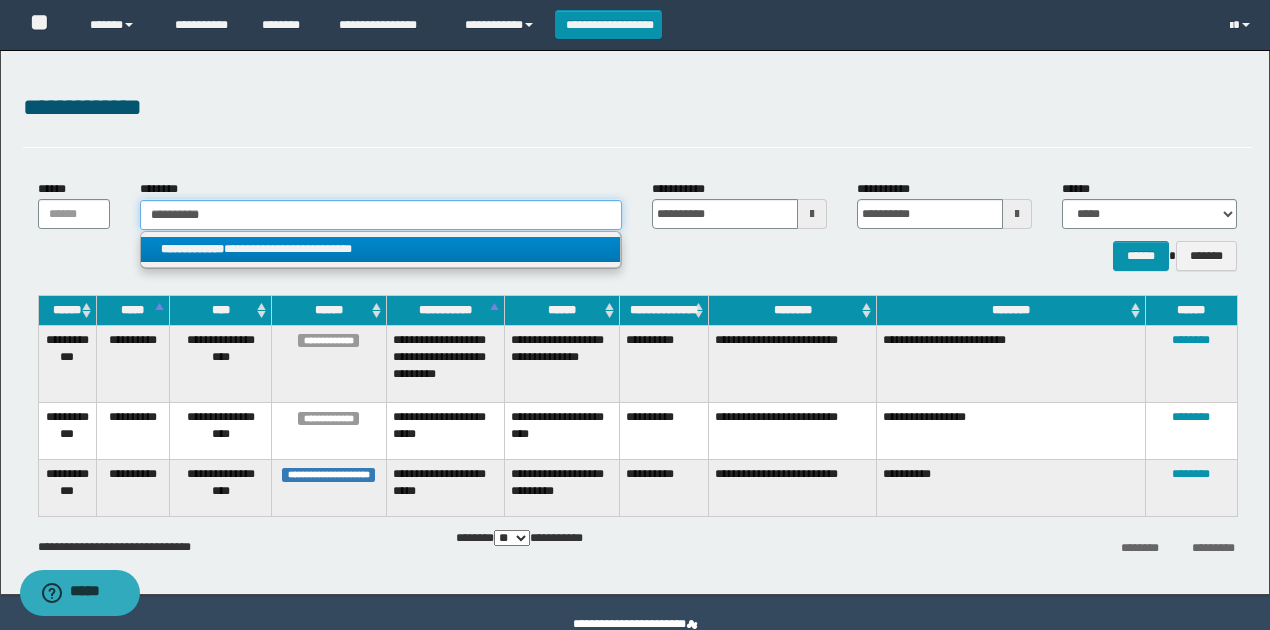 type 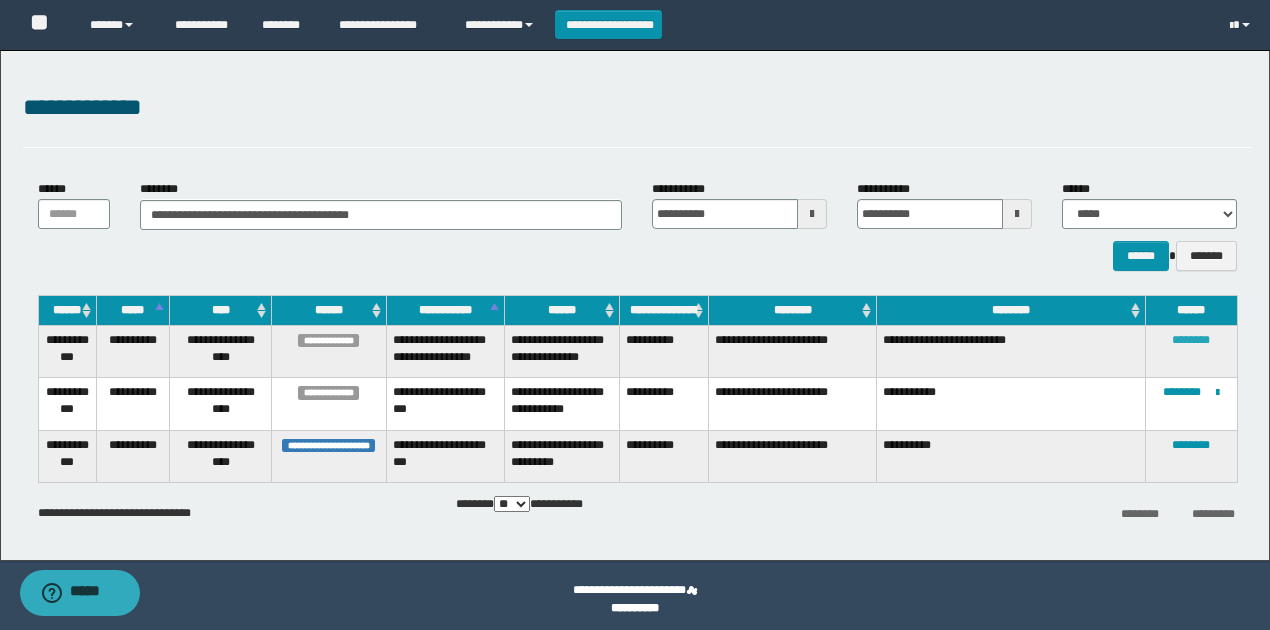 click on "********" at bounding box center (1191, 340) 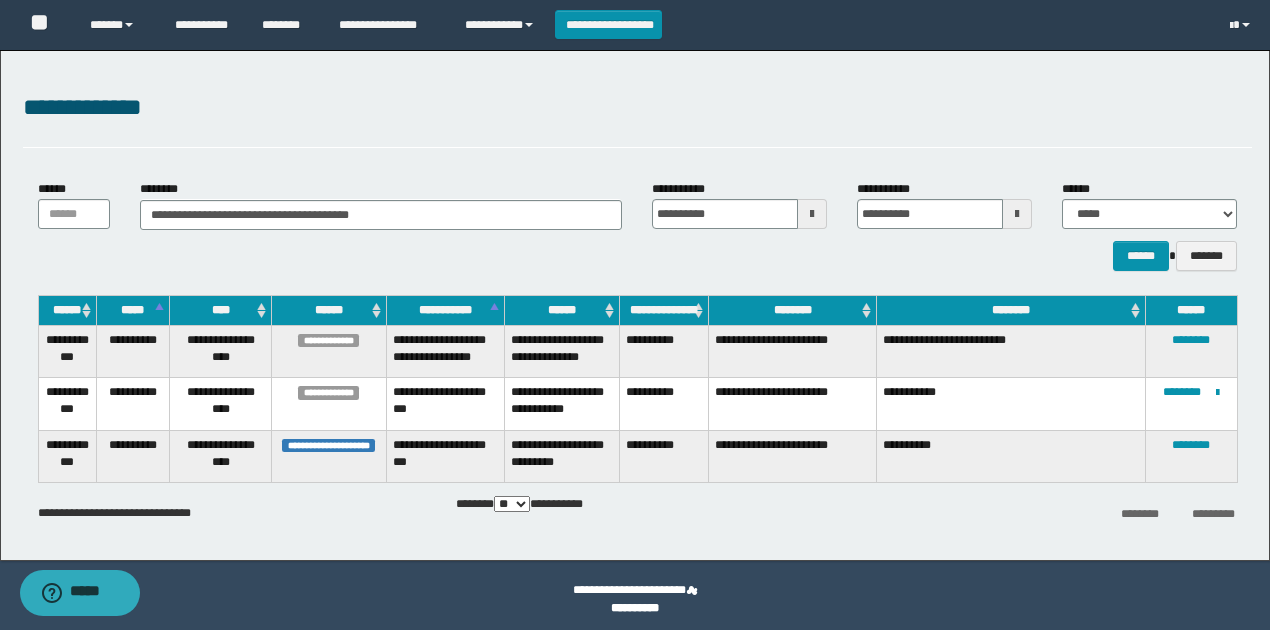 click on "**********" at bounding box center [635, 600] 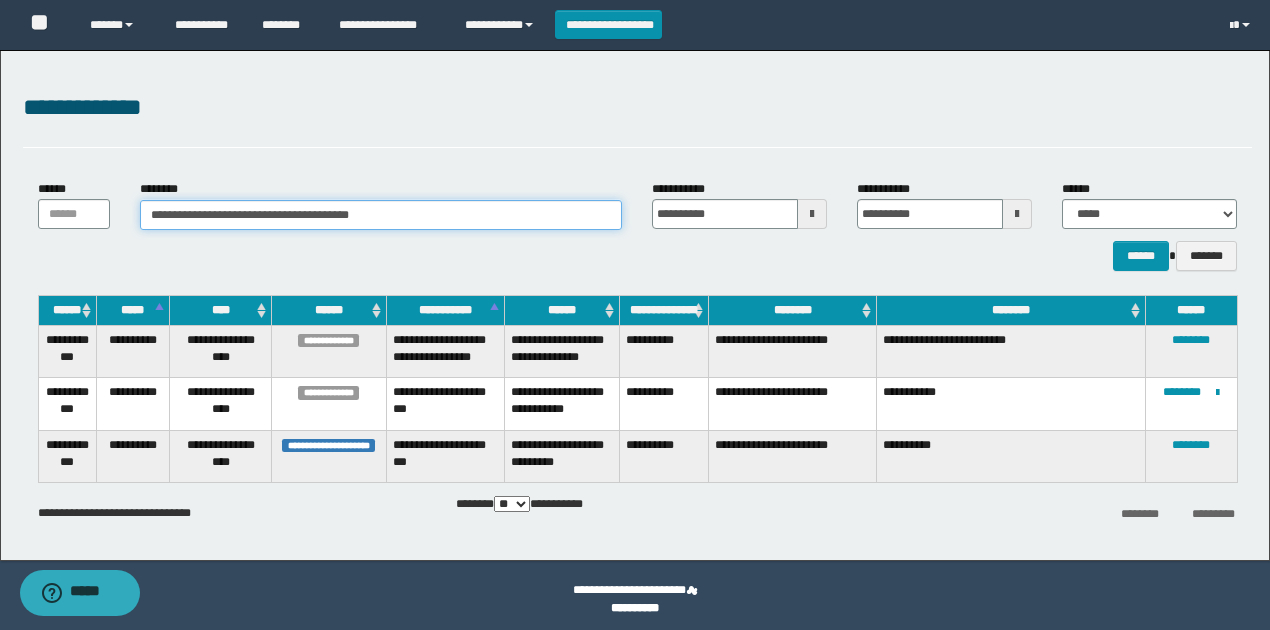 drag, startPoint x: 89, startPoint y: 206, endPoint x: 1, endPoint y: 204, distance: 88.02273 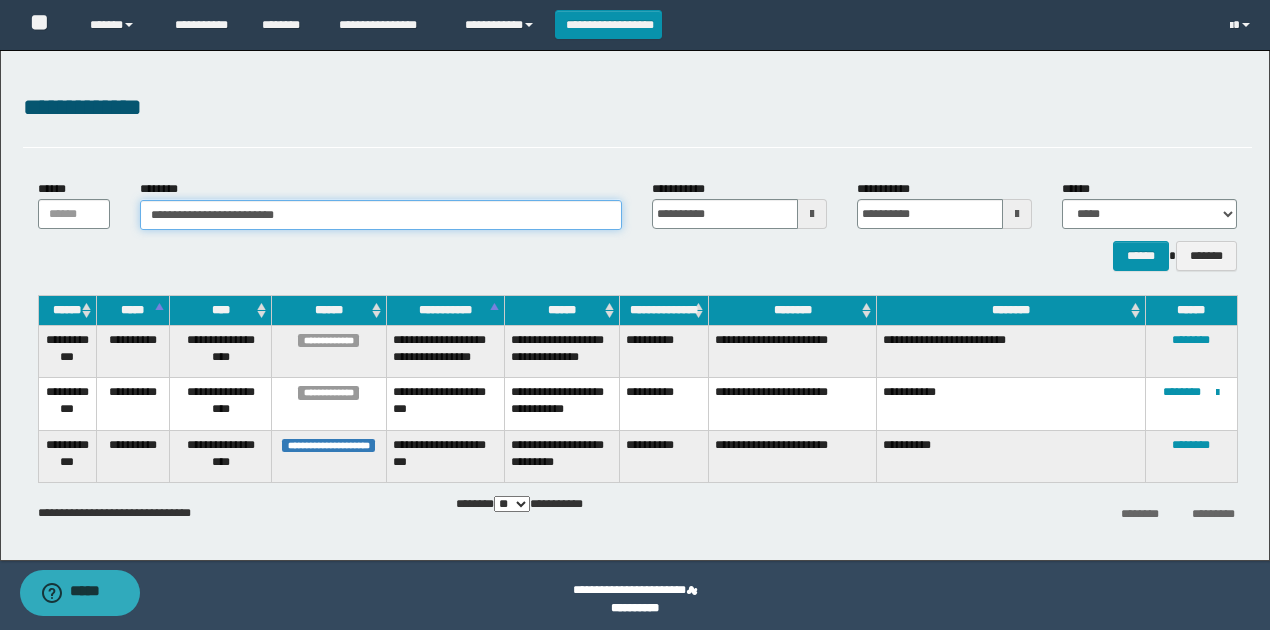 type on "**********" 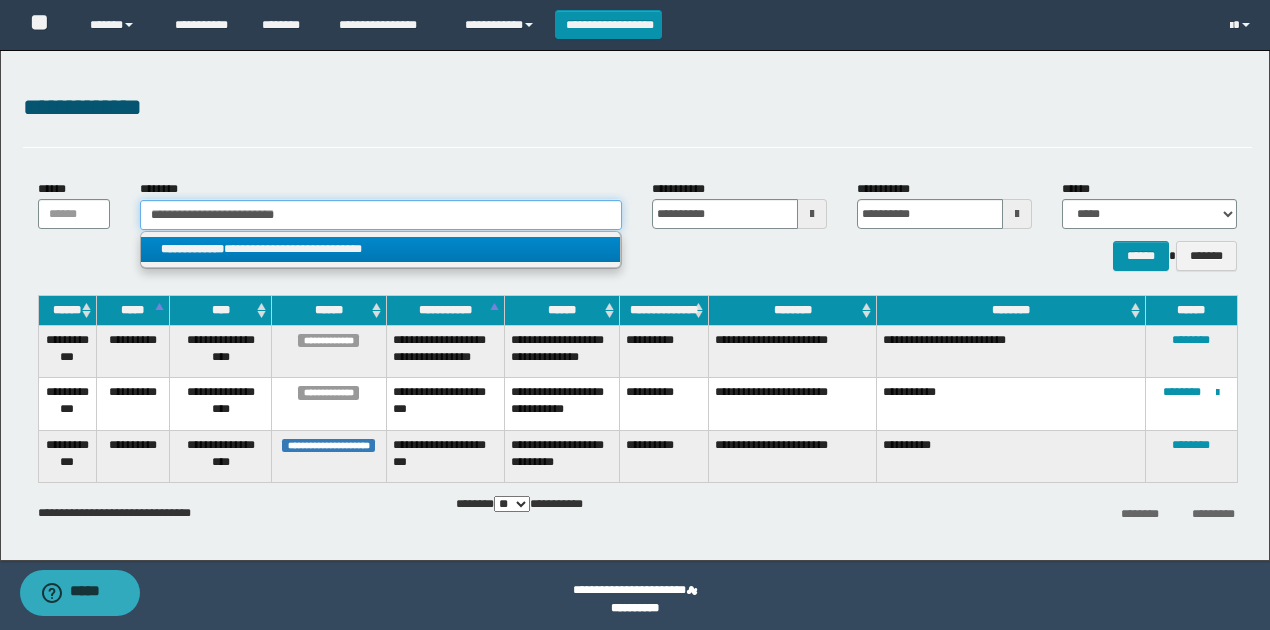 type on "**********" 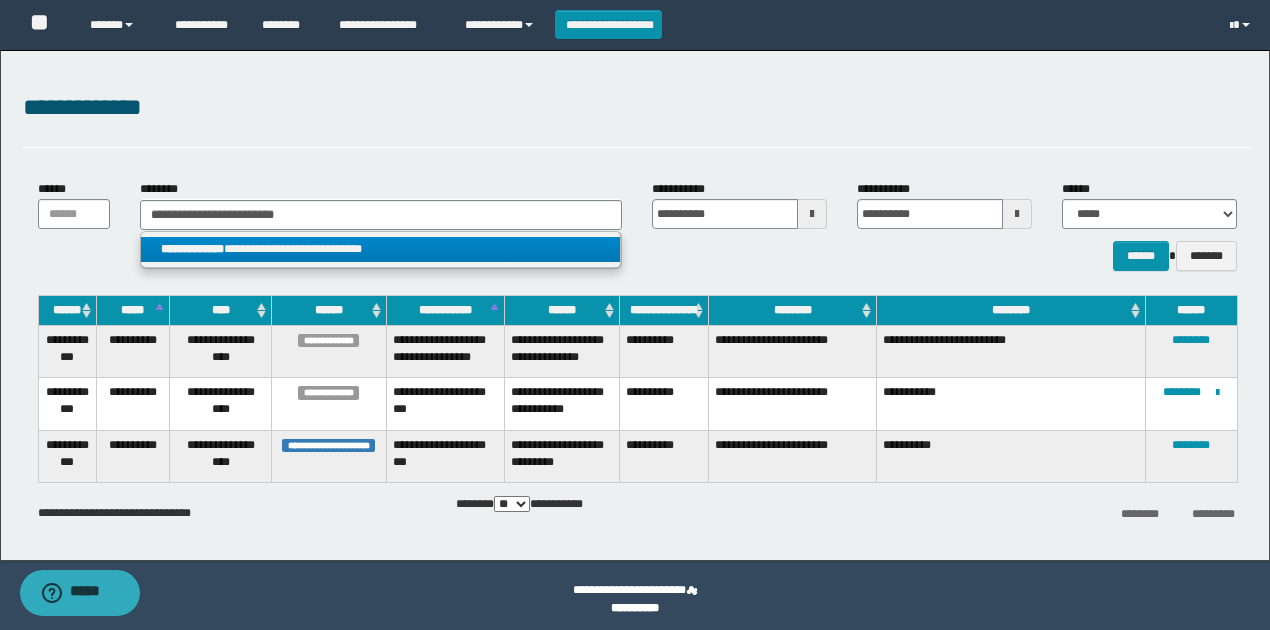 click on "**********" at bounding box center (380, 249) 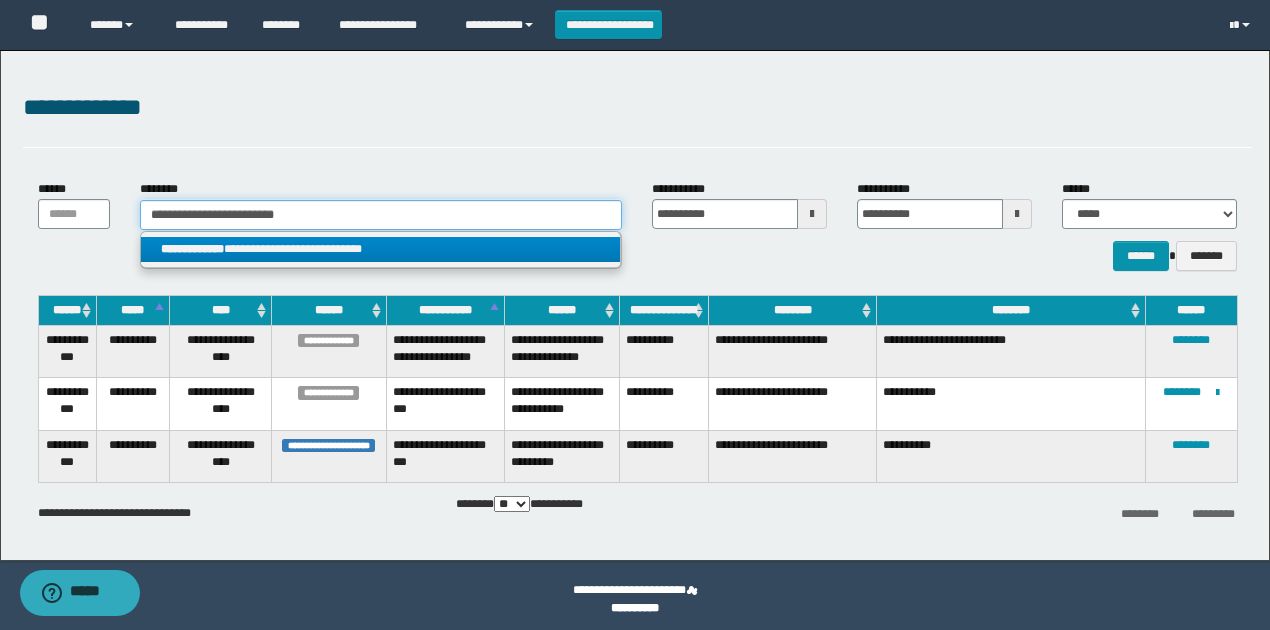 type 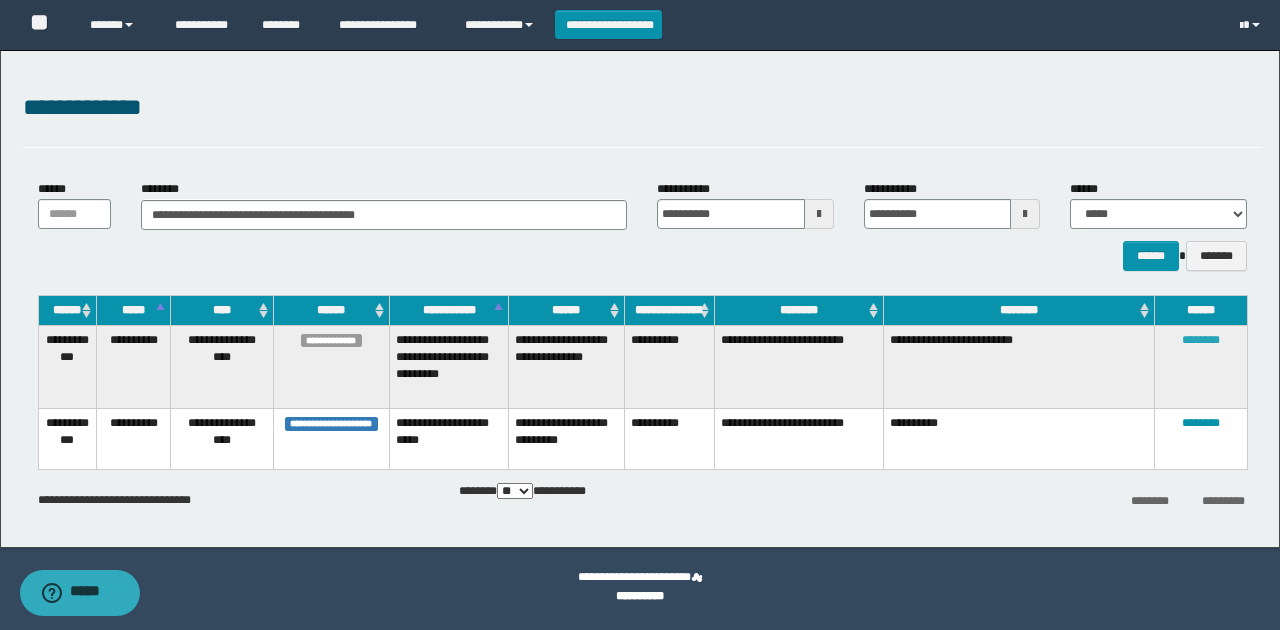 click on "********" at bounding box center (1201, 340) 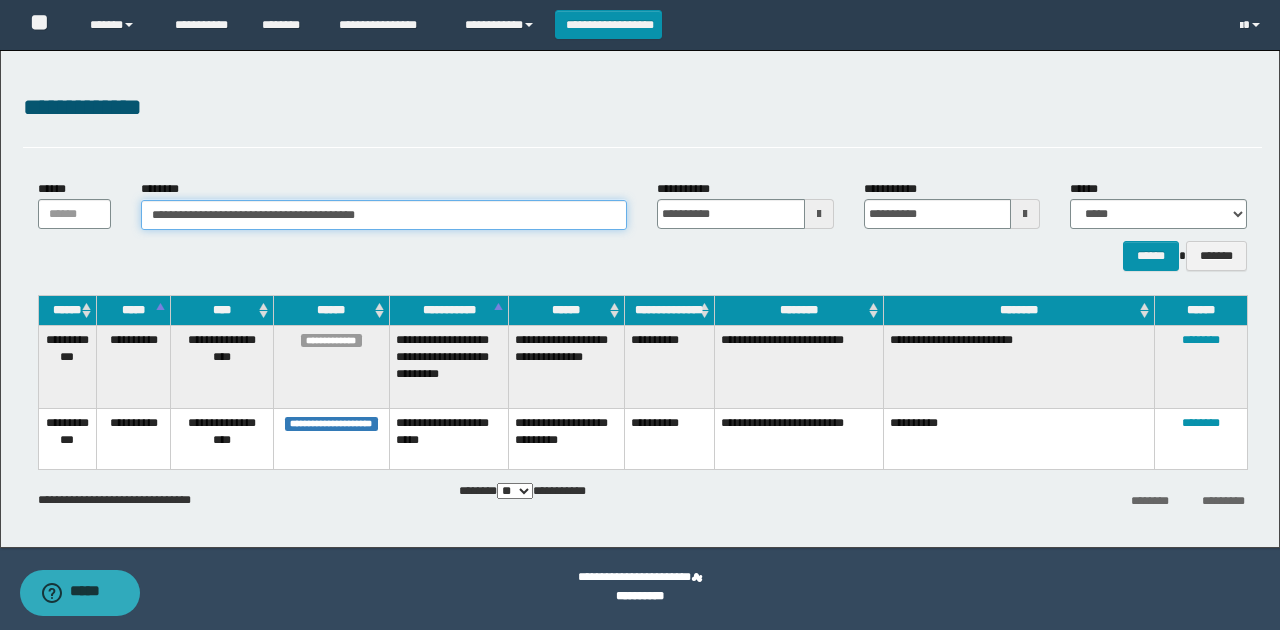 drag, startPoint x: 456, startPoint y: 219, endPoint x: 84, endPoint y: 216, distance: 372.0121 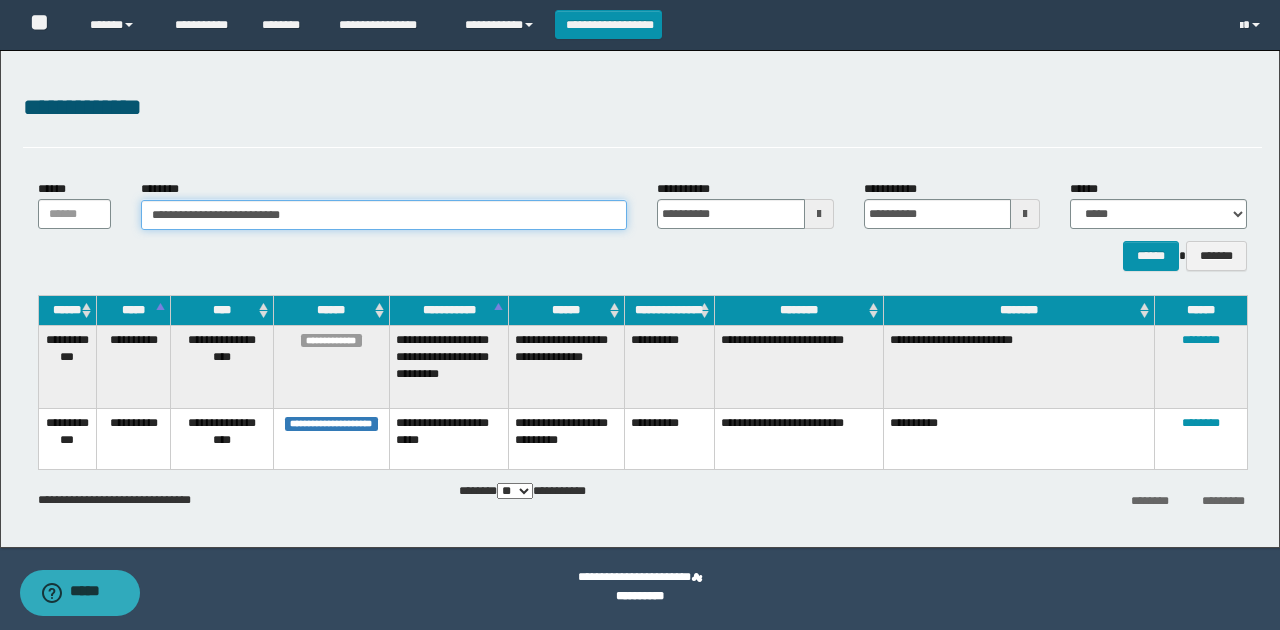 type on "**********" 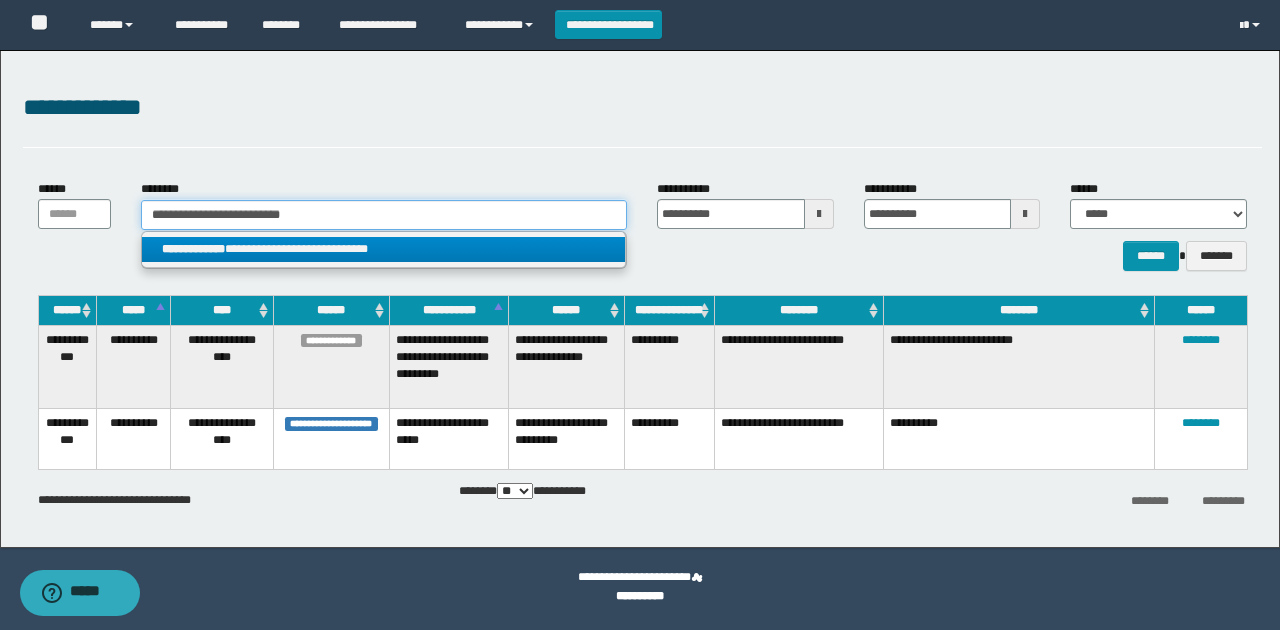 type on "**********" 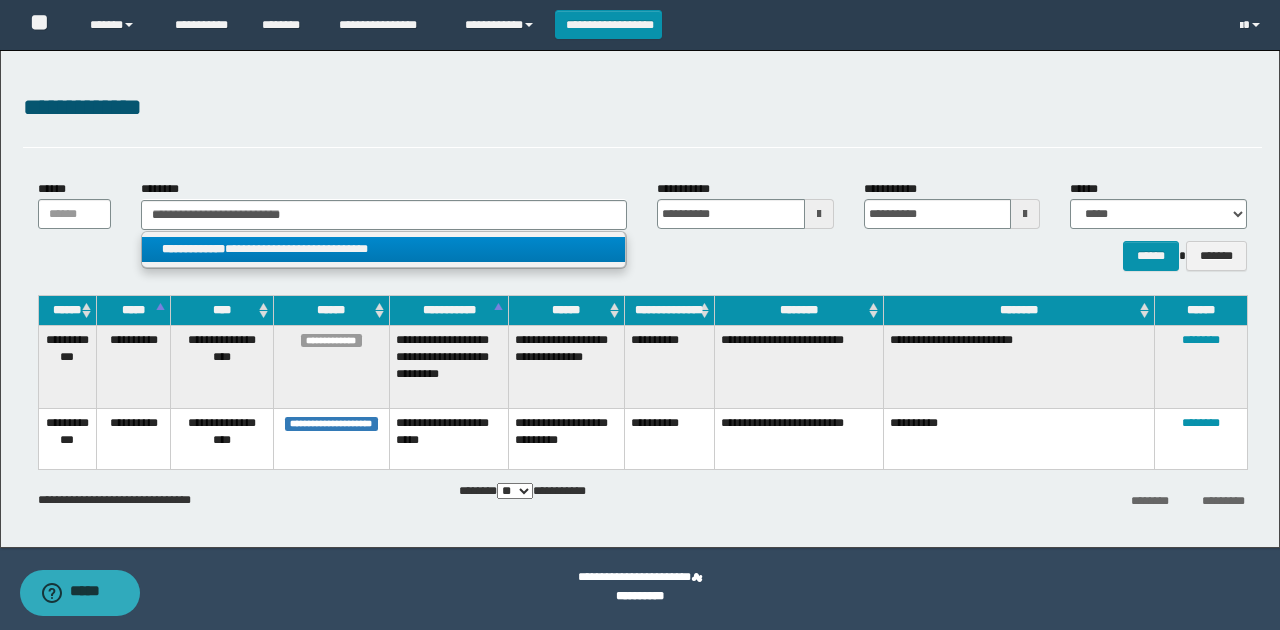 click on "**********" at bounding box center (383, 249) 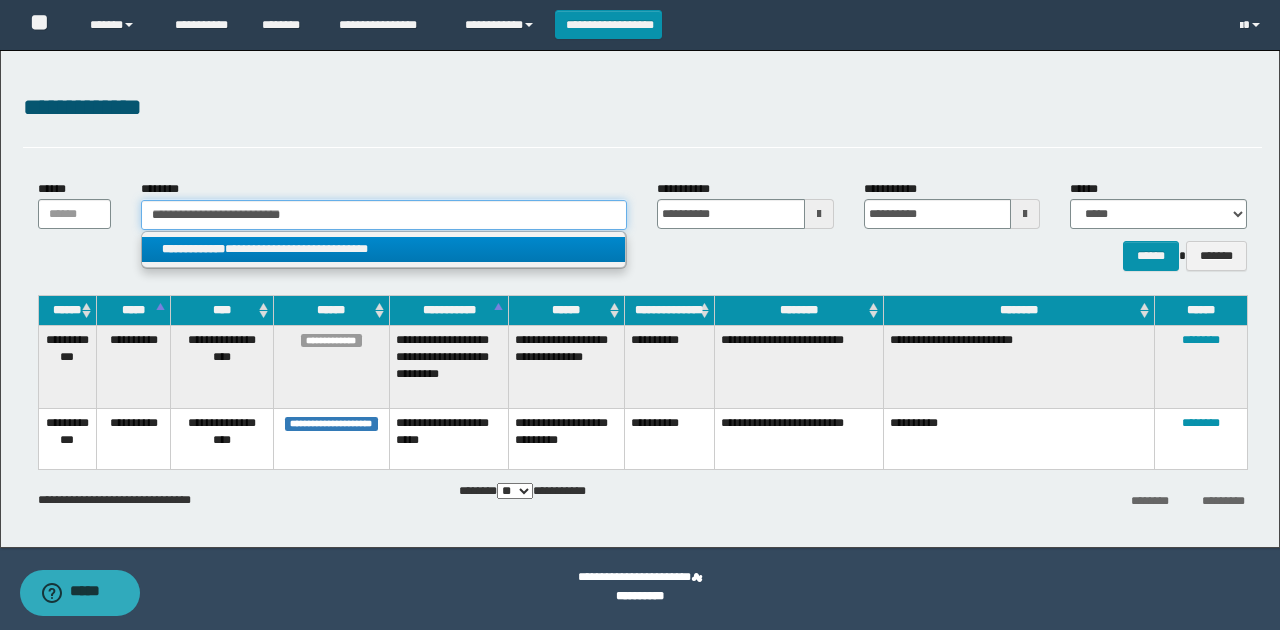 type 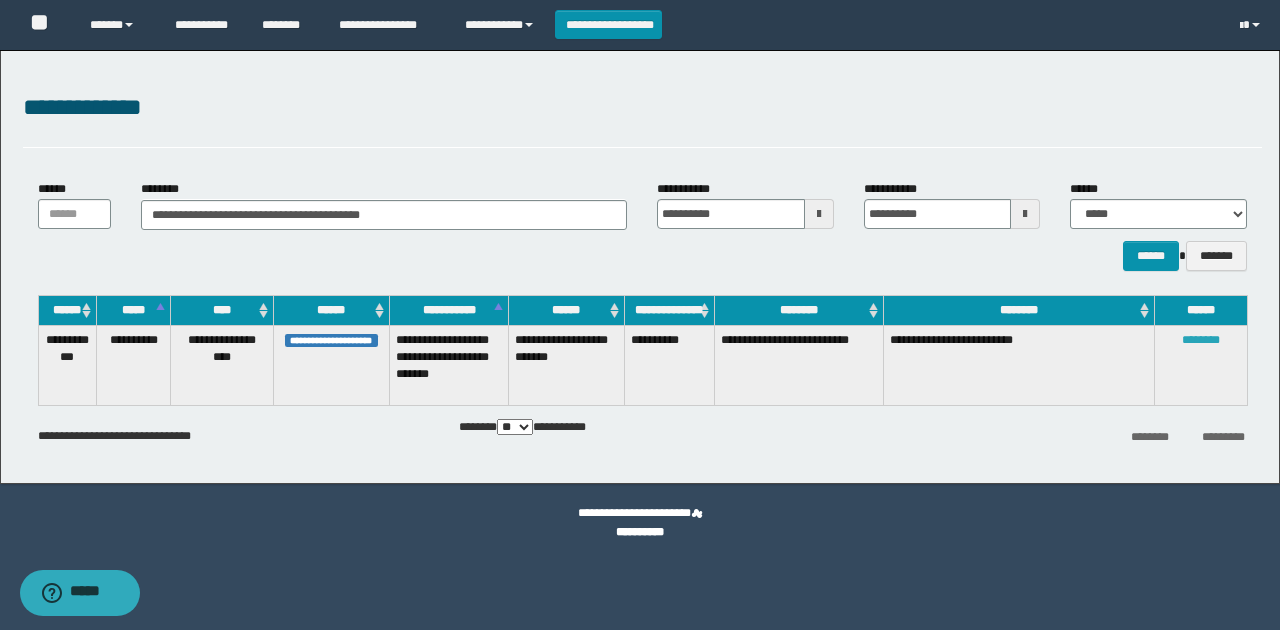 click on "********" at bounding box center [1201, 340] 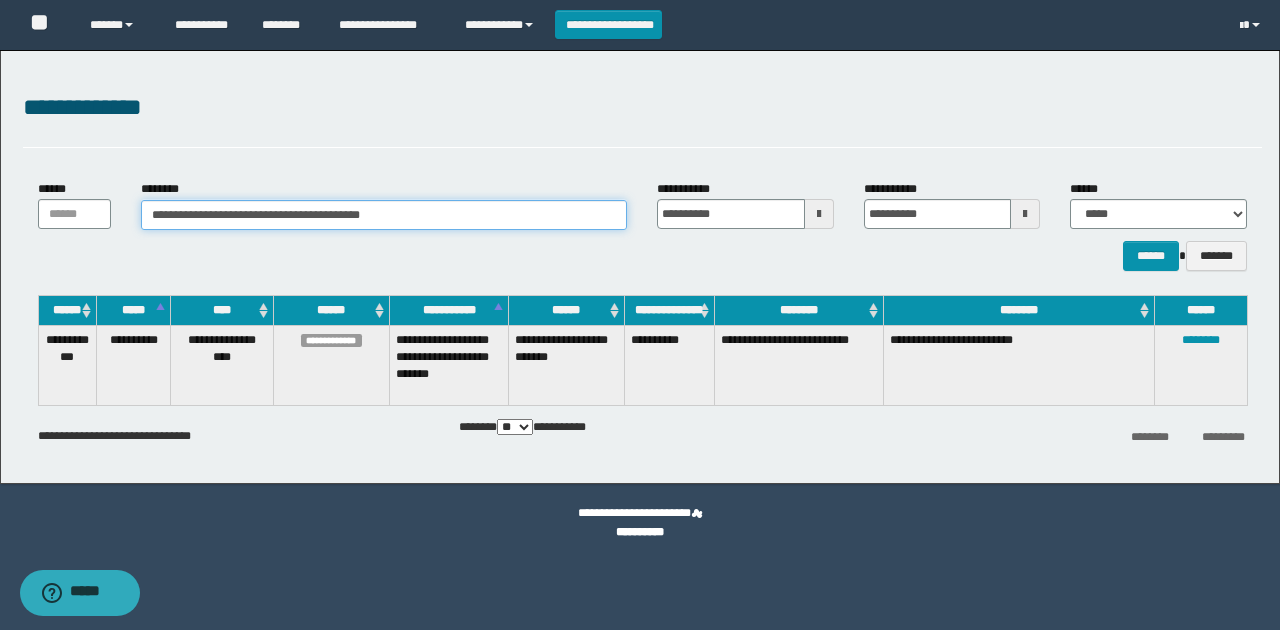 drag, startPoint x: 194, startPoint y: 217, endPoint x: 0, endPoint y: 217, distance: 194 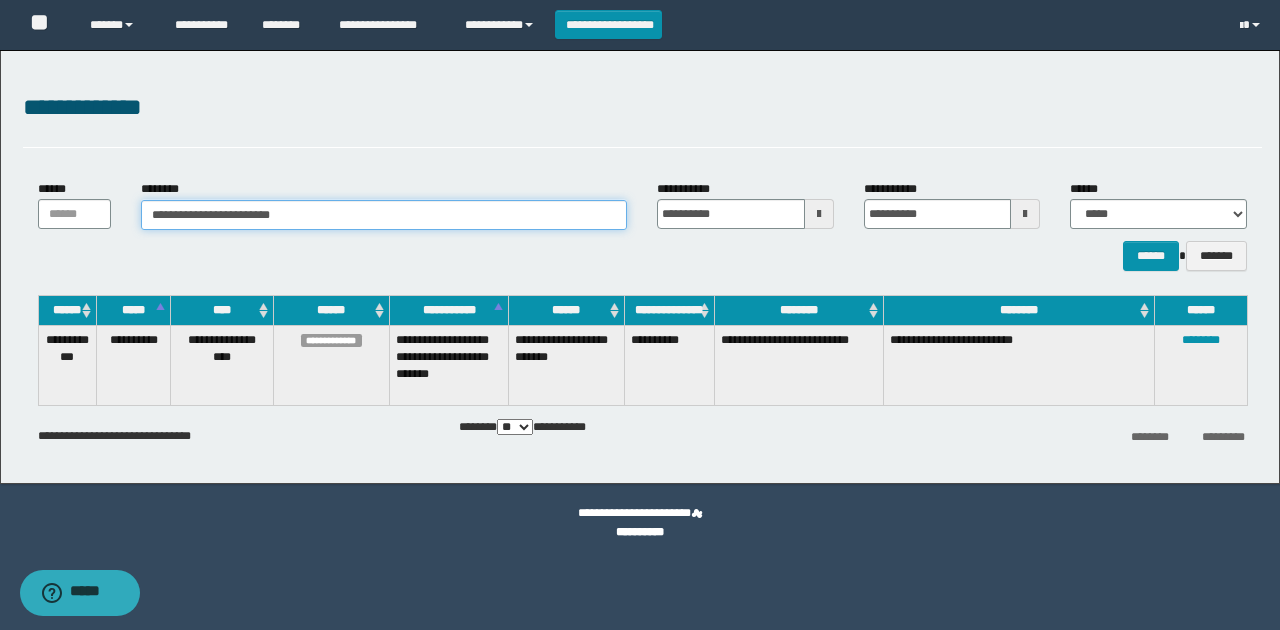 paste 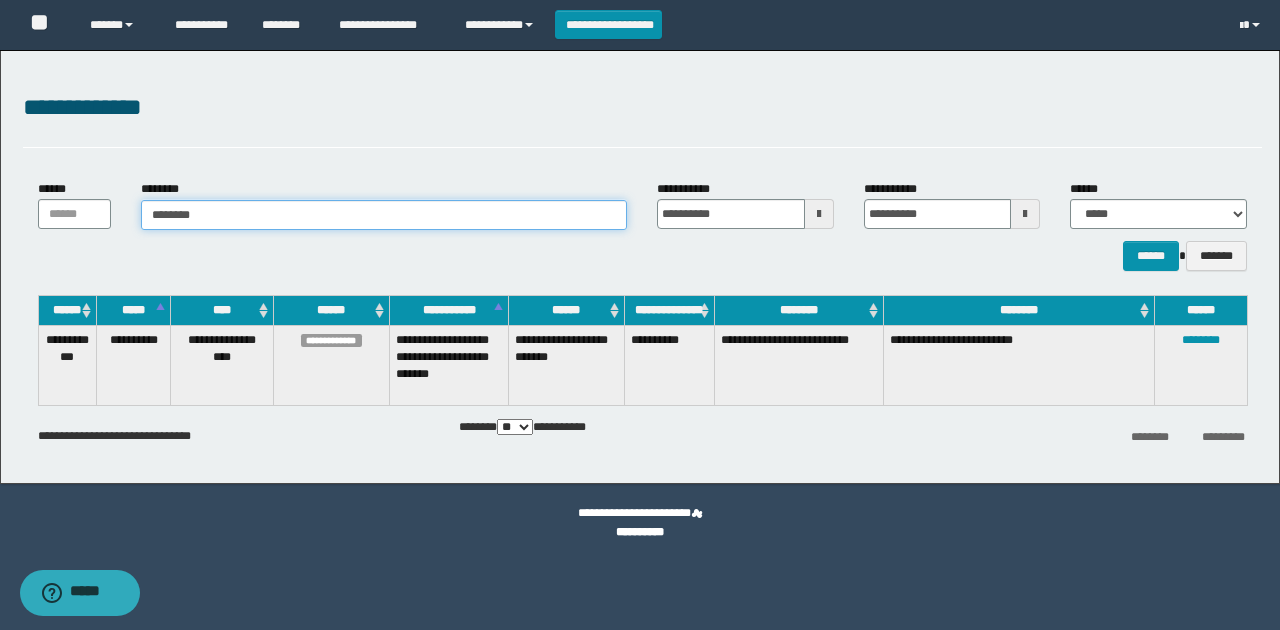 drag, startPoint x: 374, startPoint y: 224, endPoint x: 3, endPoint y: 208, distance: 371.34485 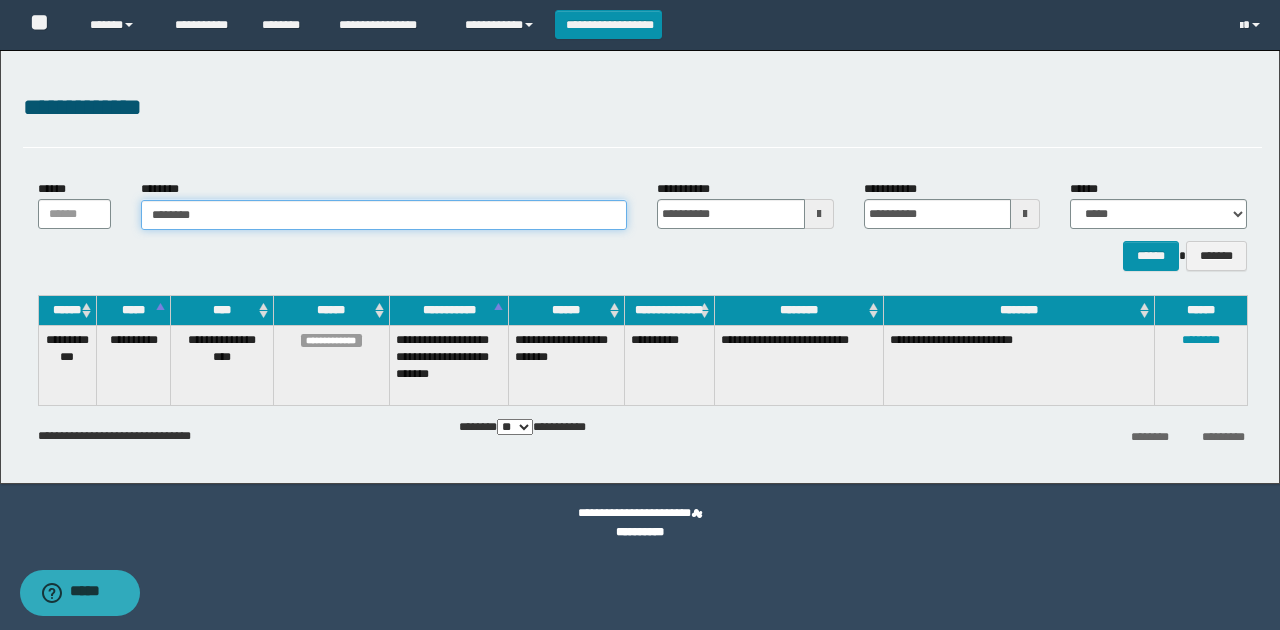 type on "********" 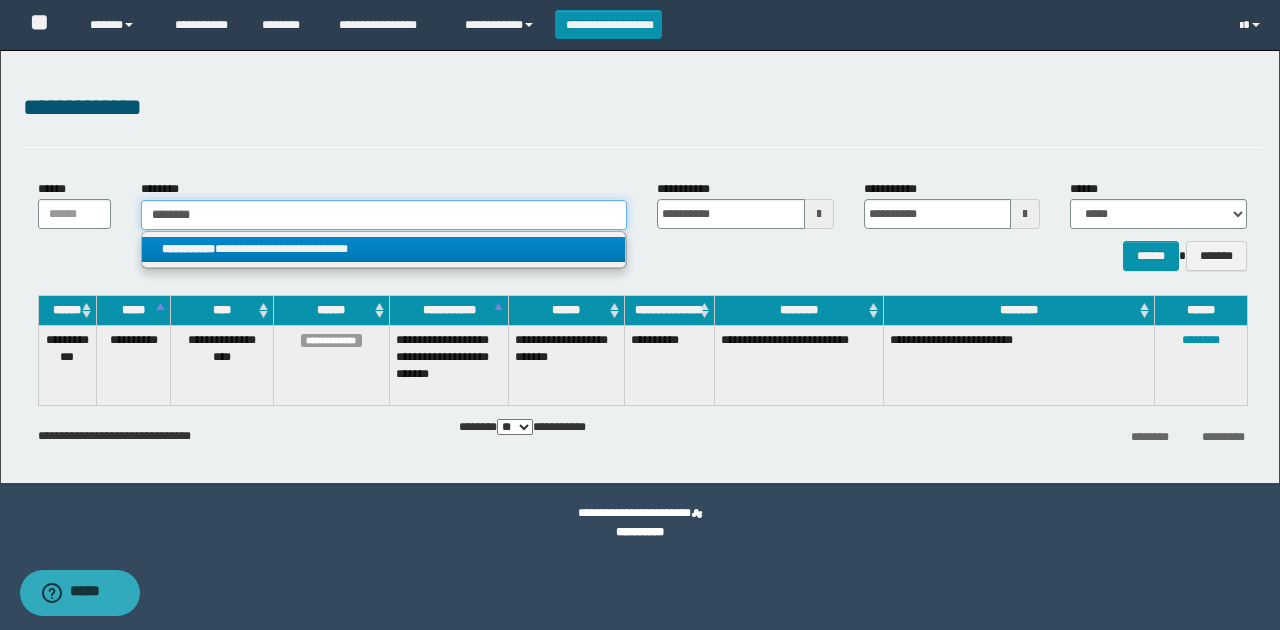 type on "********" 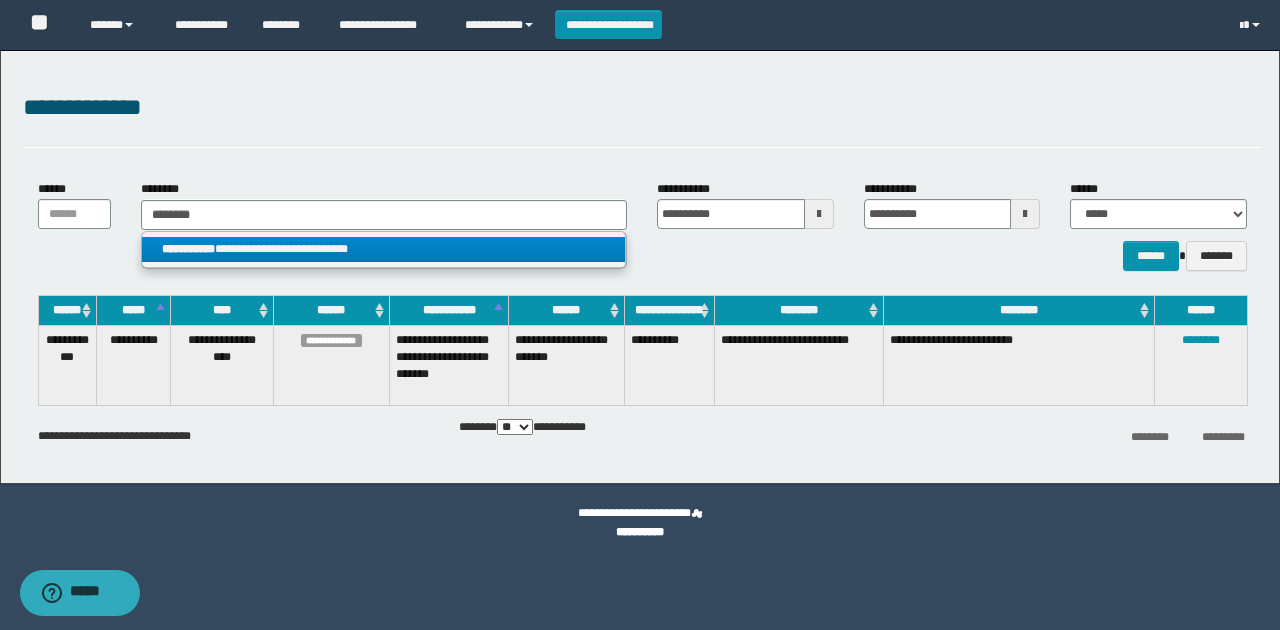 click on "**********" at bounding box center [188, 249] 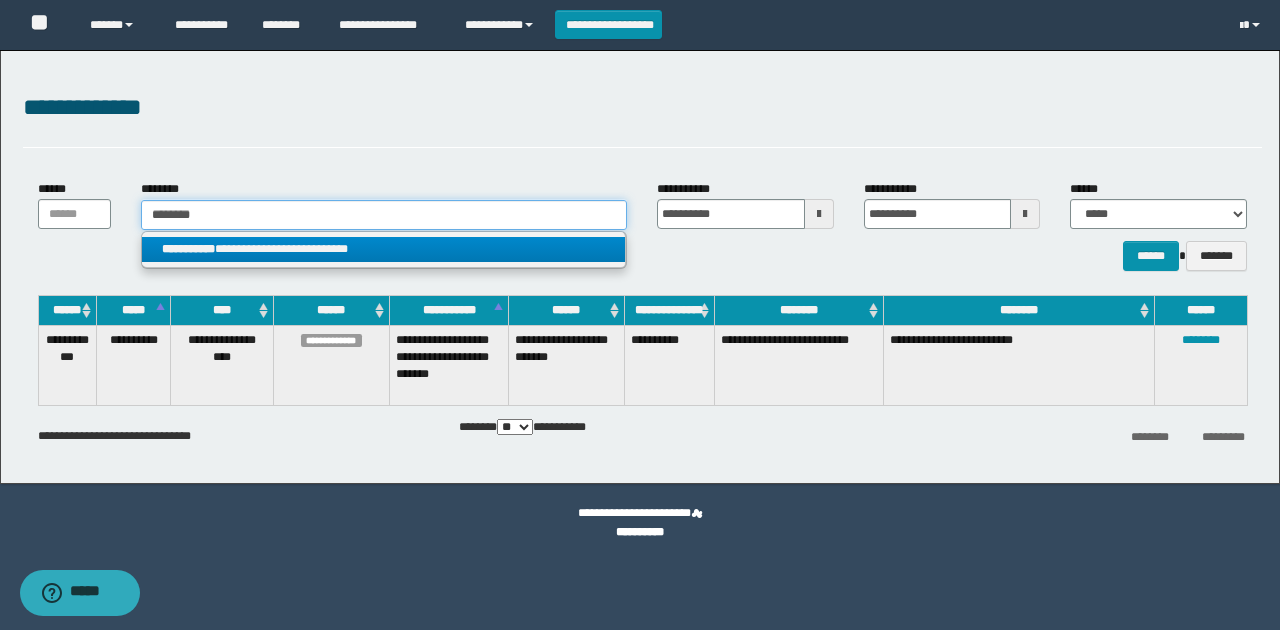 type 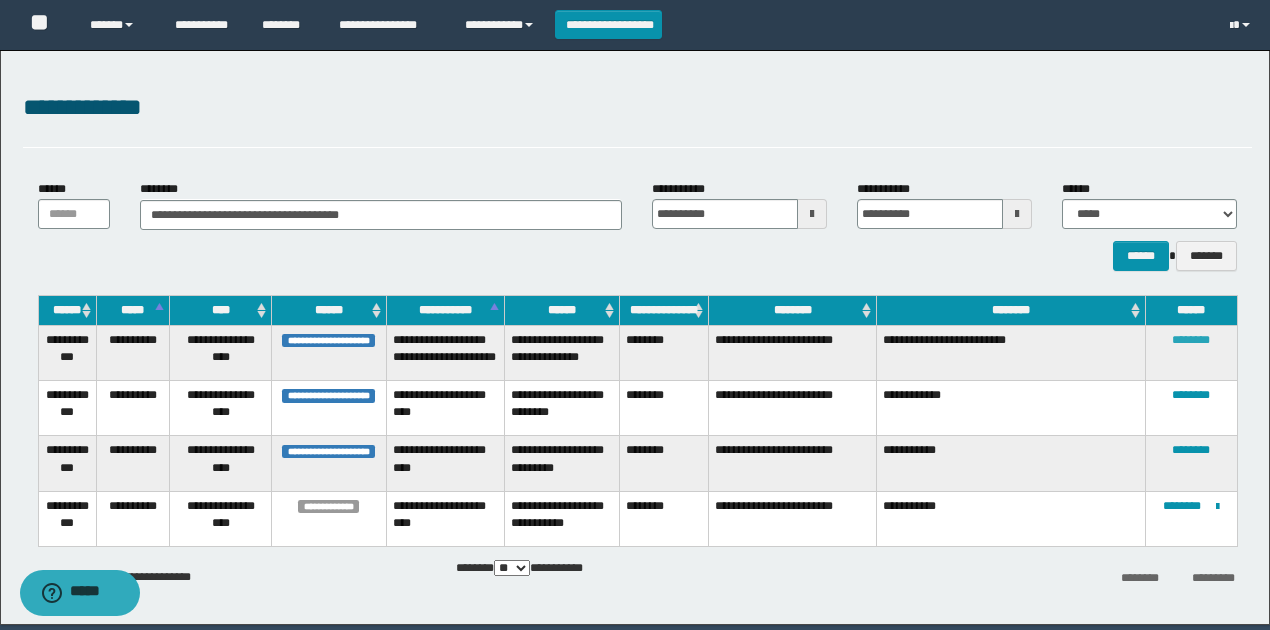 click on "********" at bounding box center (1191, 340) 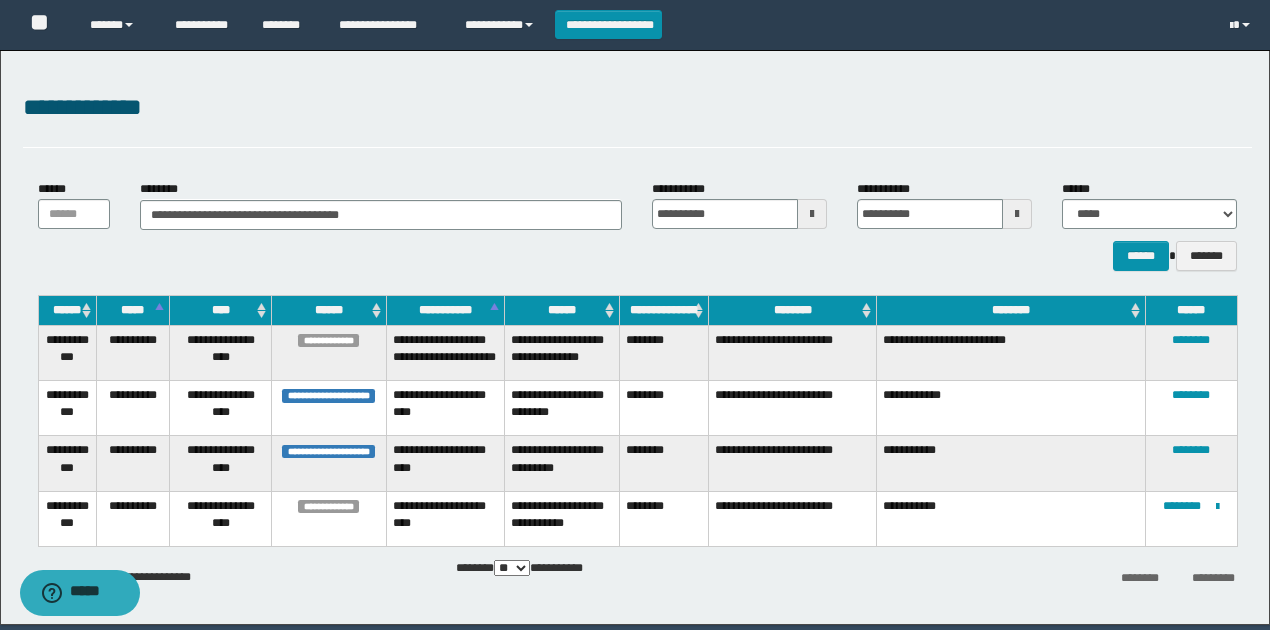 drag, startPoint x: 726, startPoint y: 568, endPoint x: 744, endPoint y: 606, distance: 42.047592 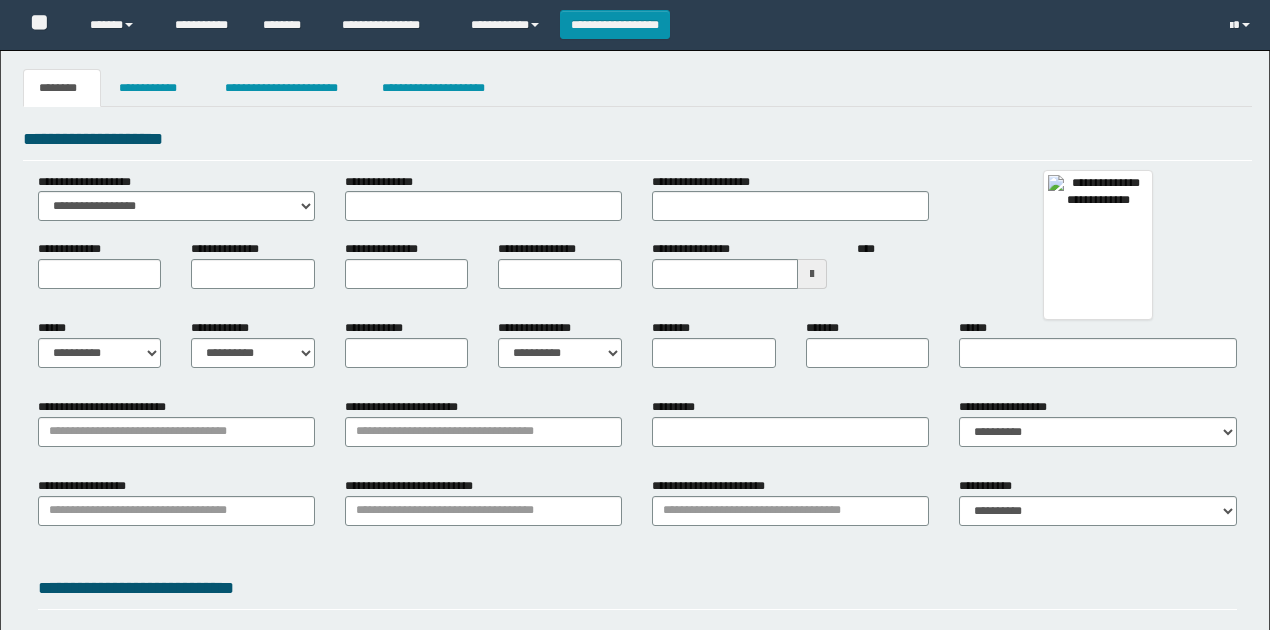 scroll, scrollTop: 0, scrollLeft: 0, axis: both 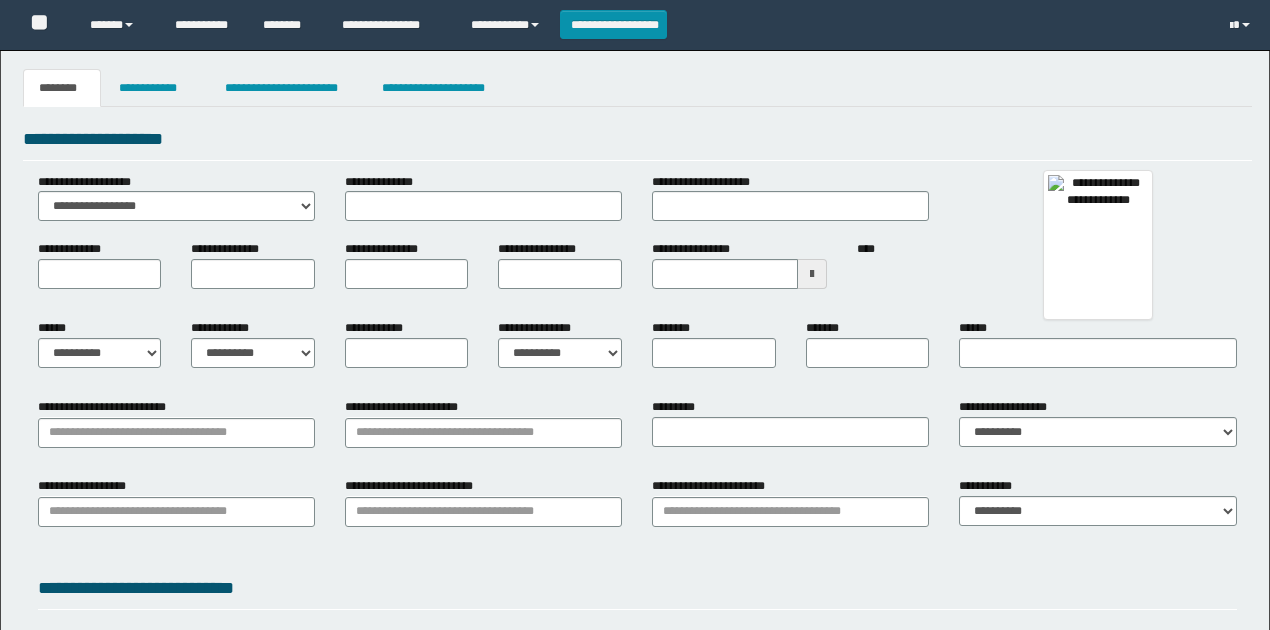 type on "********" 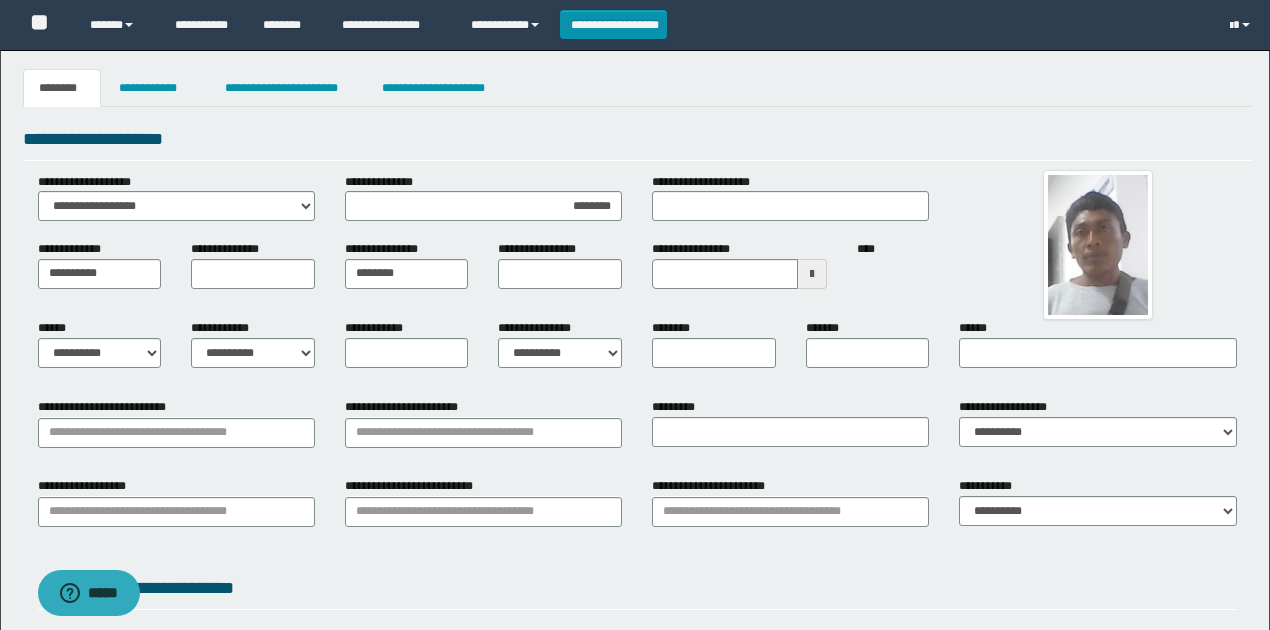 scroll, scrollTop: 0, scrollLeft: 0, axis: both 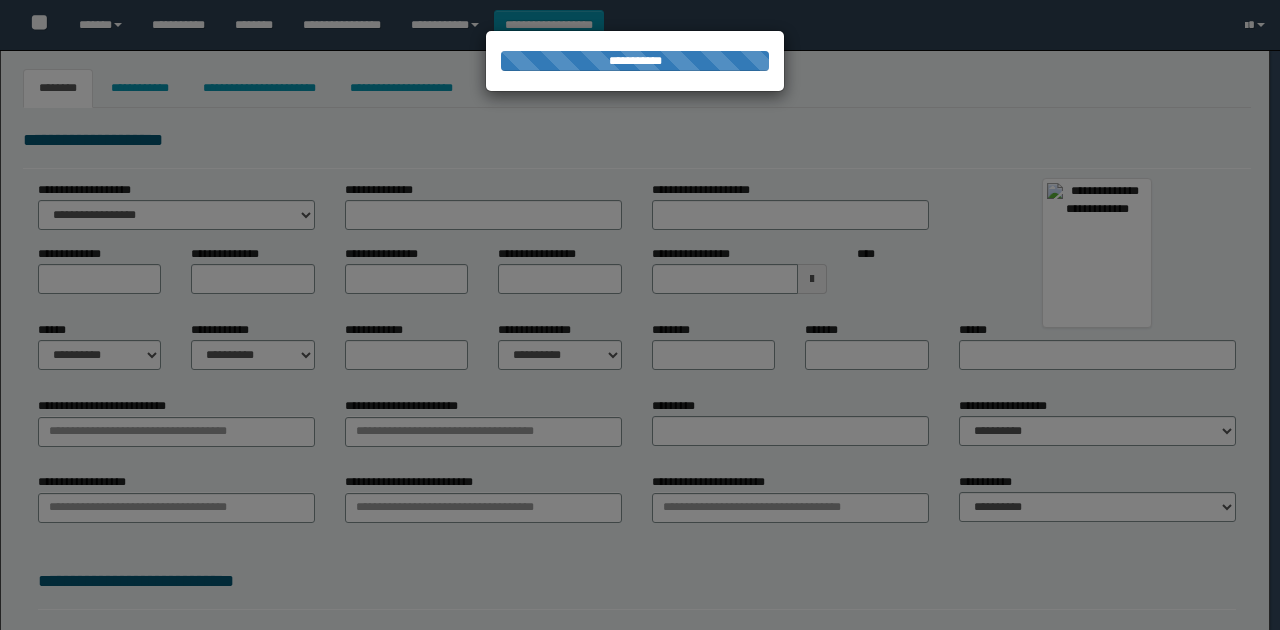 type on "*******" 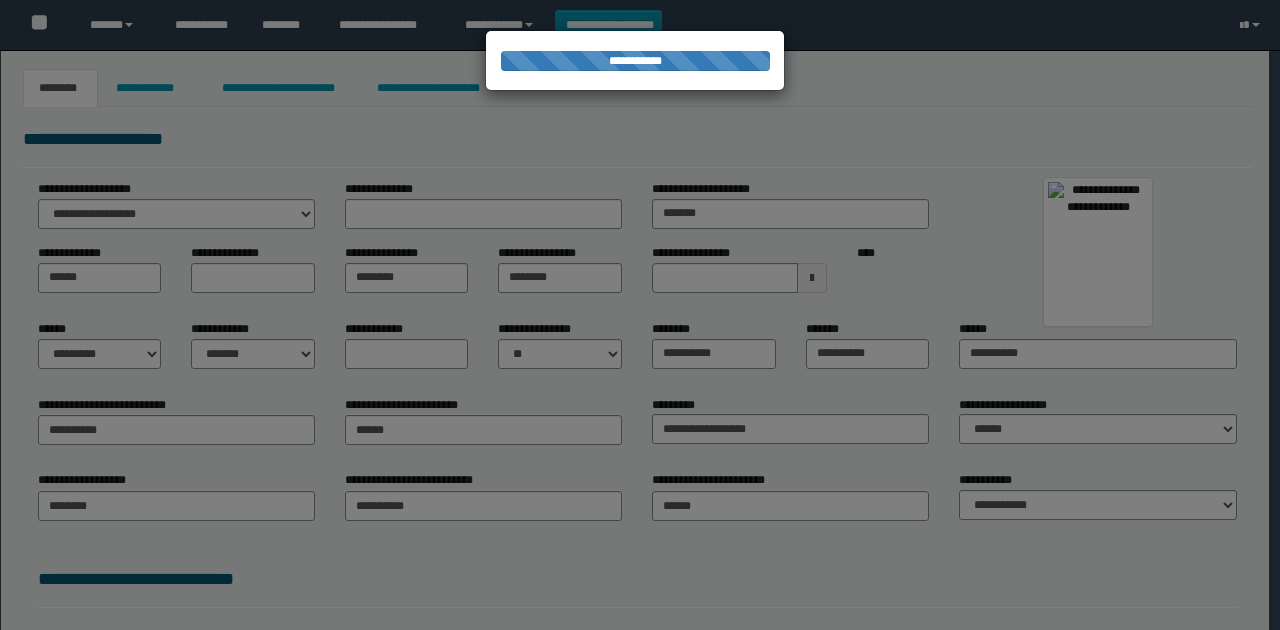 scroll, scrollTop: 0, scrollLeft: 0, axis: both 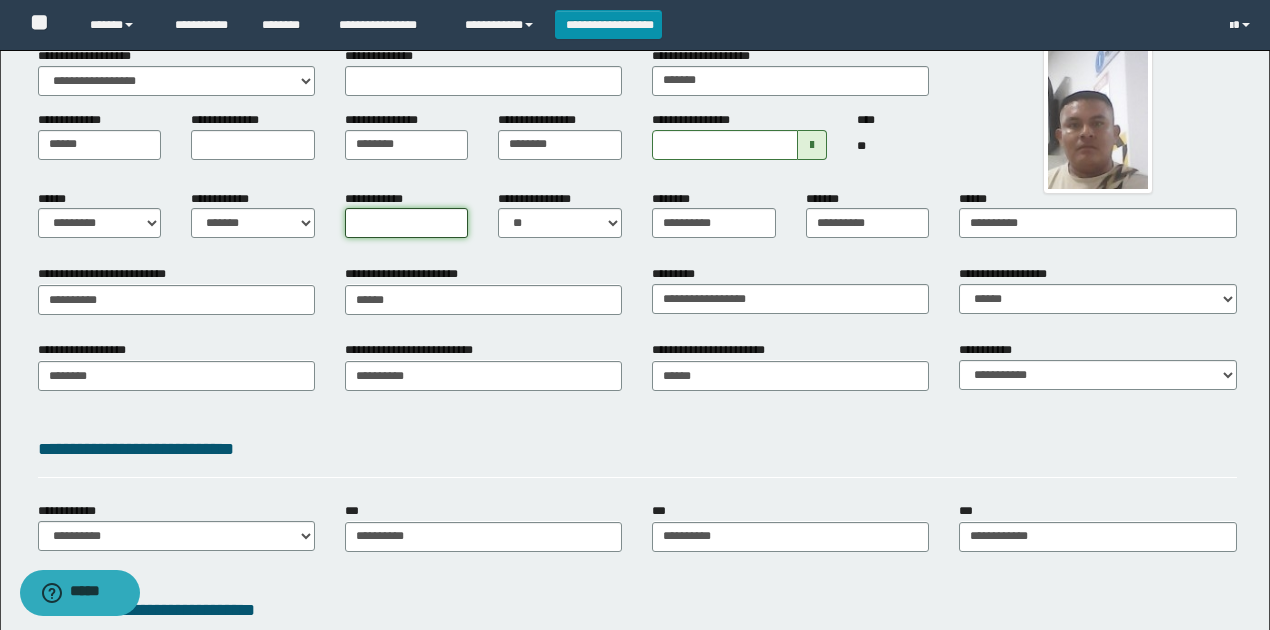 click on "**********" at bounding box center [407, 223] 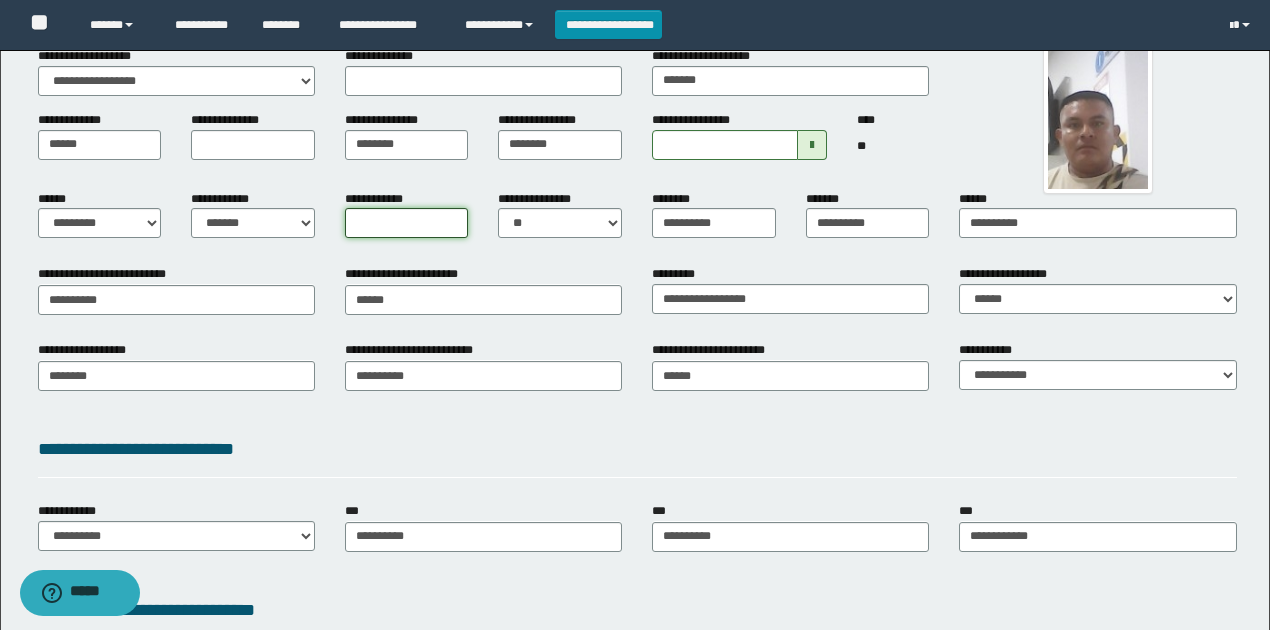 type on "*" 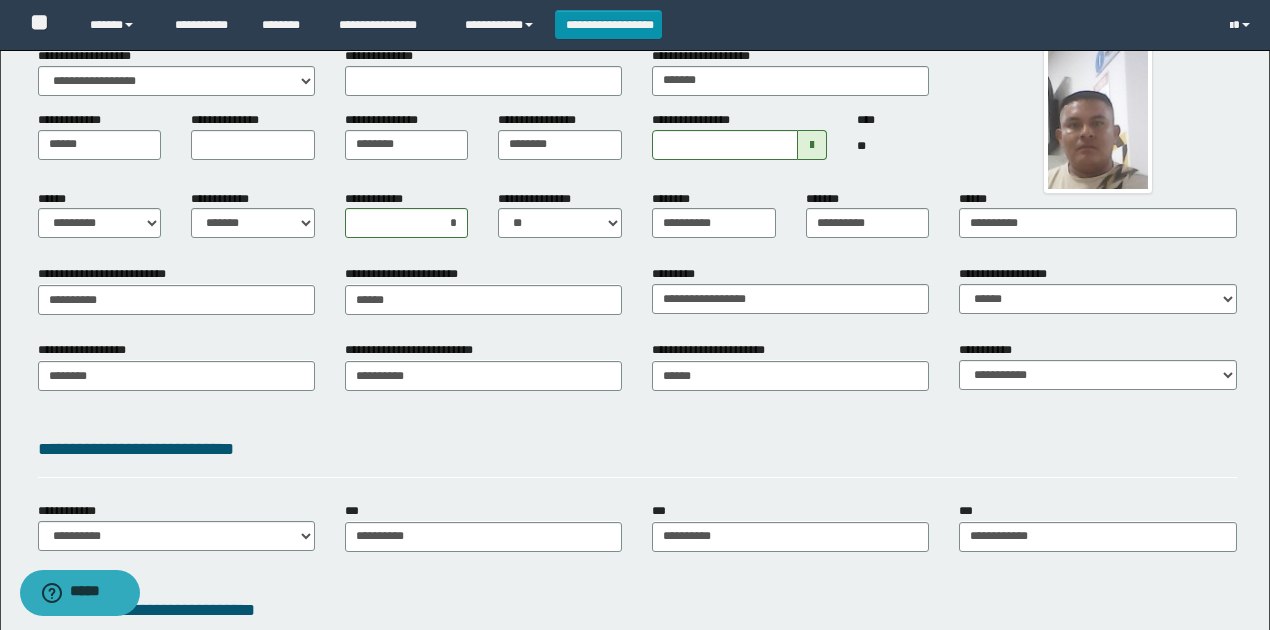 drag, startPoint x: 574, startPoint y: 427, endPoint x: 570, endPoint y: 415, distance: 12.649111 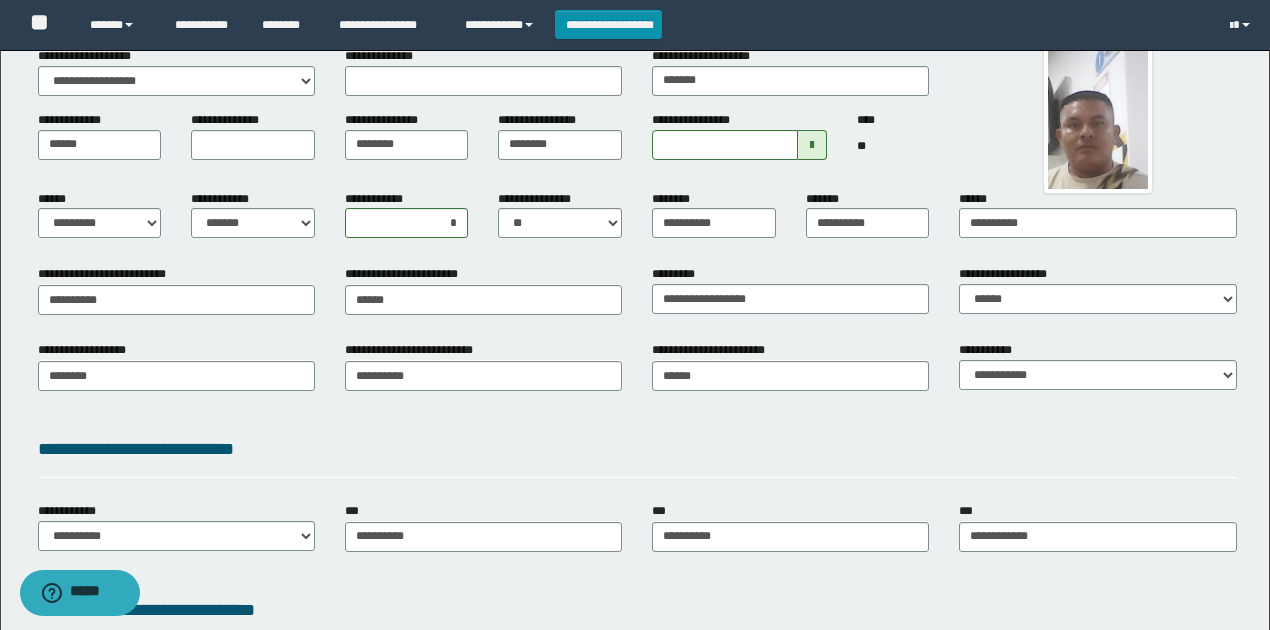 click on "**********" at bounding box center [637, 453] 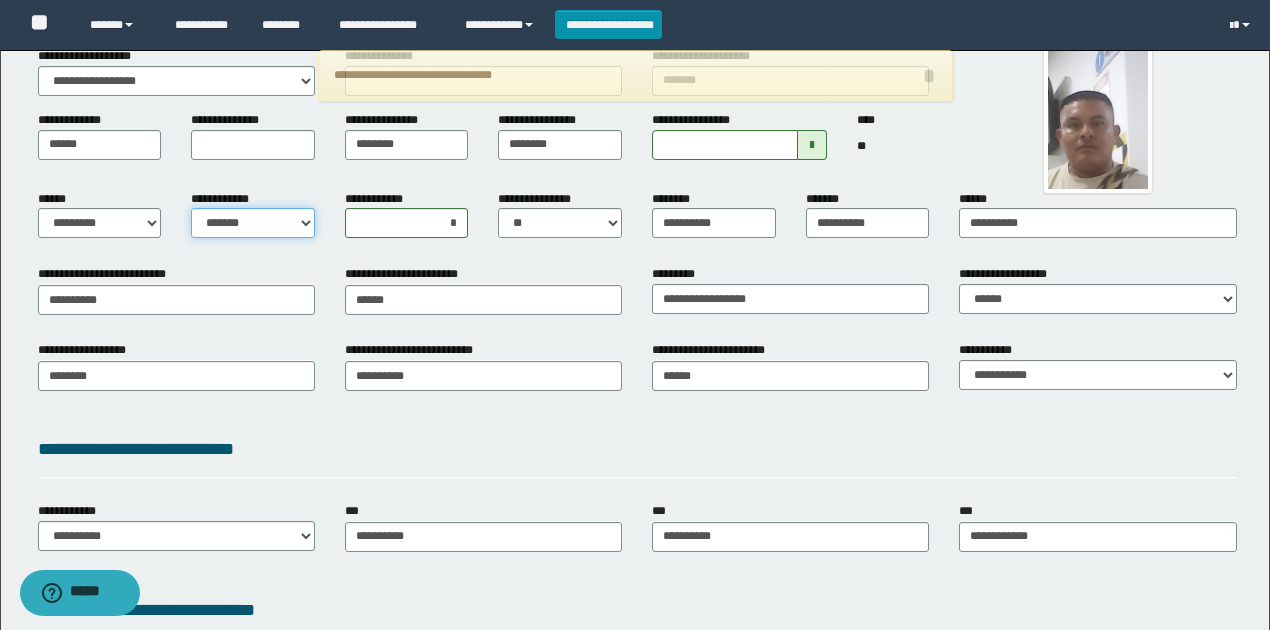 drag, startPoint x: 282, startPoint y: 227, endPoint x: 270, endPoint y: 227, distance: 12 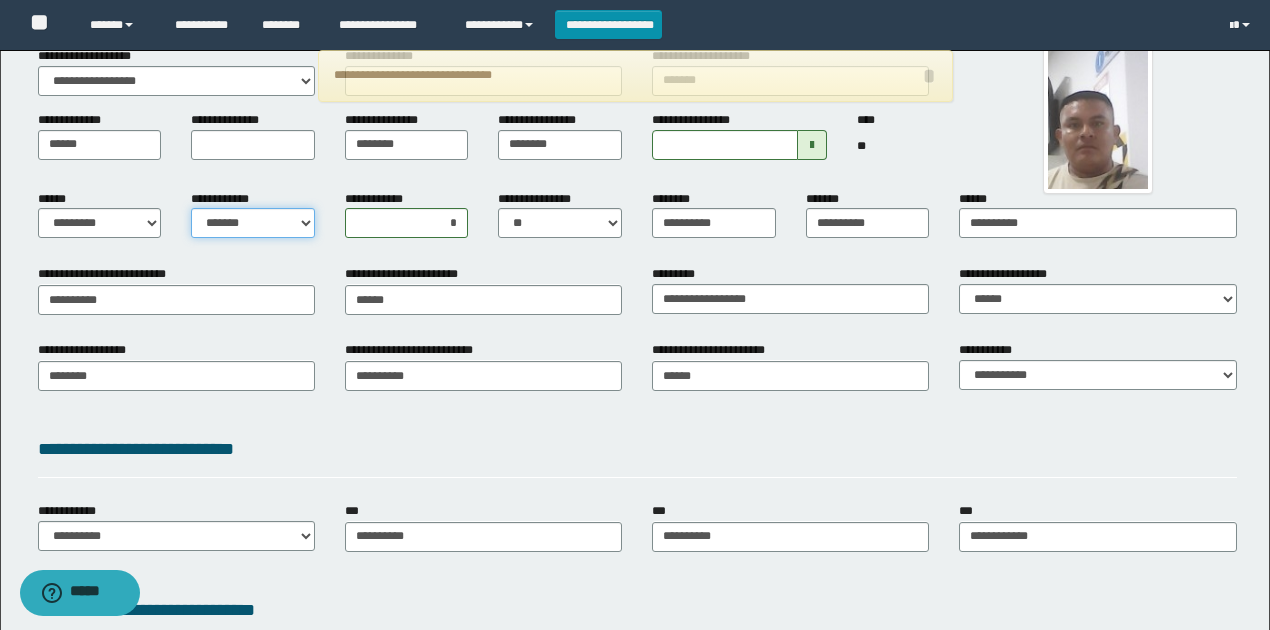 click on "**********" at bounding box center [253, 223] 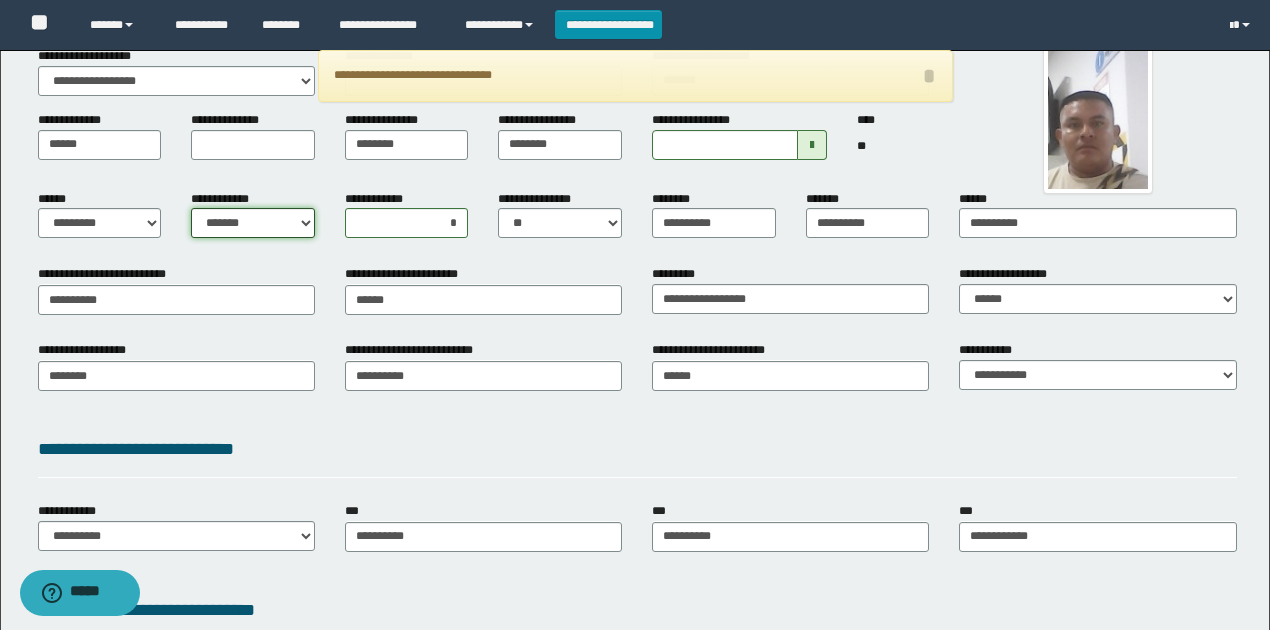 select on "*" 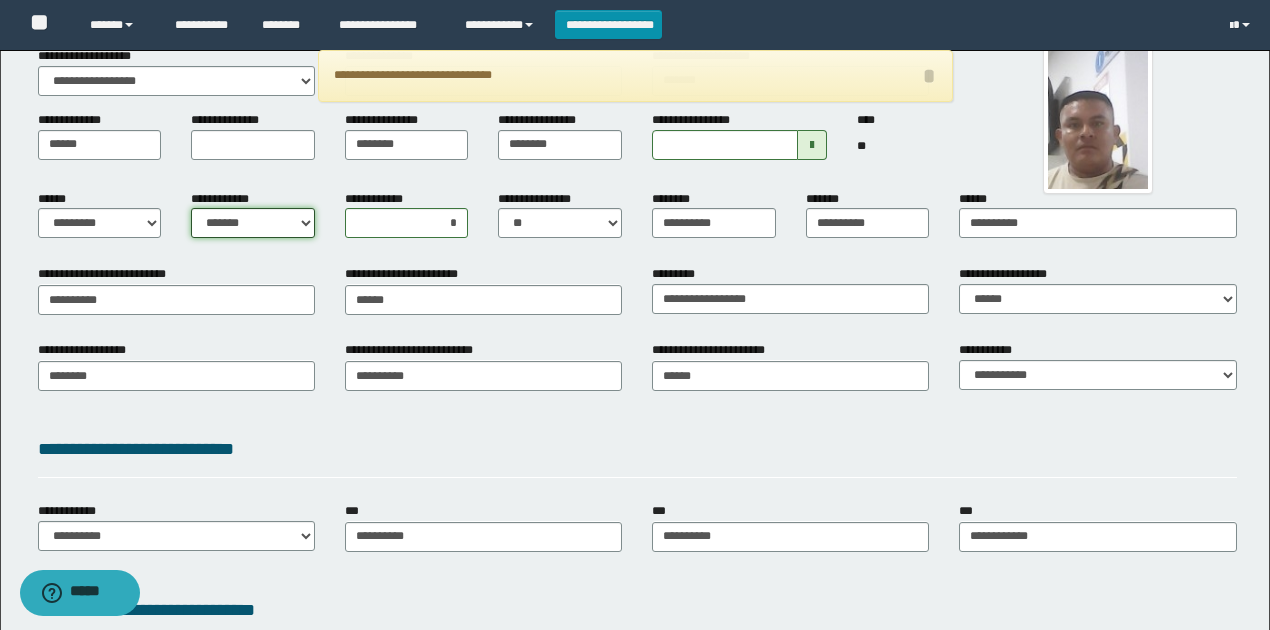 click on "**********" at bounding box center [253, 223] 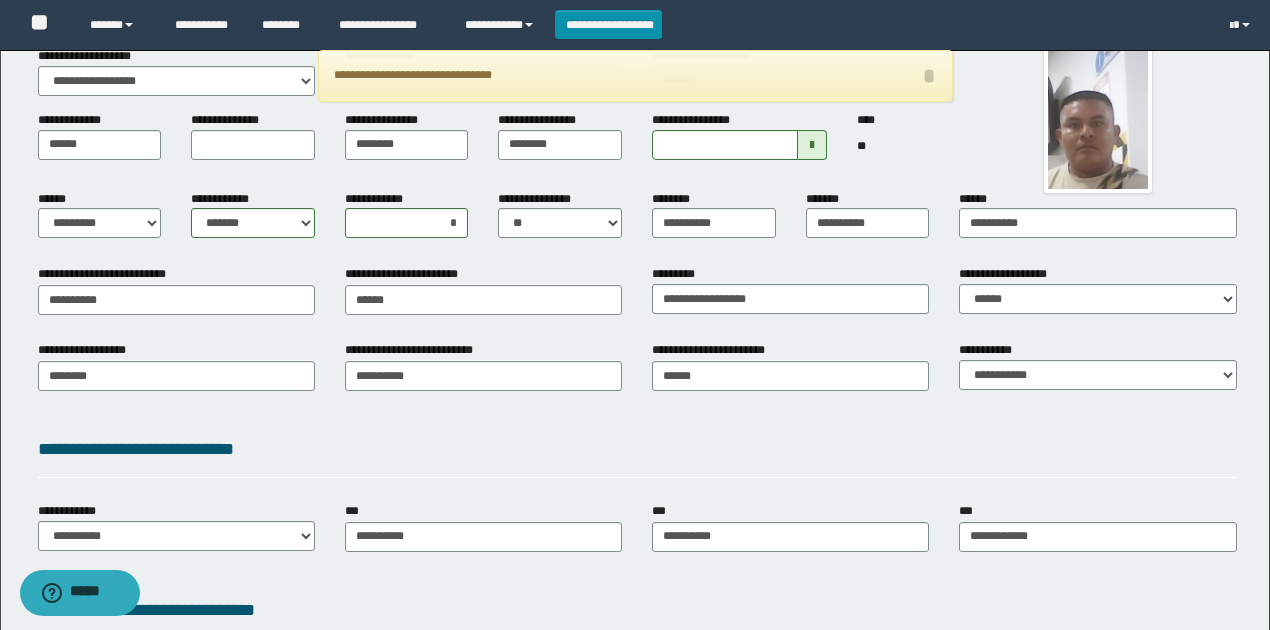 click on "**********" at bounding box center [637, 449] 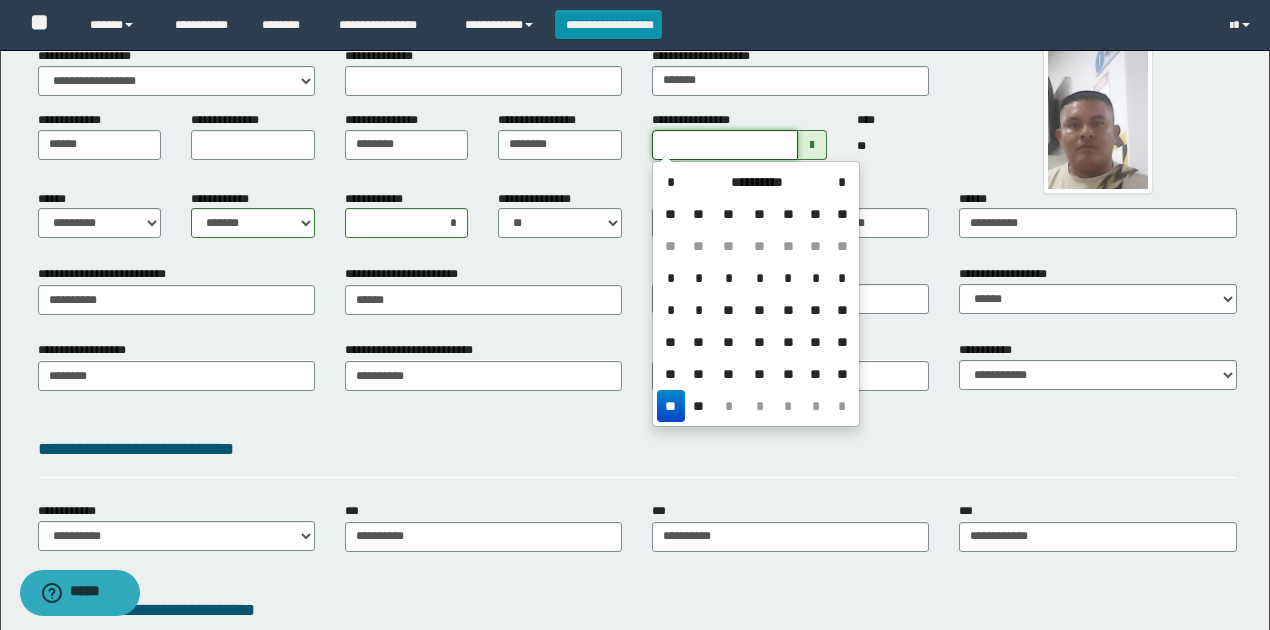 click on "**********" at bounding box center [725, 145] 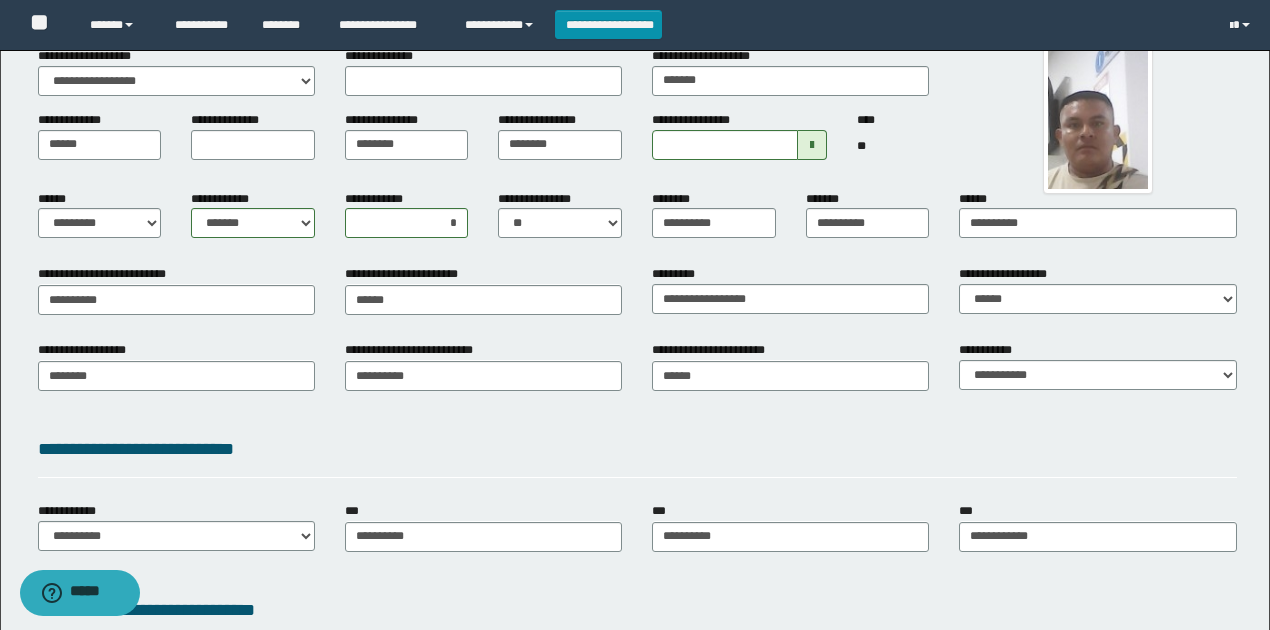 click on "**********" at bounding box center (637, 382) 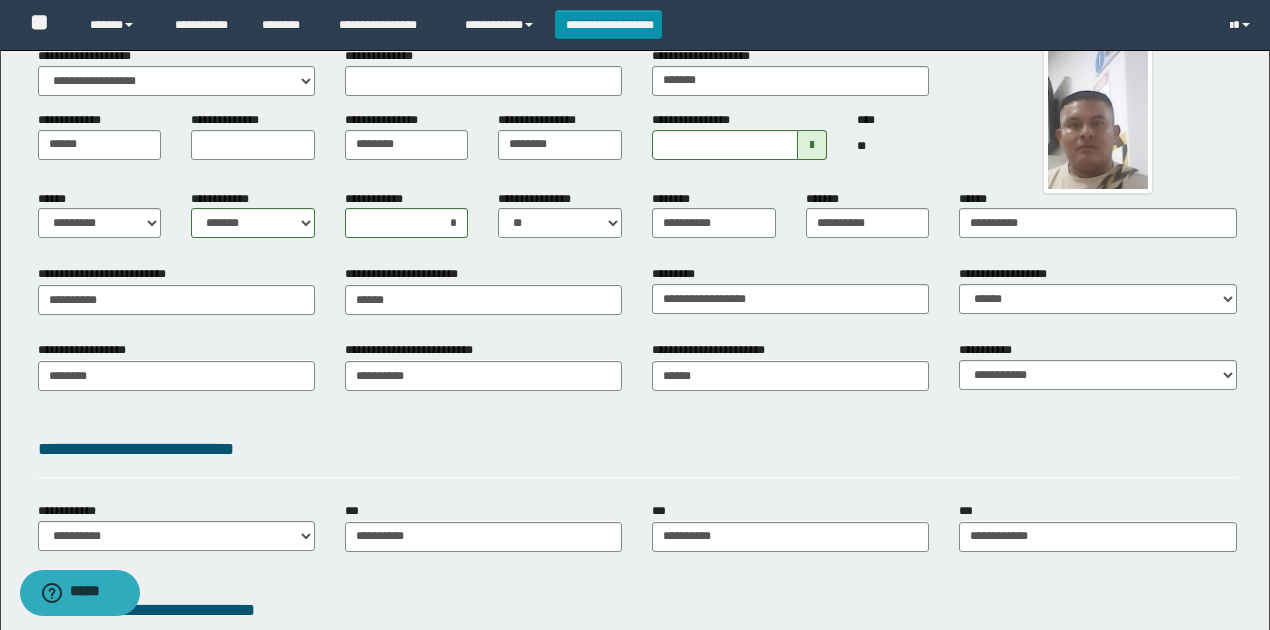 scroll, scrollTop: 200, scrollLeft: 0, axis: vertical 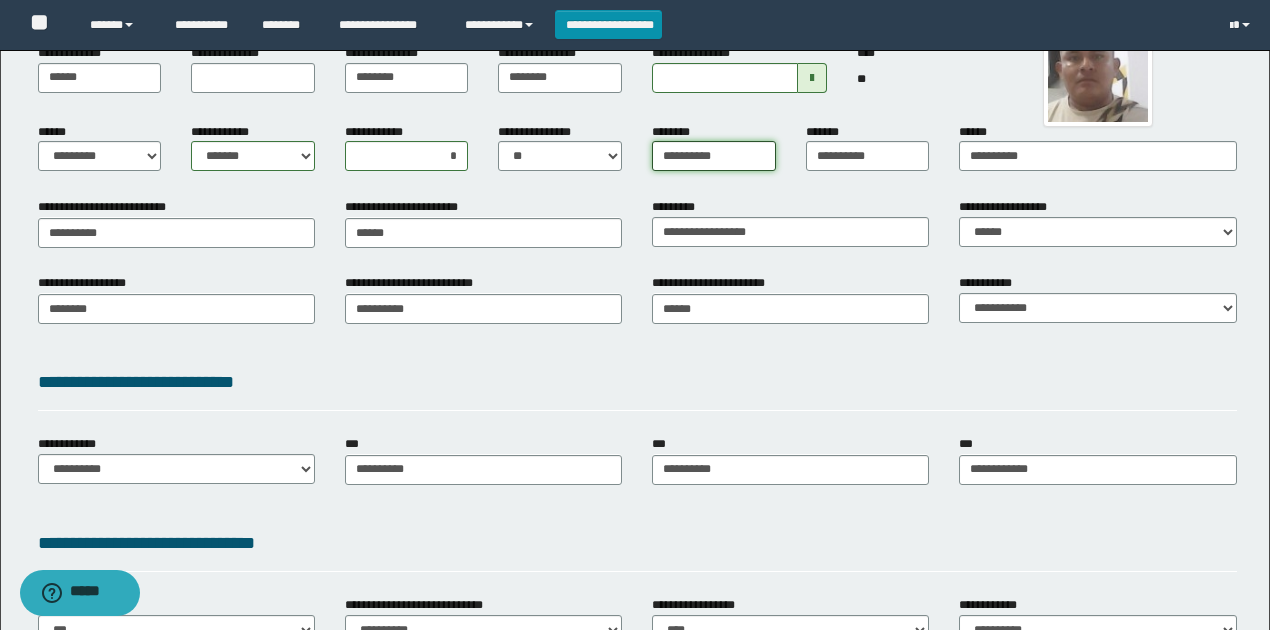 drag, startPoint x: 754, startPoint y: 152, endPoint x: 488, endPoint y: 149, distance: 266.0169 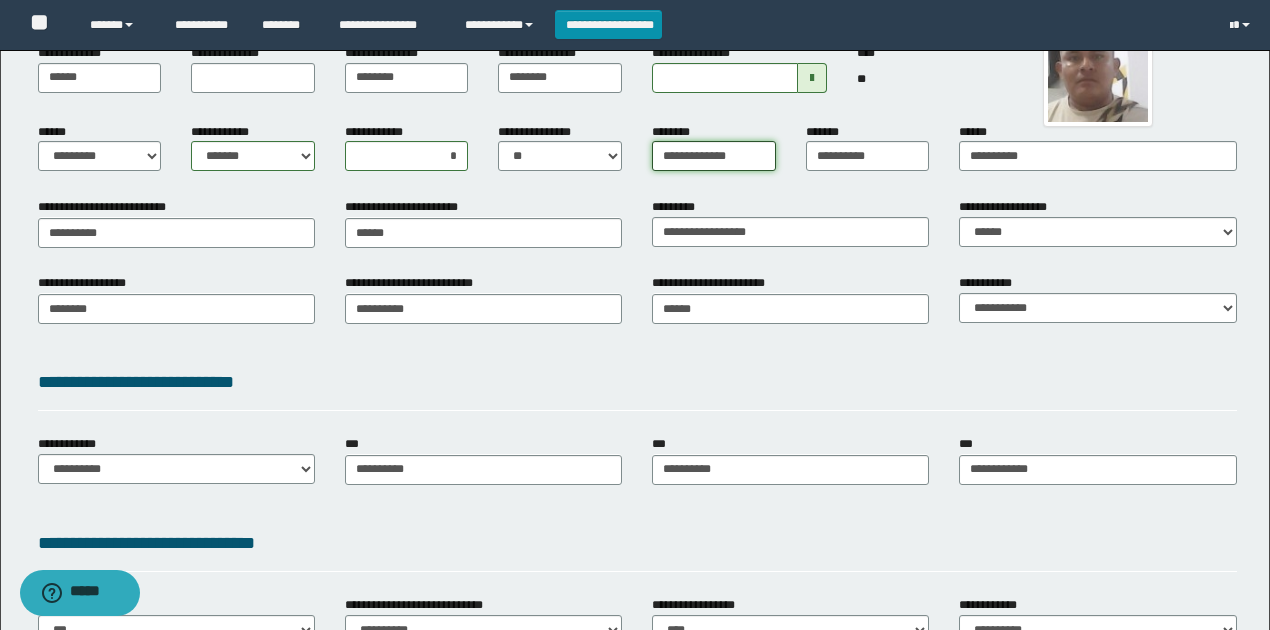 type on "**********" 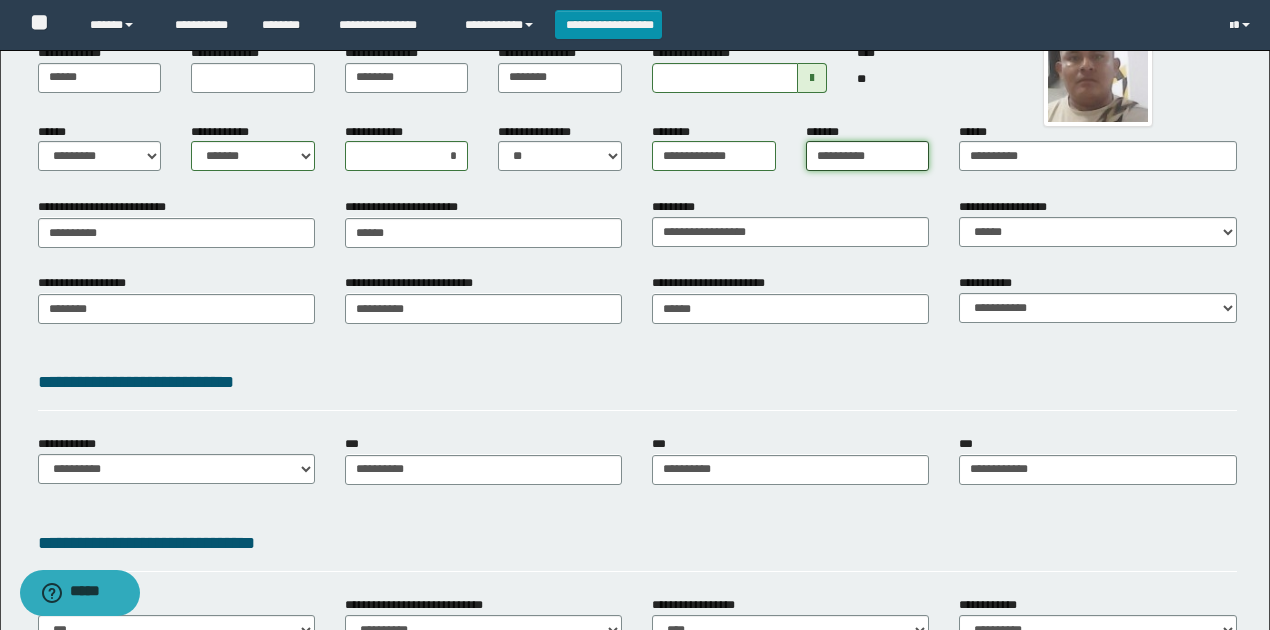 drag, startPoint x: 898, startPoint y: 151, endPoint x: 762, endPoint y: 154, distance: 136.03308 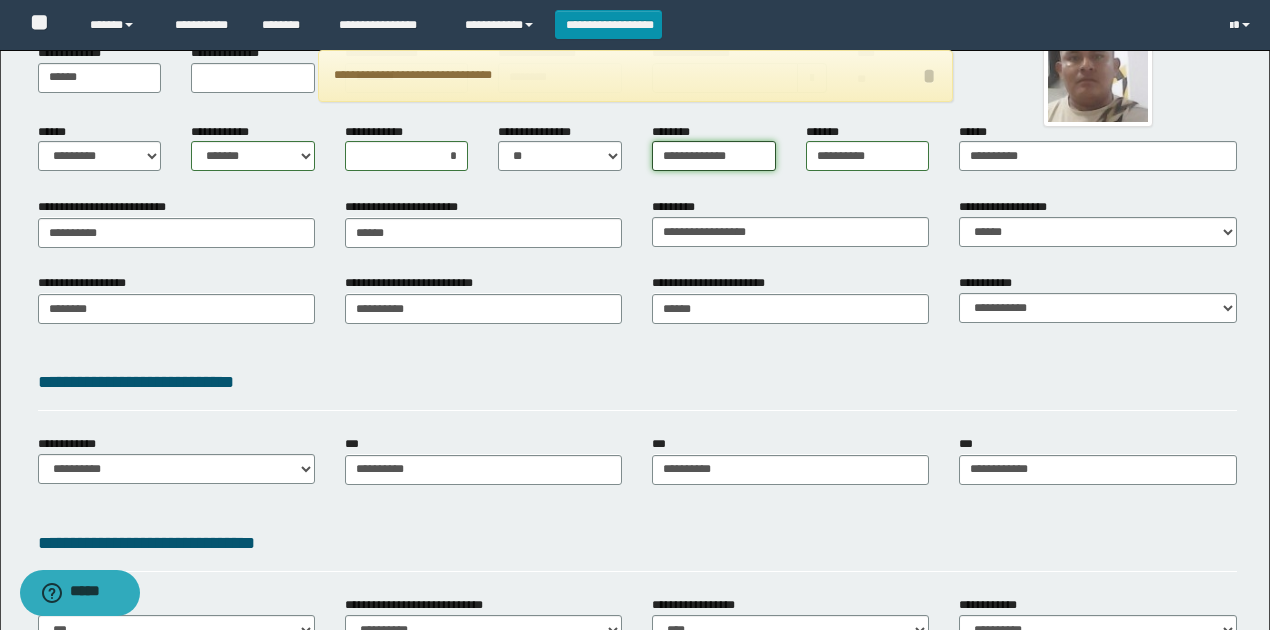 drag, startPoint x: 754, startPoint y: 156, endPoint x: 645, endPoint y: 158, distance: 109.01835 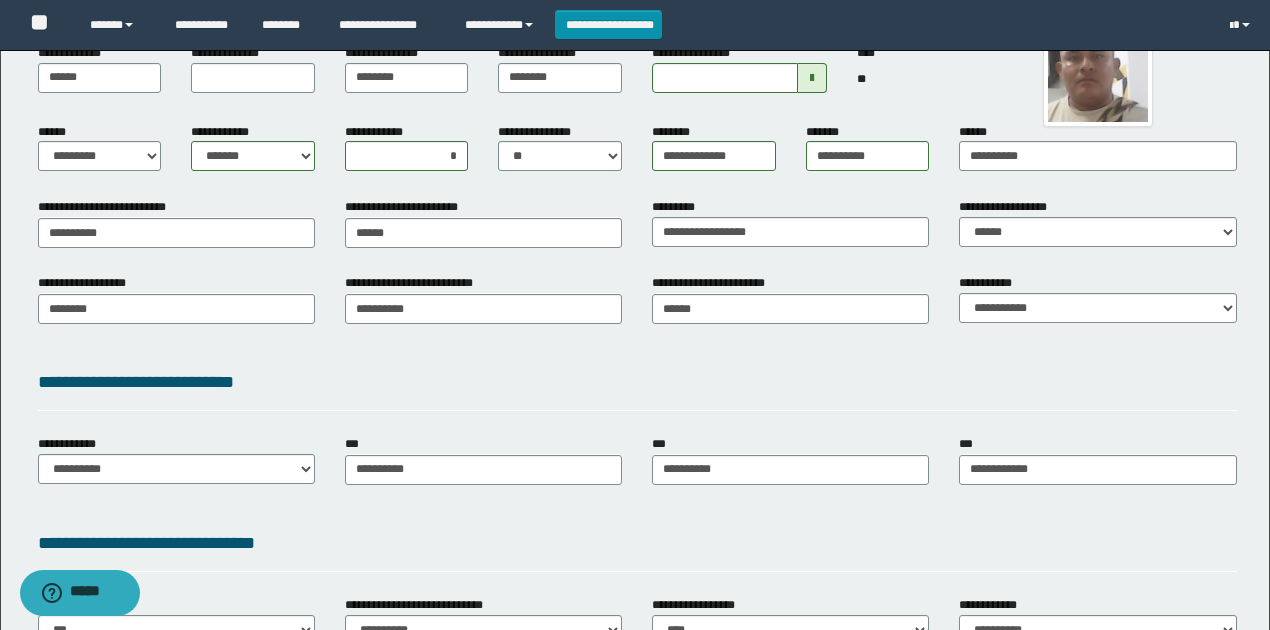 click on "**********" at bounding box center (790, 222) 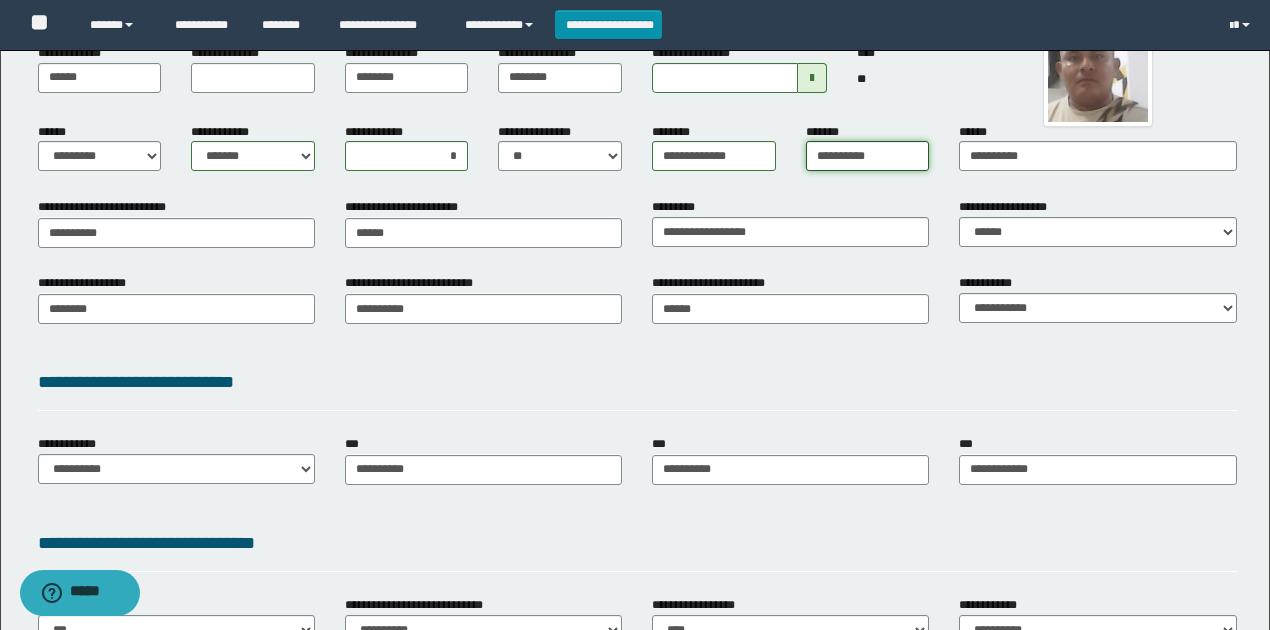 drag, startPoint x: 886, startPoint y: 152, endPoint x: 723, endPoint y: 151, distance: 163.00307 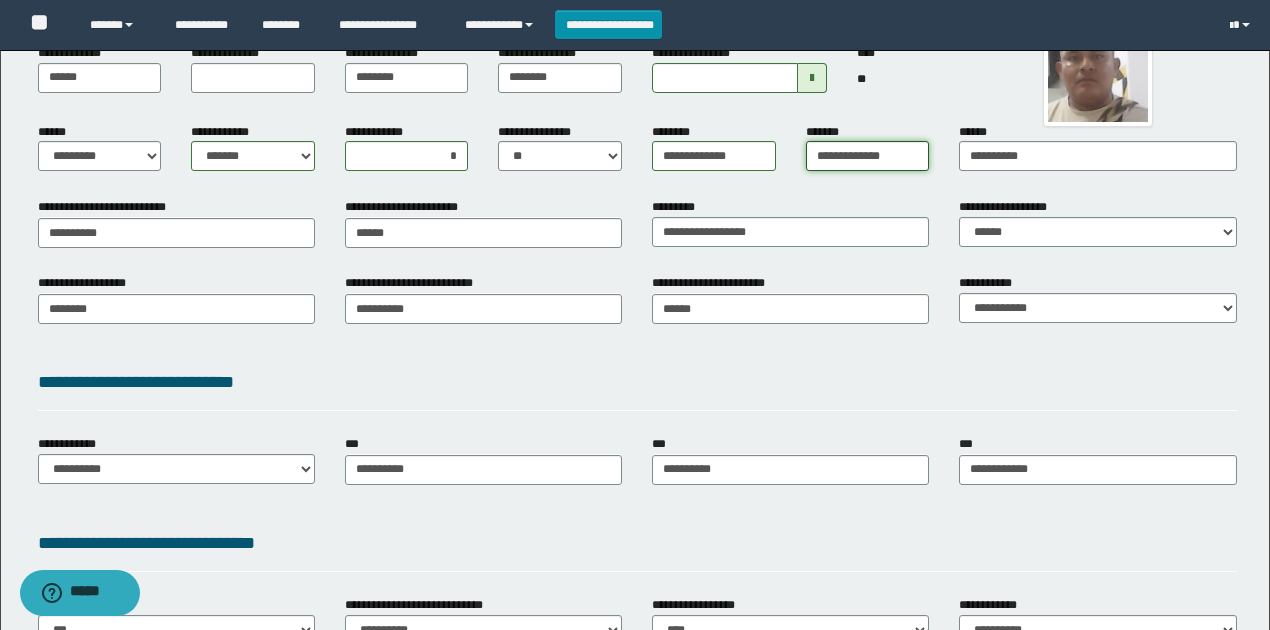 type on "**********" 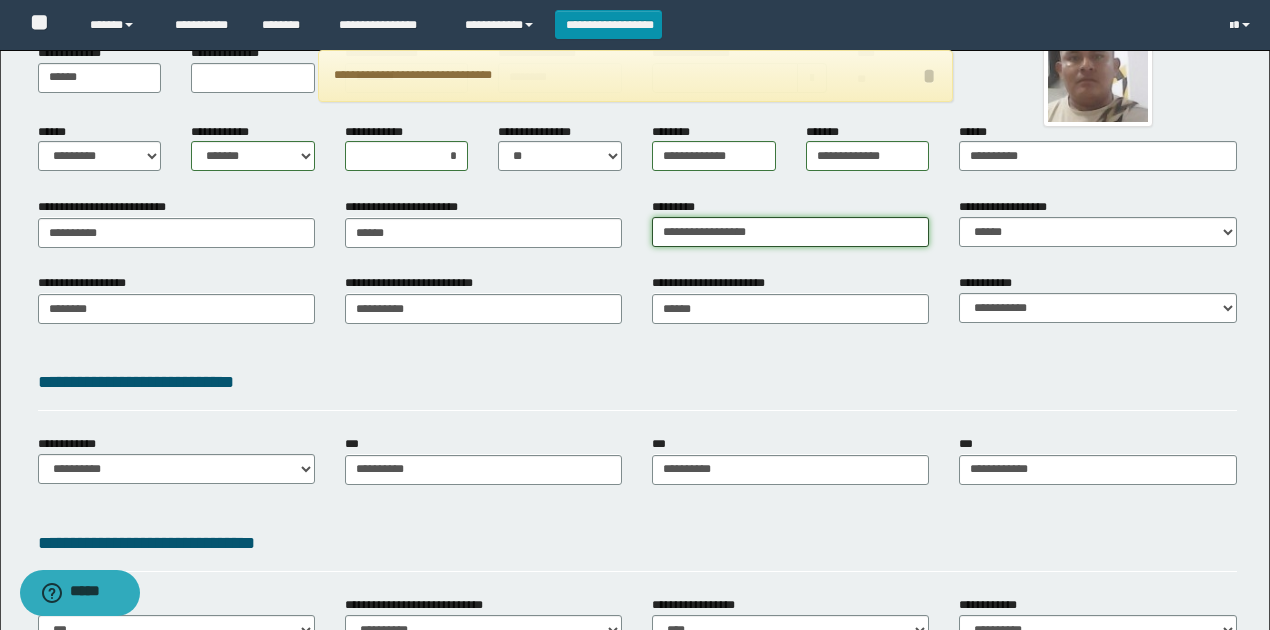 drag, startPoint x: 824, startPoint y: 233, endPoint x: 635, endPoint y: 234, distance: 189.00264 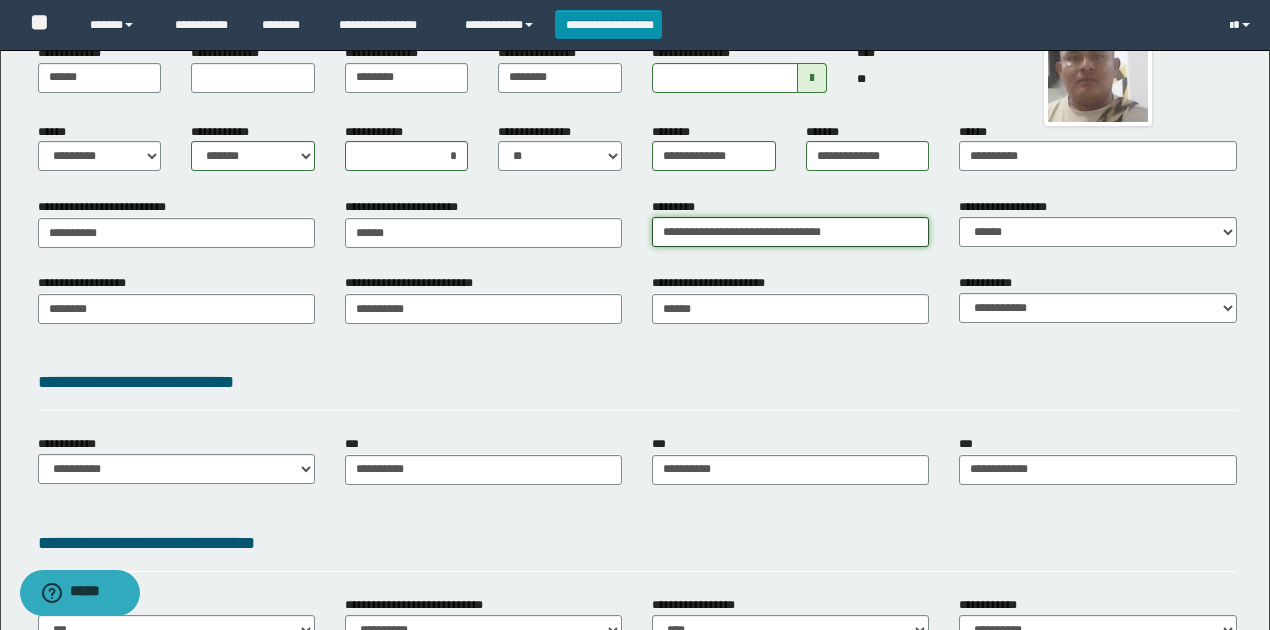 type on "**********" 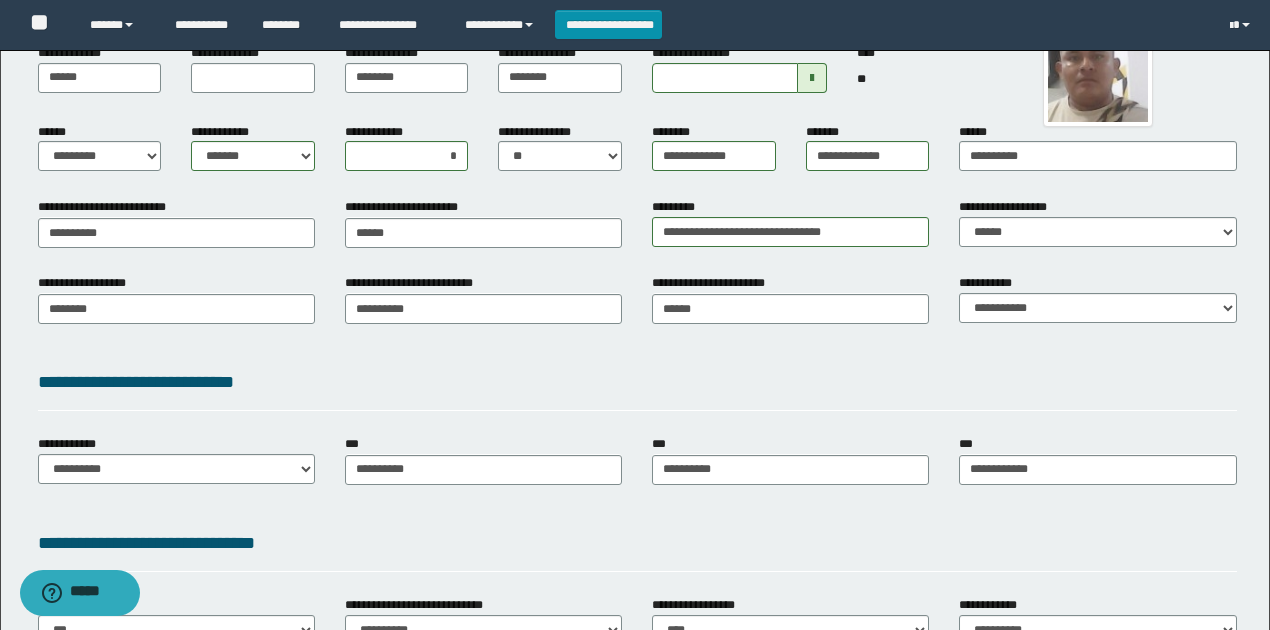 click on "**********" at bounding box center (637, 389) 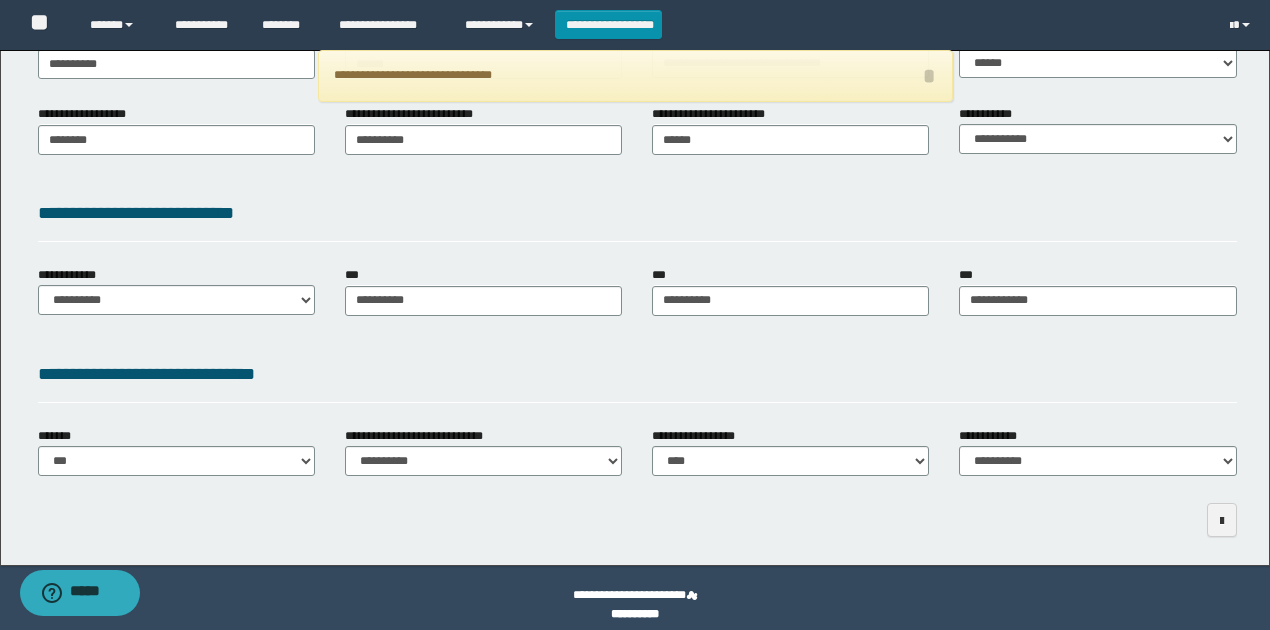 scroll, scrollTop: 383, scrollLeft: 0, axis: vertical 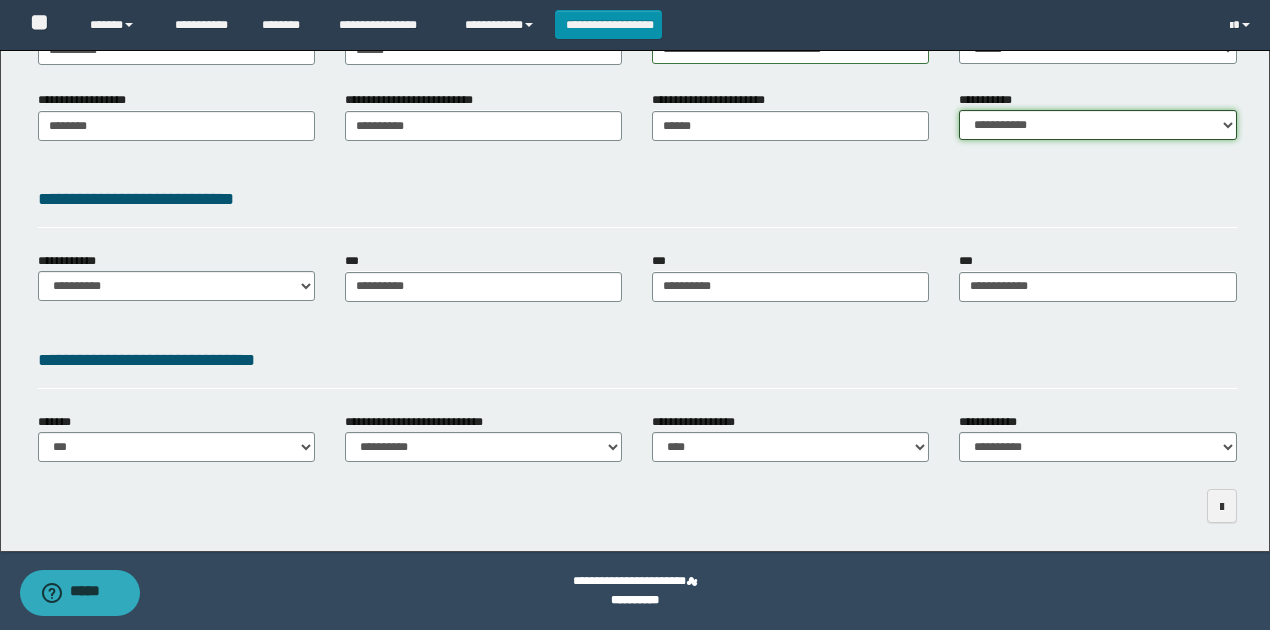 click on "**********" at bounding box center [1097, 125] 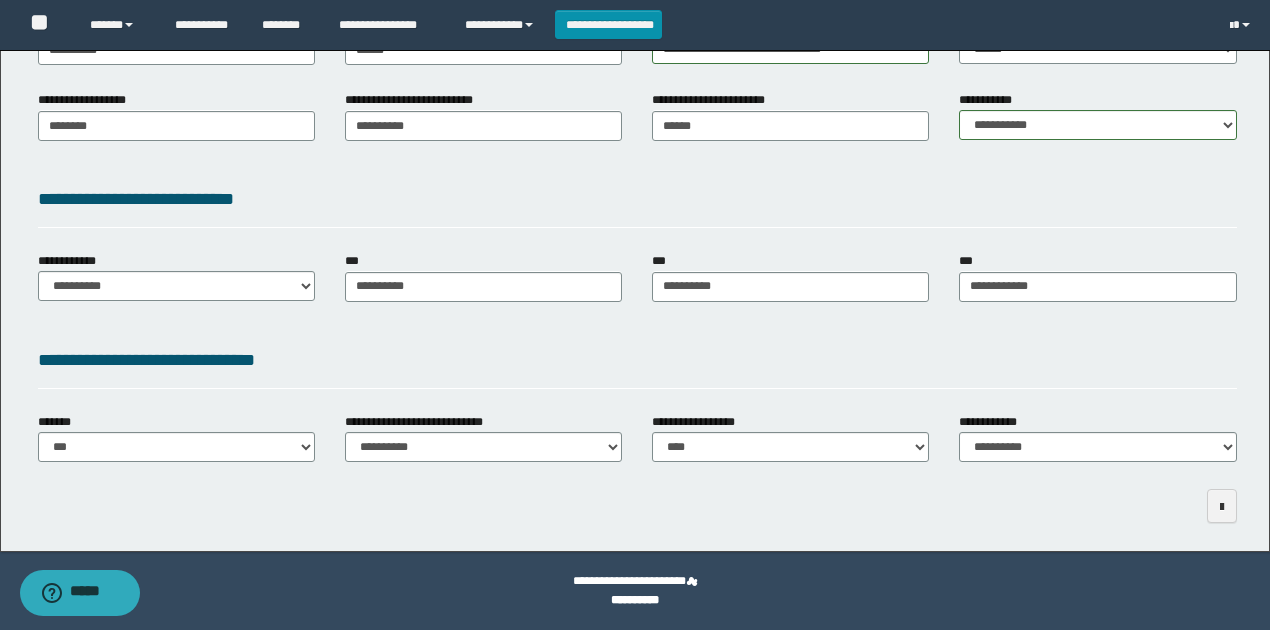 drag, startPoint x: 1037, startPoint y: 360, endPoint x: 1055, endPoint y: 373, distance: 22.203604 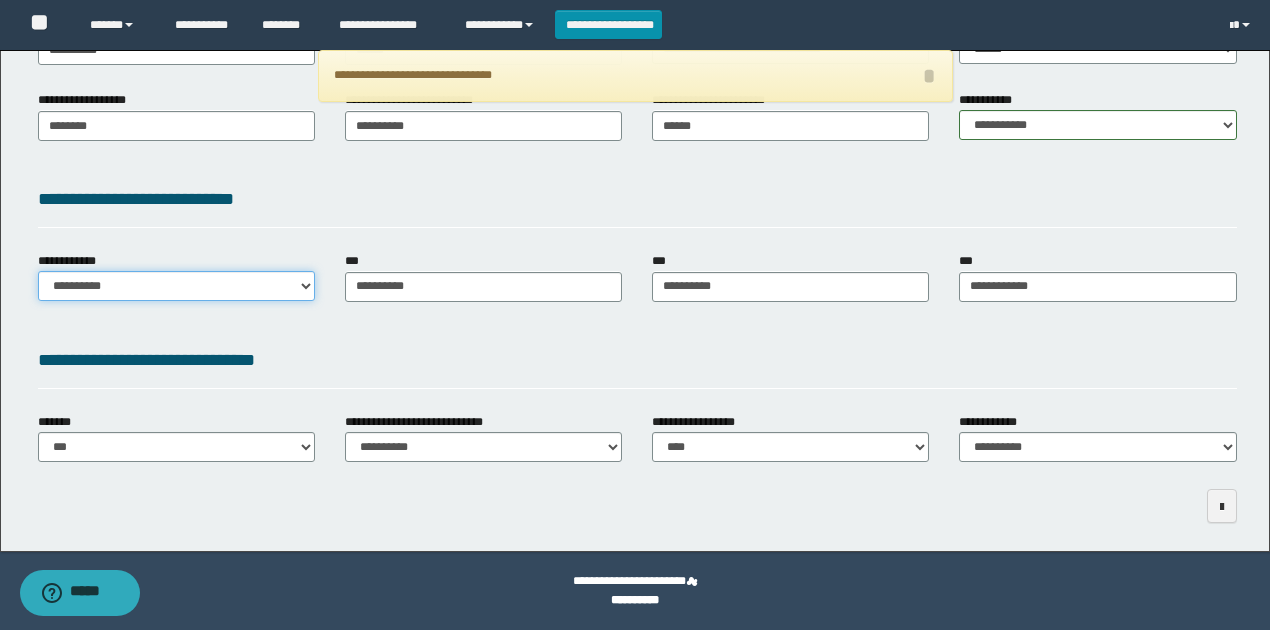 click on "**********" at bounding box center (176, 286) 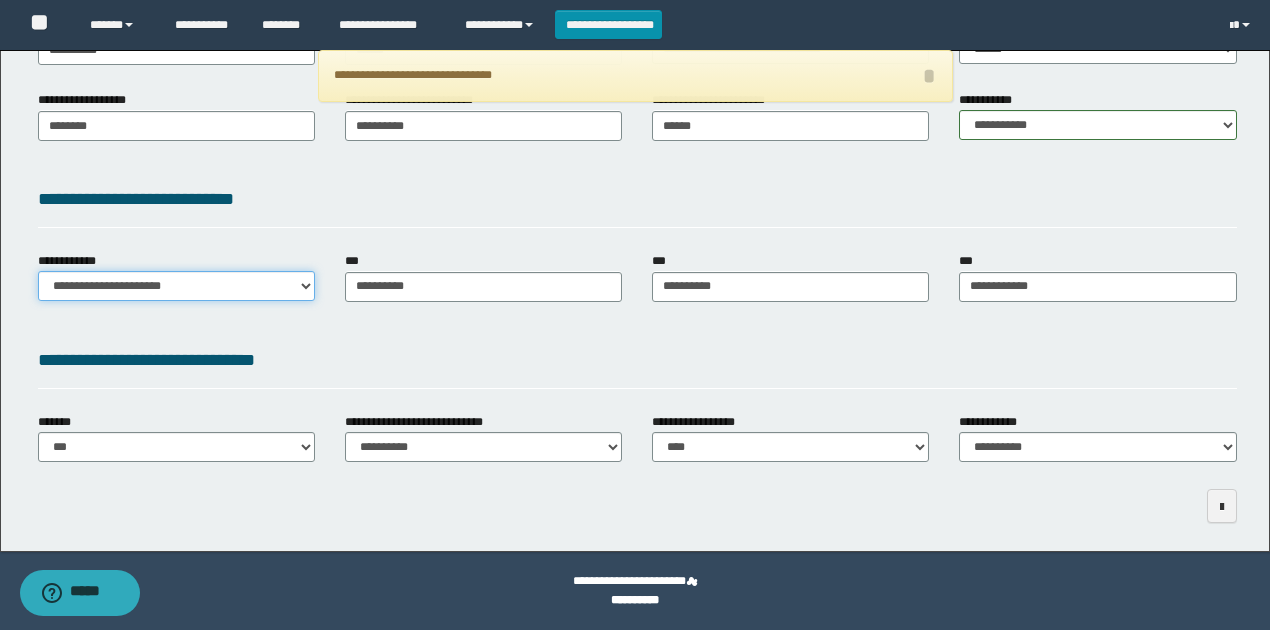 click on "**********" at bounding box center (176, 286) 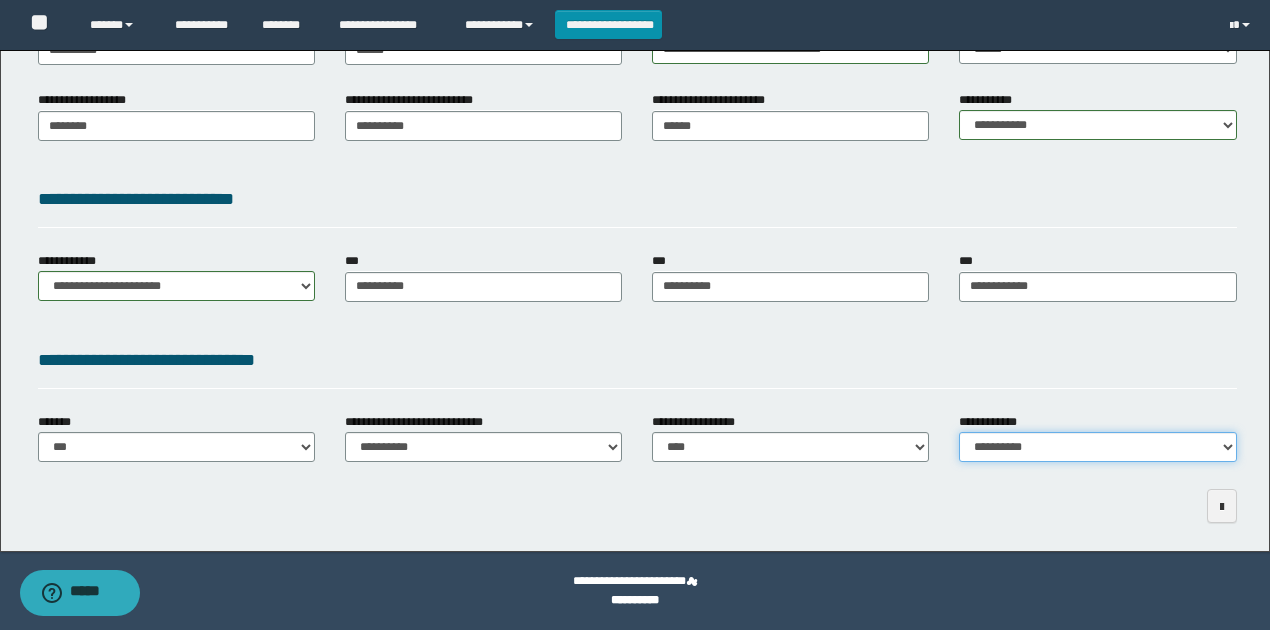 click on "**********" at bounding box center [1097, 447] 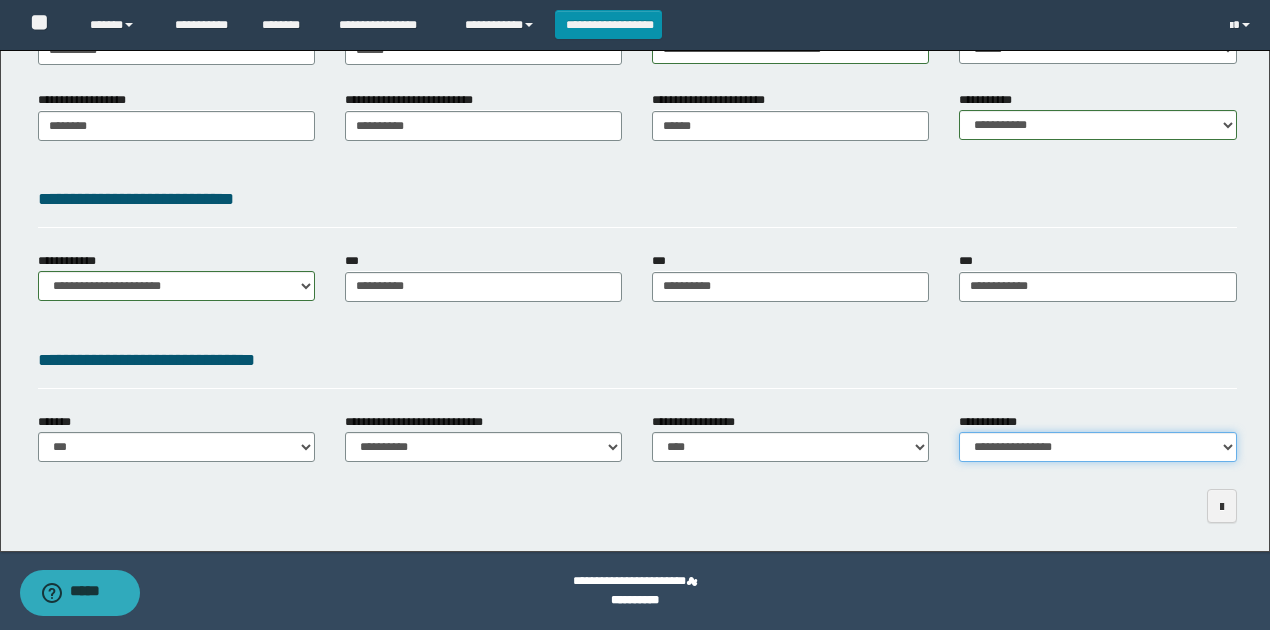 click on "**********" at bounding box center (1097, 447) 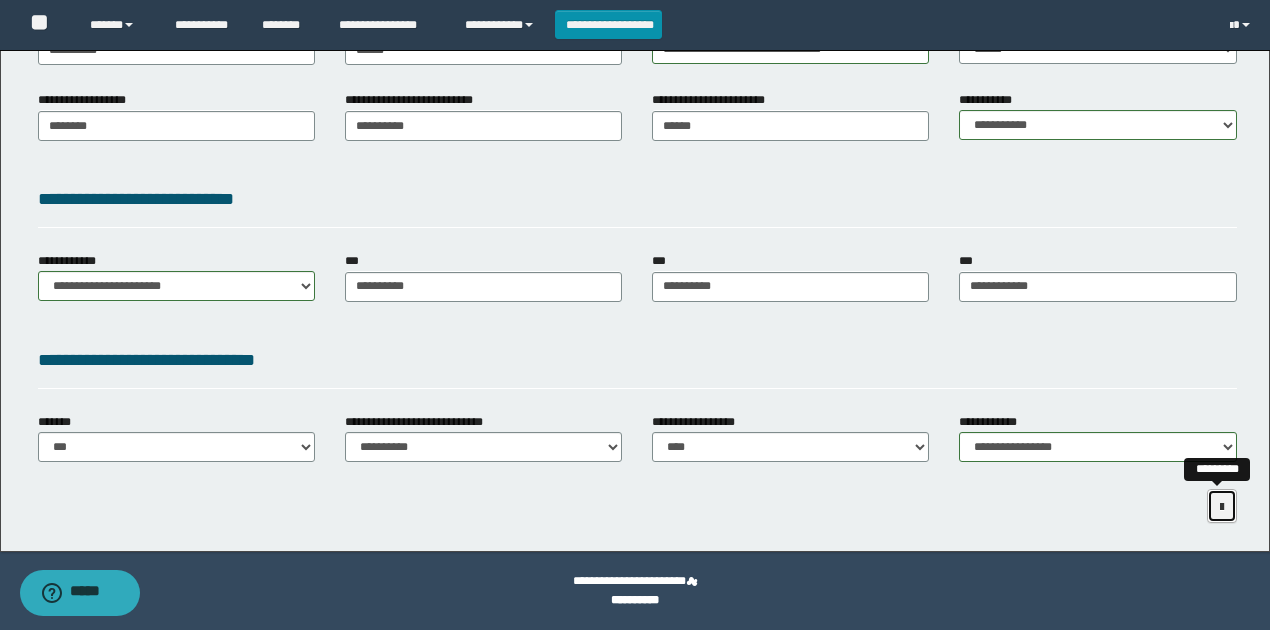 click at bounding box center [1222, 507] 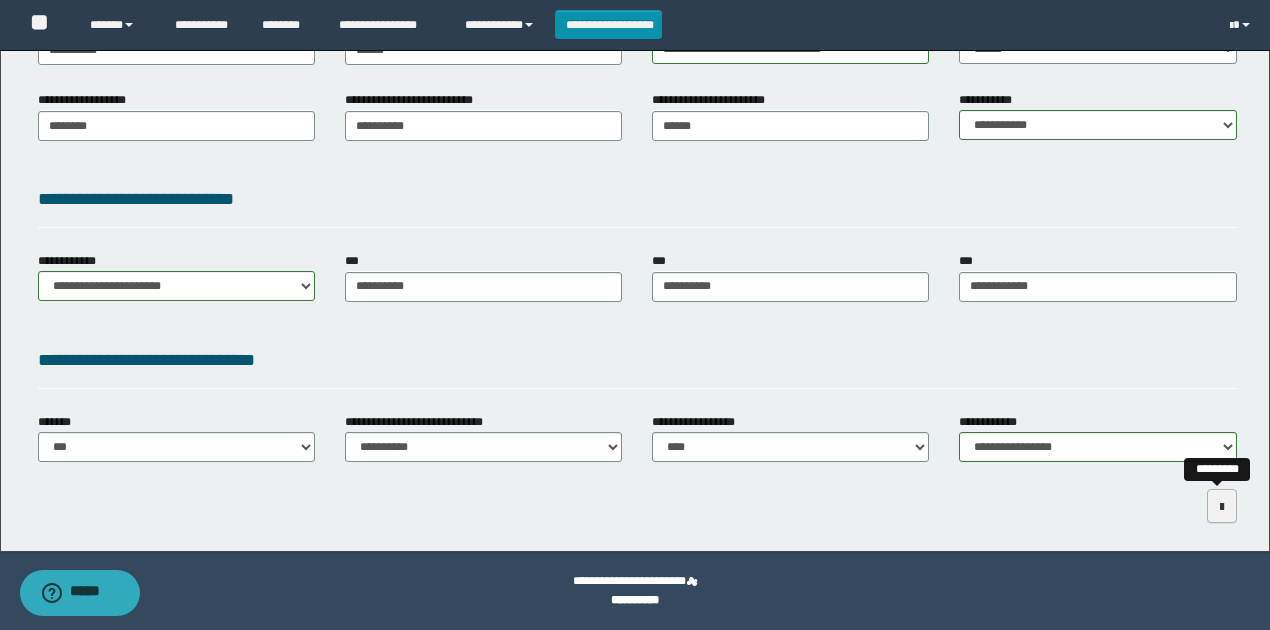 scroll, scrollTop: 0, scrollLeft: 0, axis: both 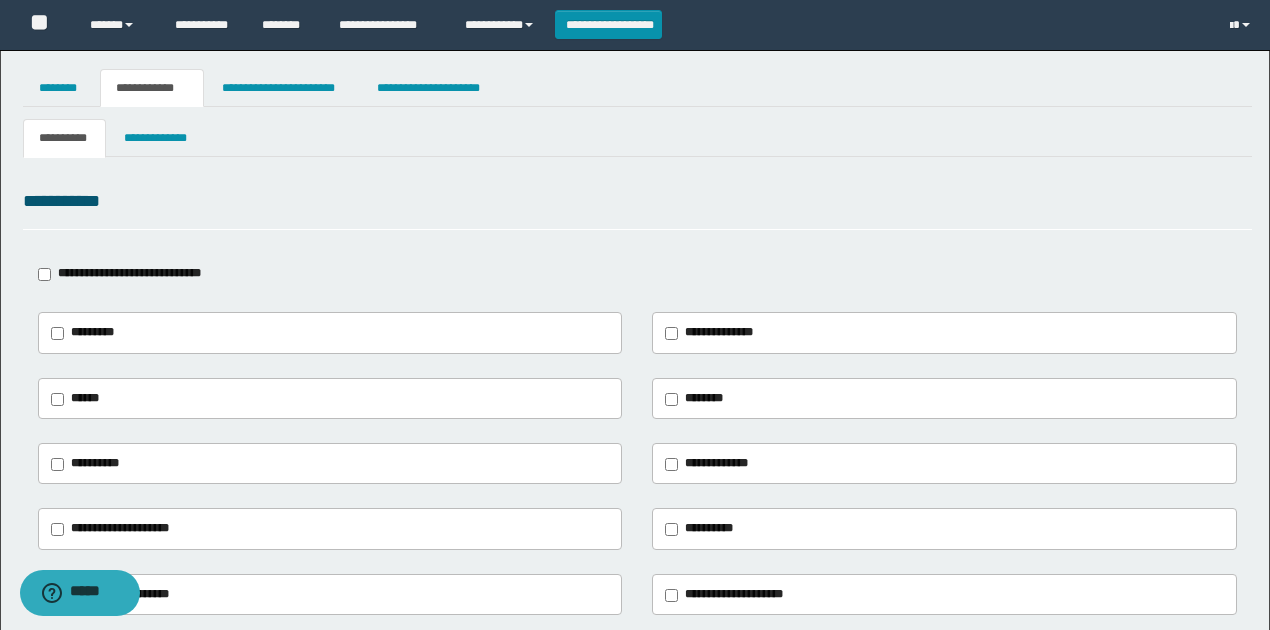 click on "**********" at bounding box center [637, 274] 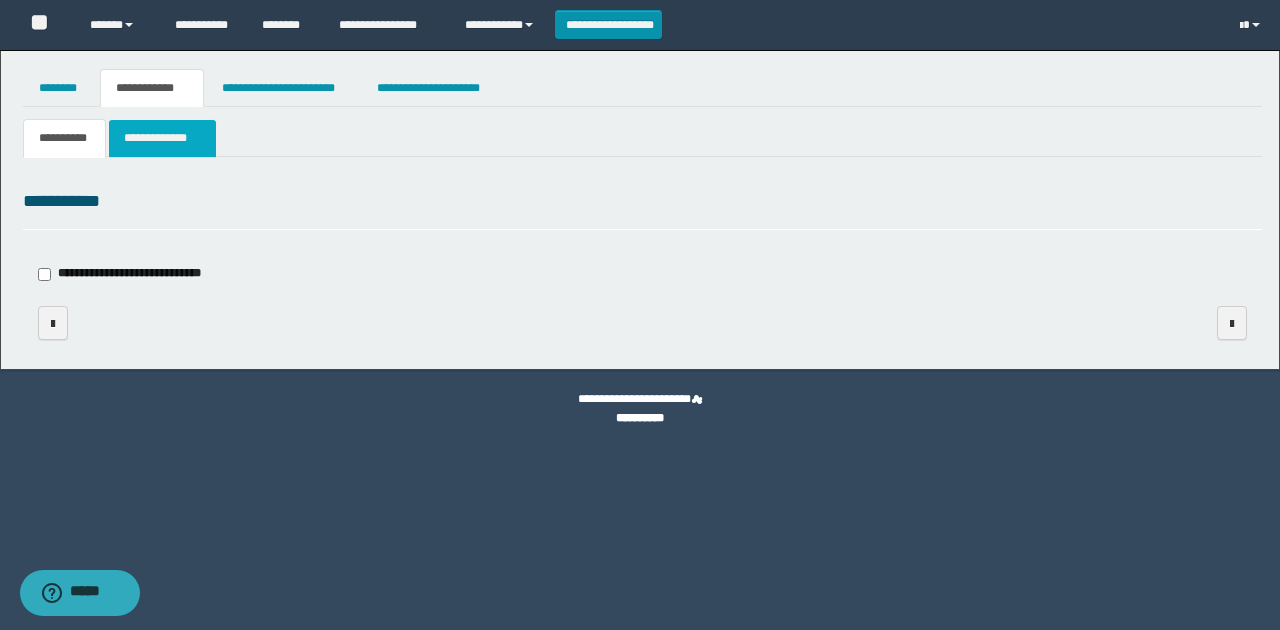 click on "**********" at bounding box center [162, 138] 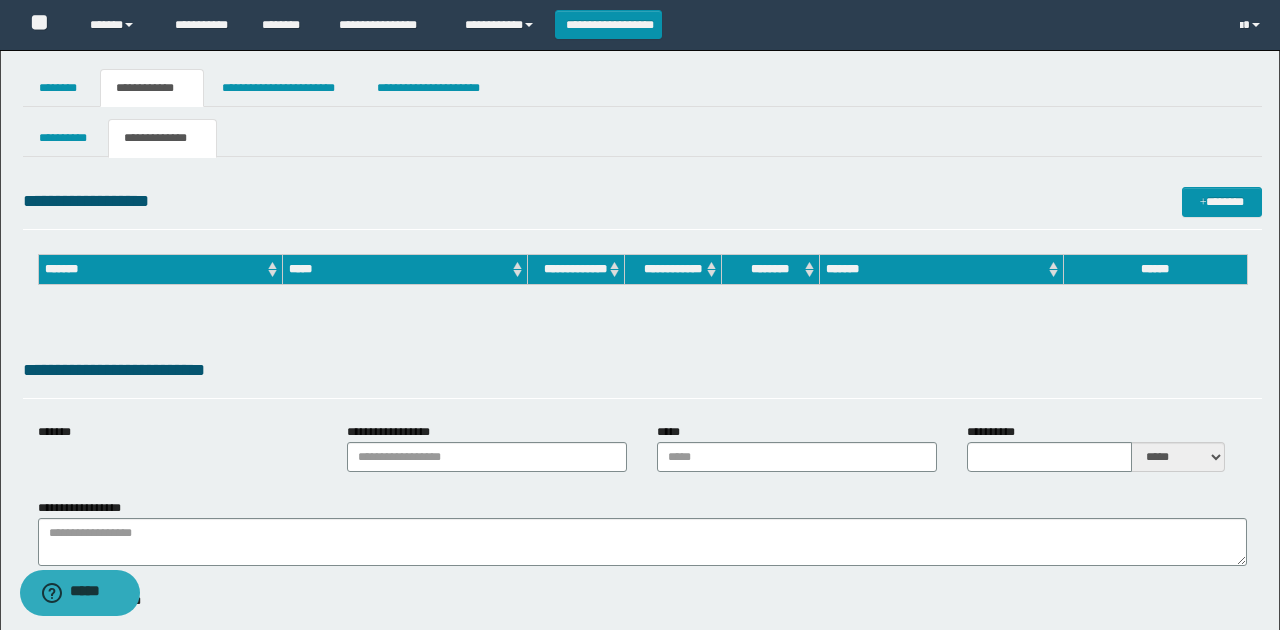 type on "**********" 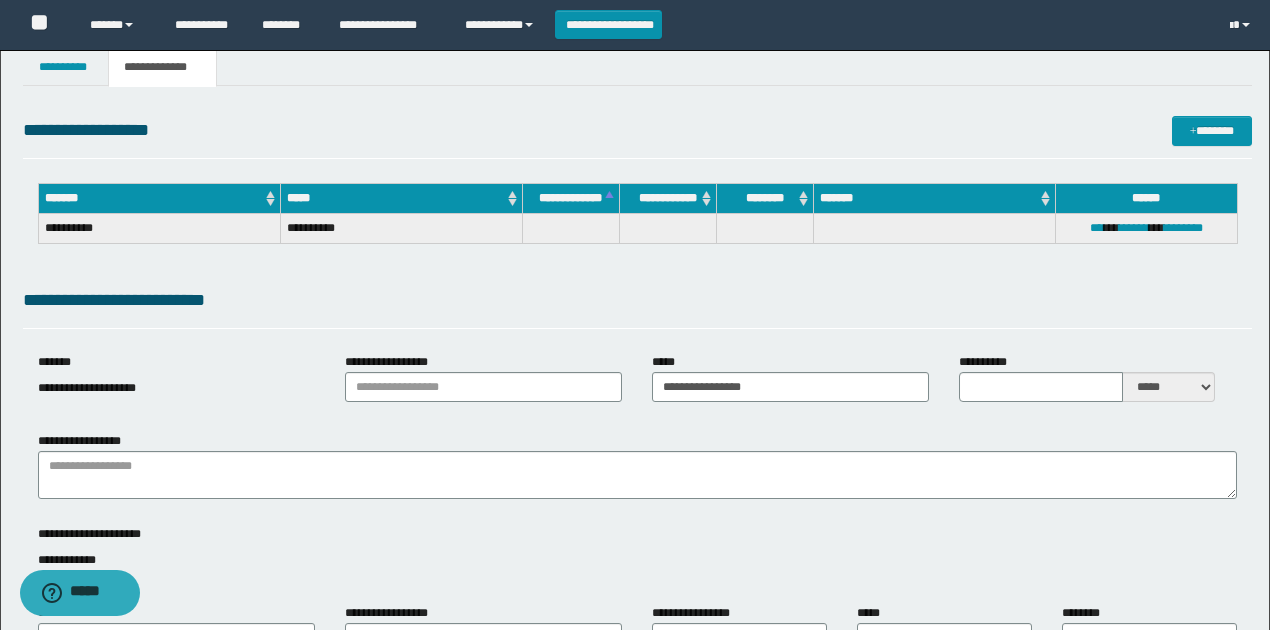 scroll, scrollTop: 0, scrollLeft: 0, axis: both 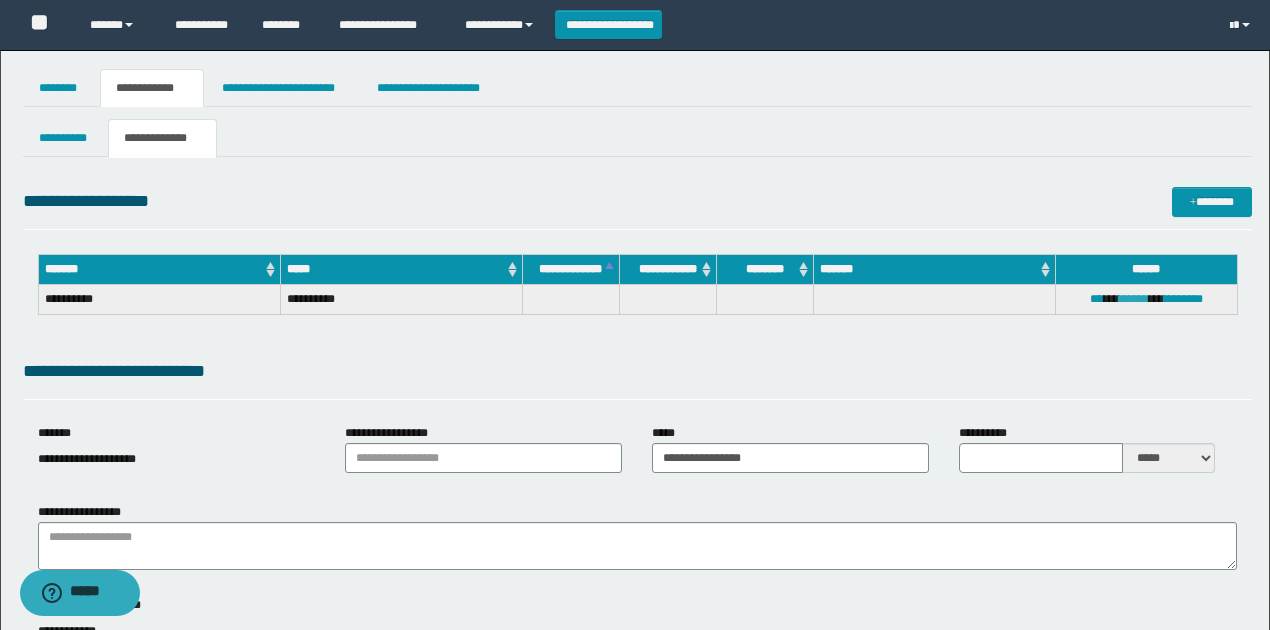 click on "******" at bounding box center [1134, 299] 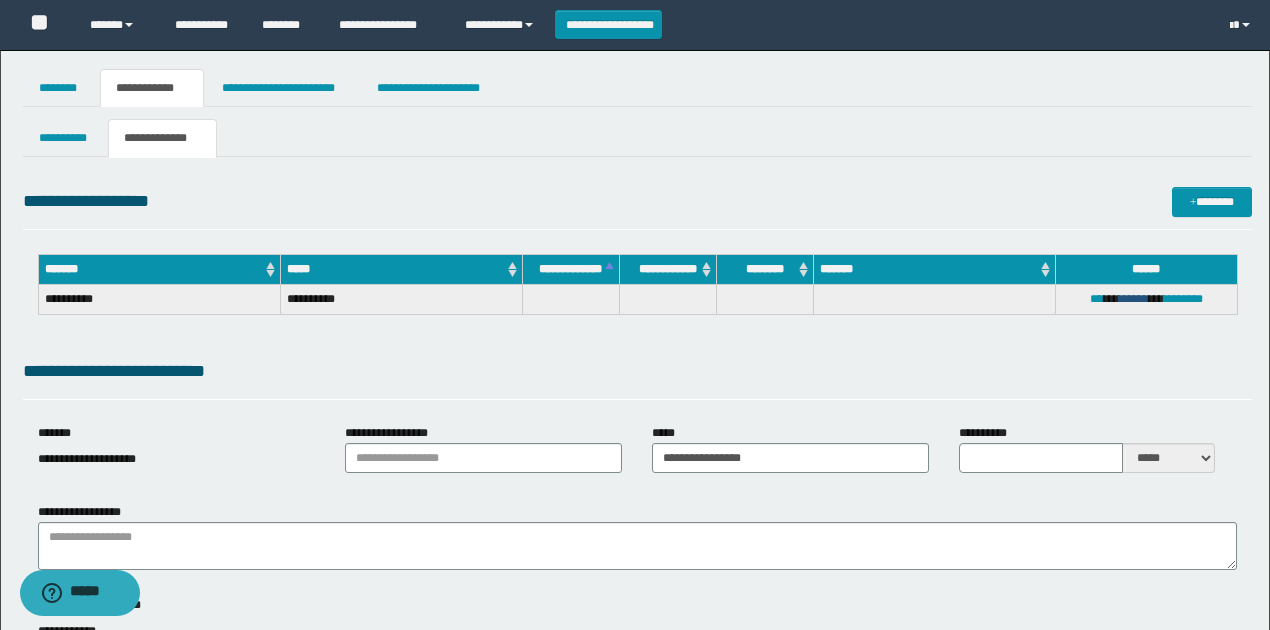 type on "**********" 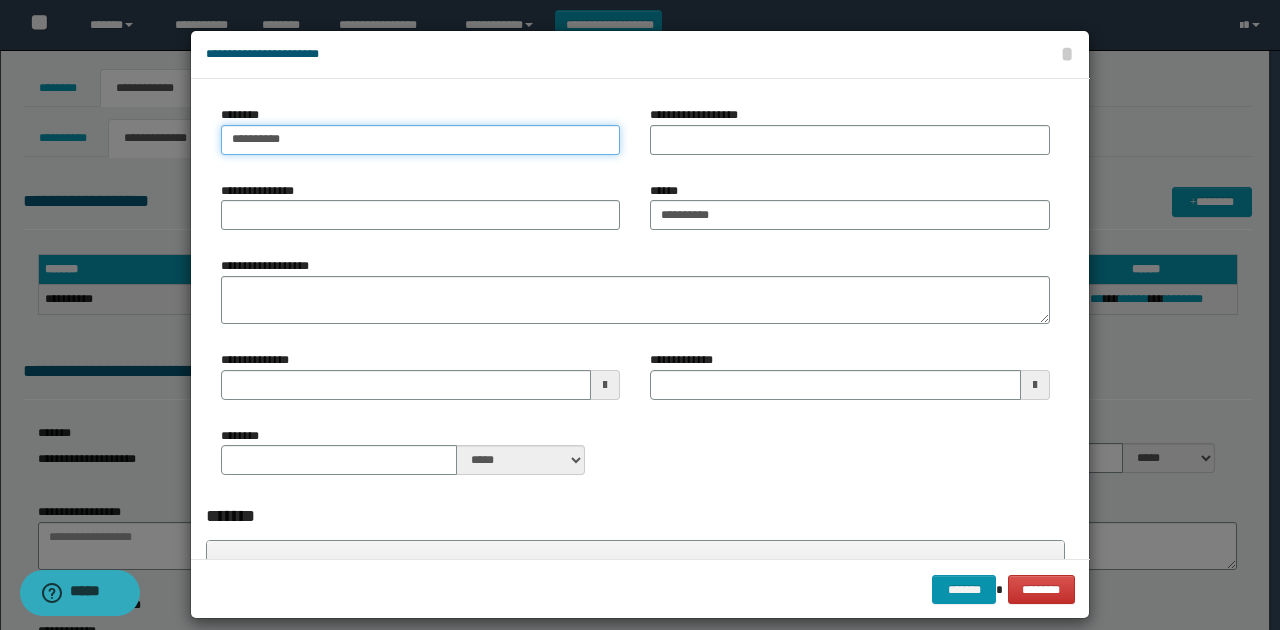 drag, startPoint x: 129, startPoint y: 144, endPoint x: 0, endPoint y: 139, distance: 129.09686 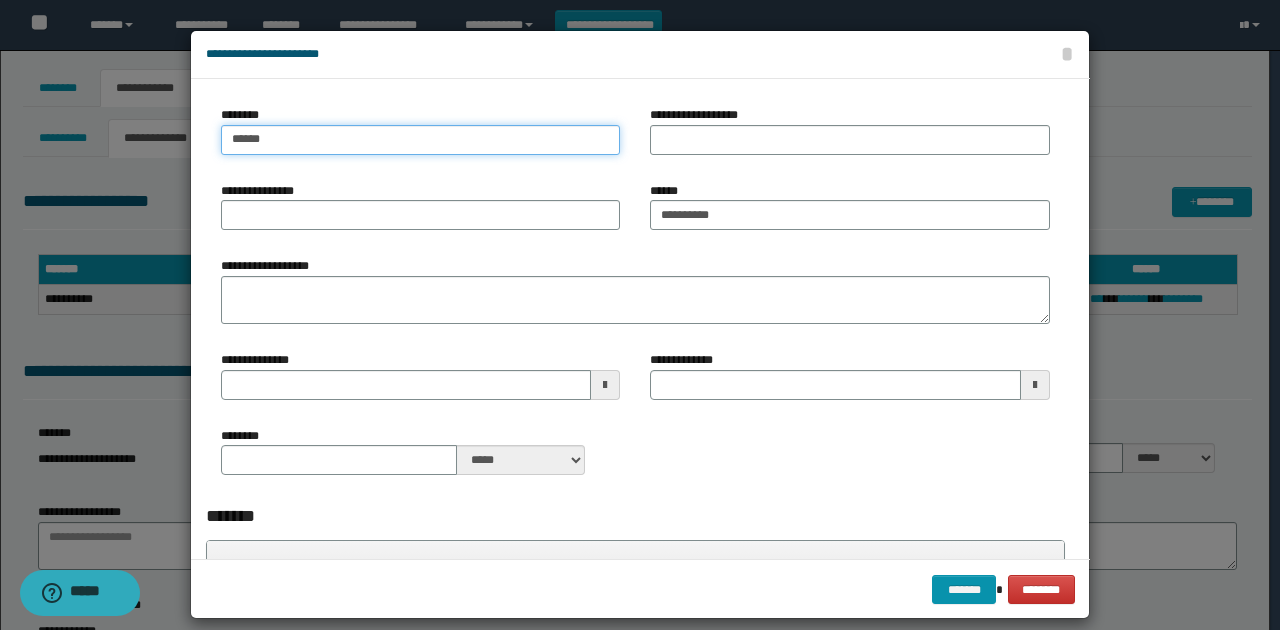 type on "*****" 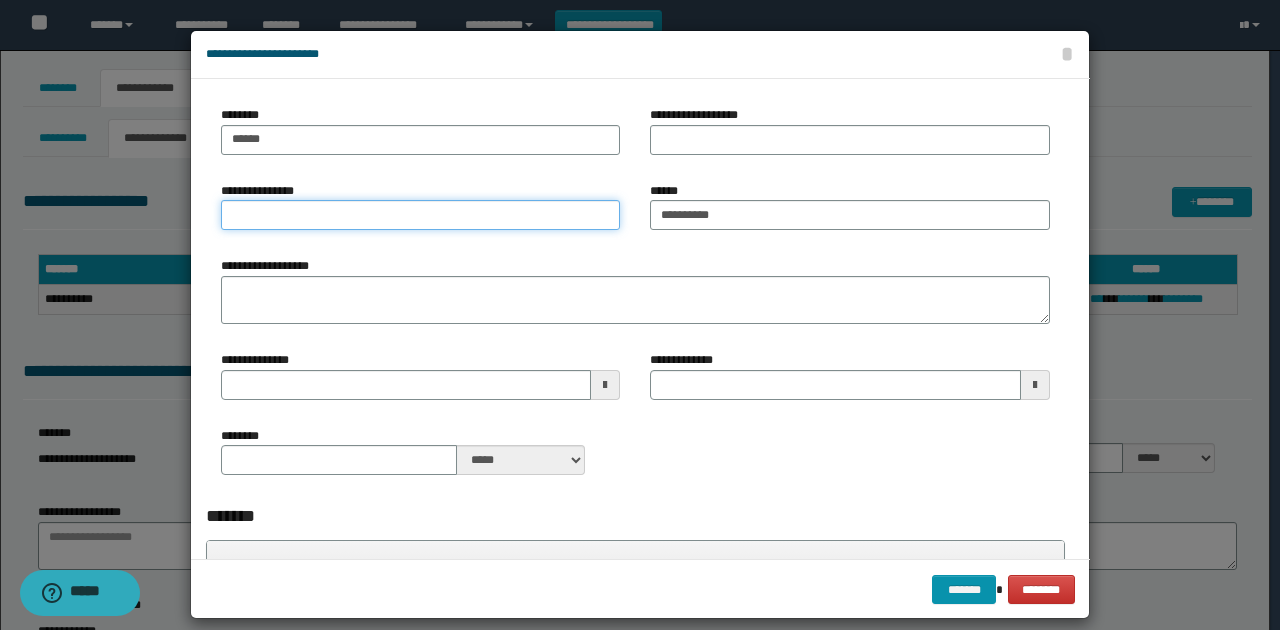 click on "**********" at bounding box center (420, 215) 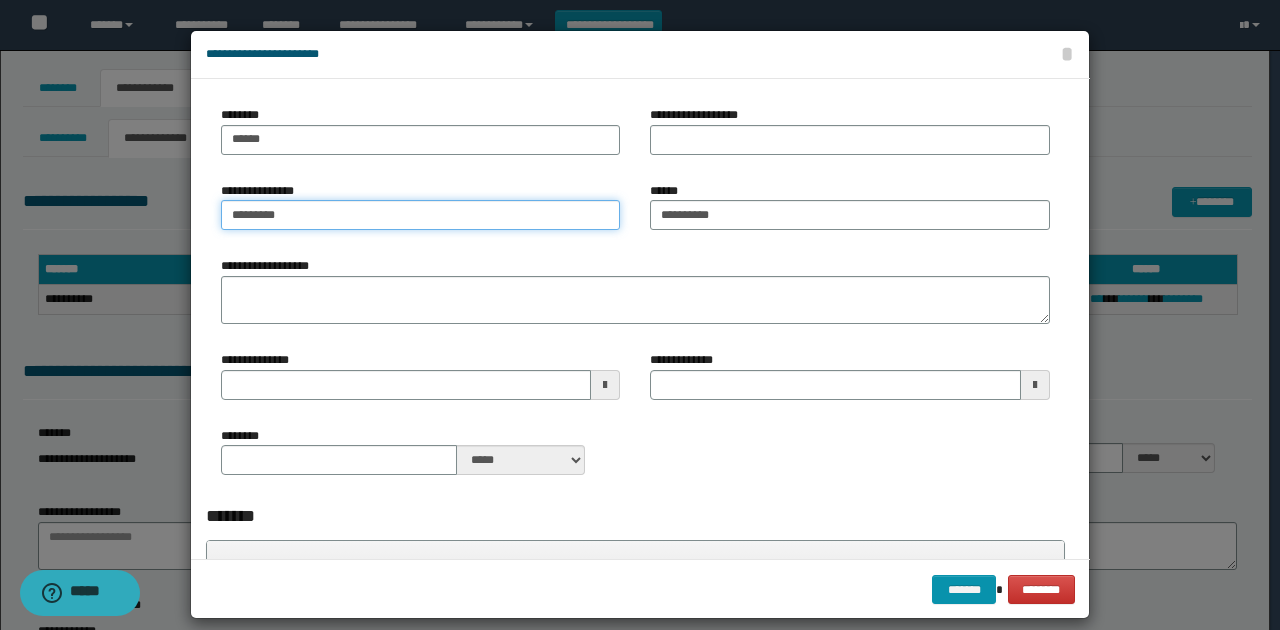 type on "*********" 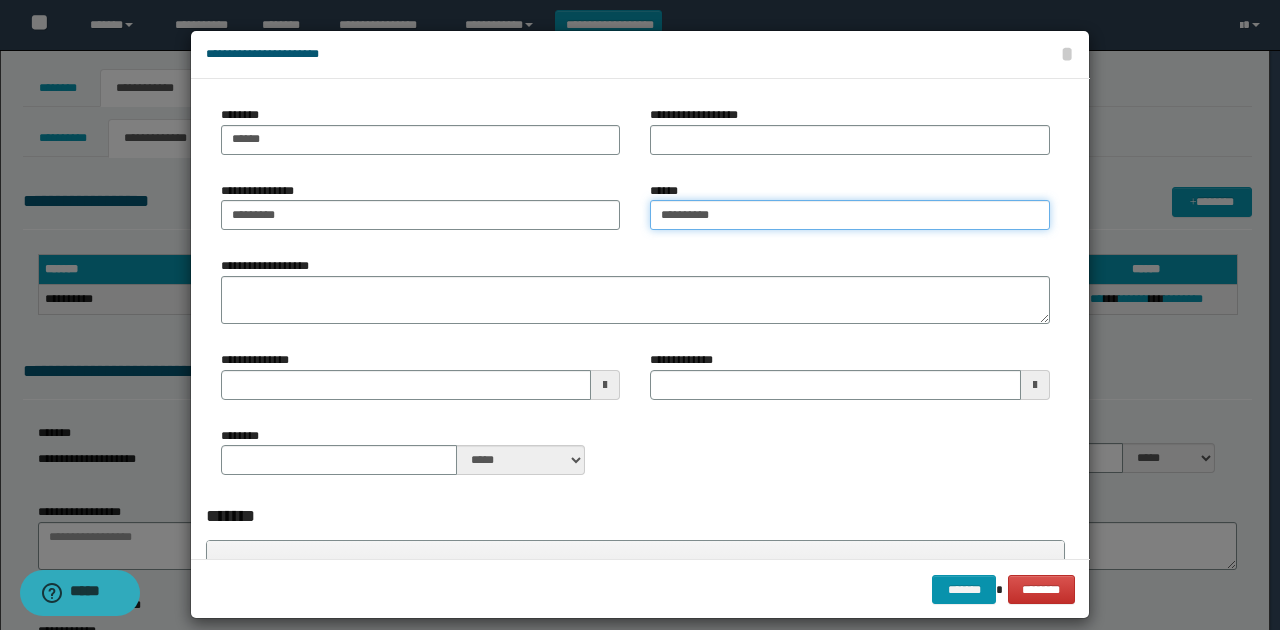 drag, startPoint x: 738, startPoint y: 209, endPoint x: 424, endPoint y: 205, distance: 314.02548 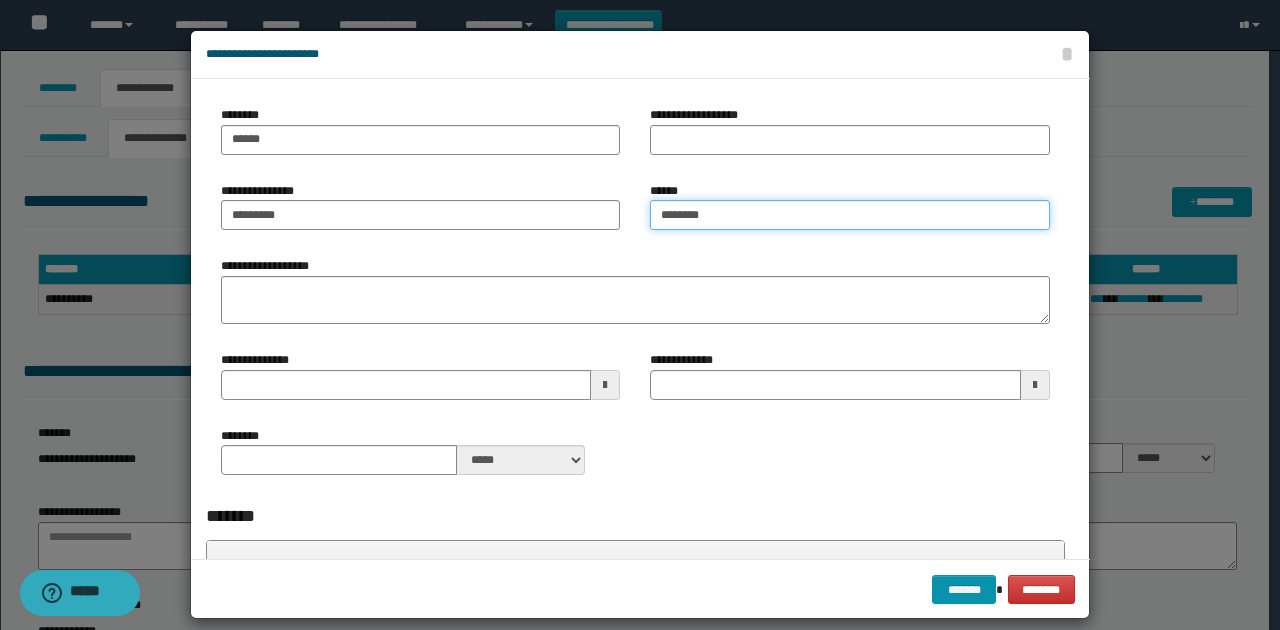 type on "********" 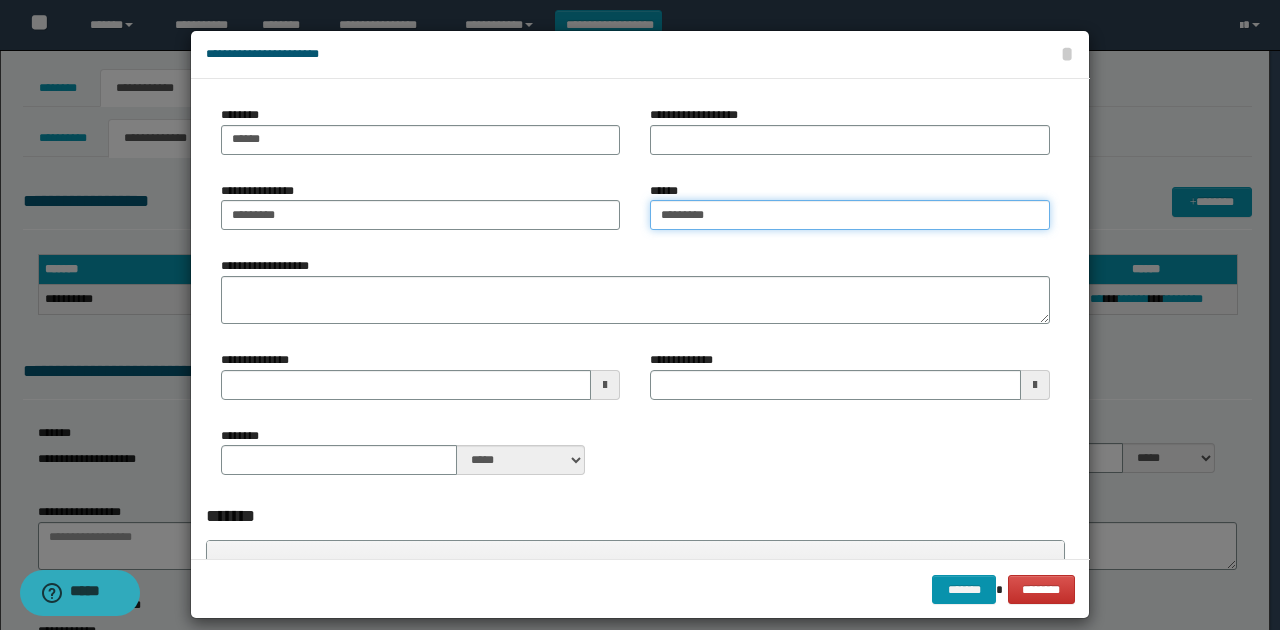 type 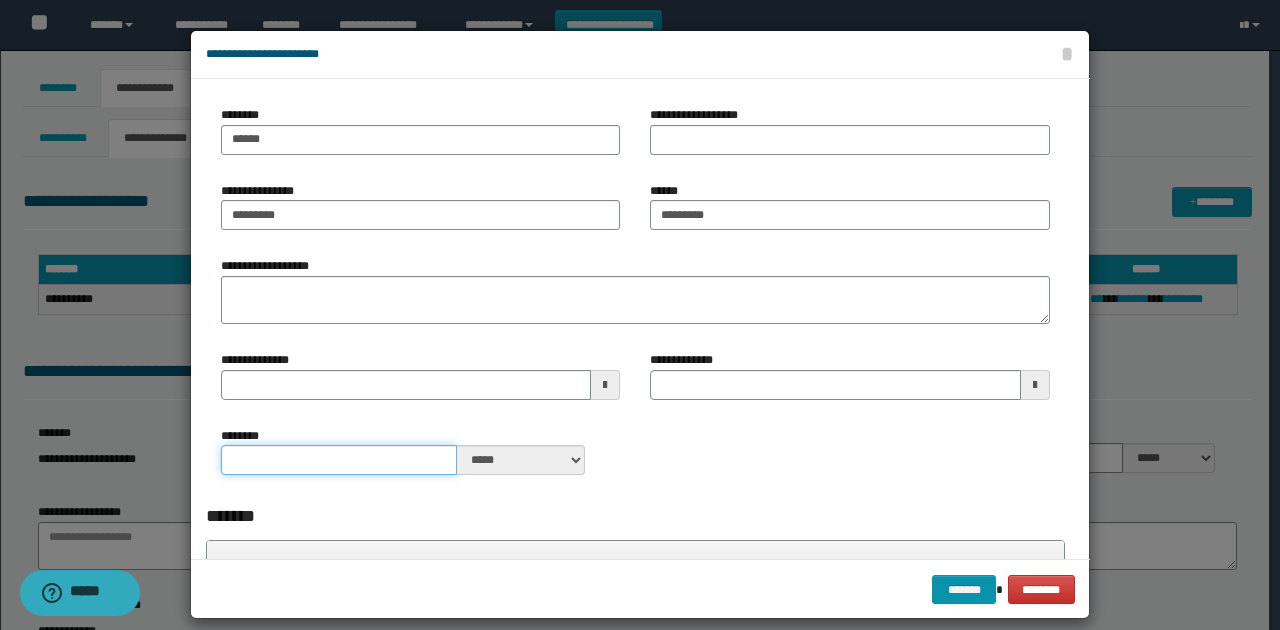 click on "********" at bounding box center (339, 460) 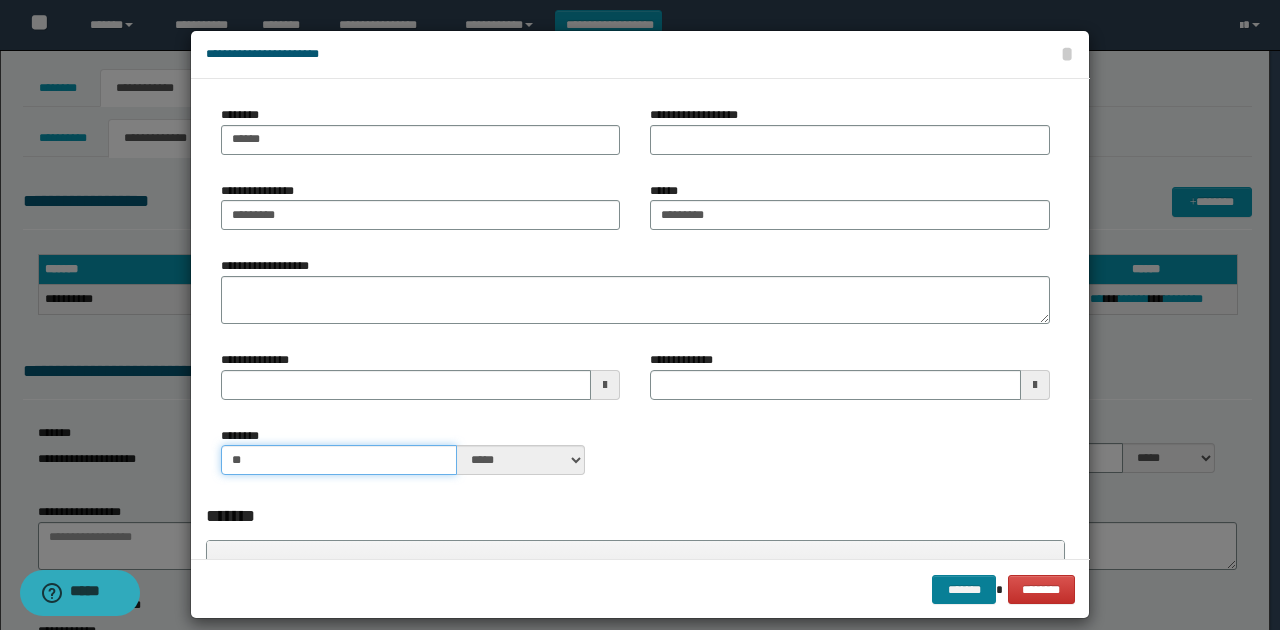 type on "**" 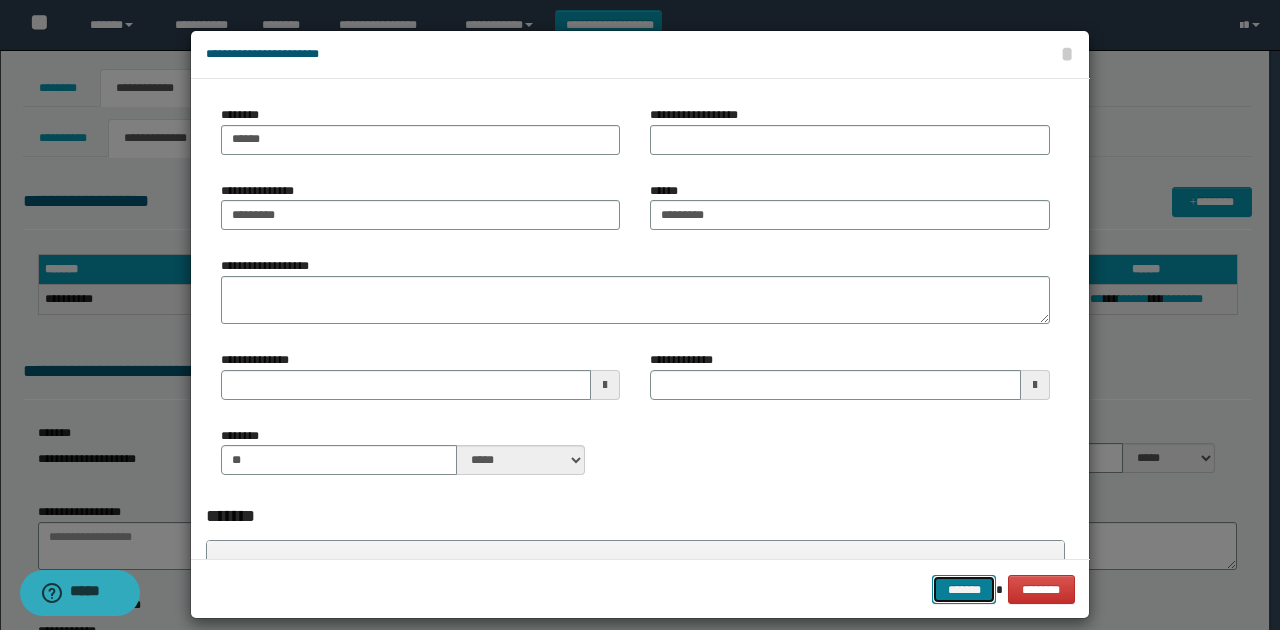 click on "*******" at bounding box center [964, 589] 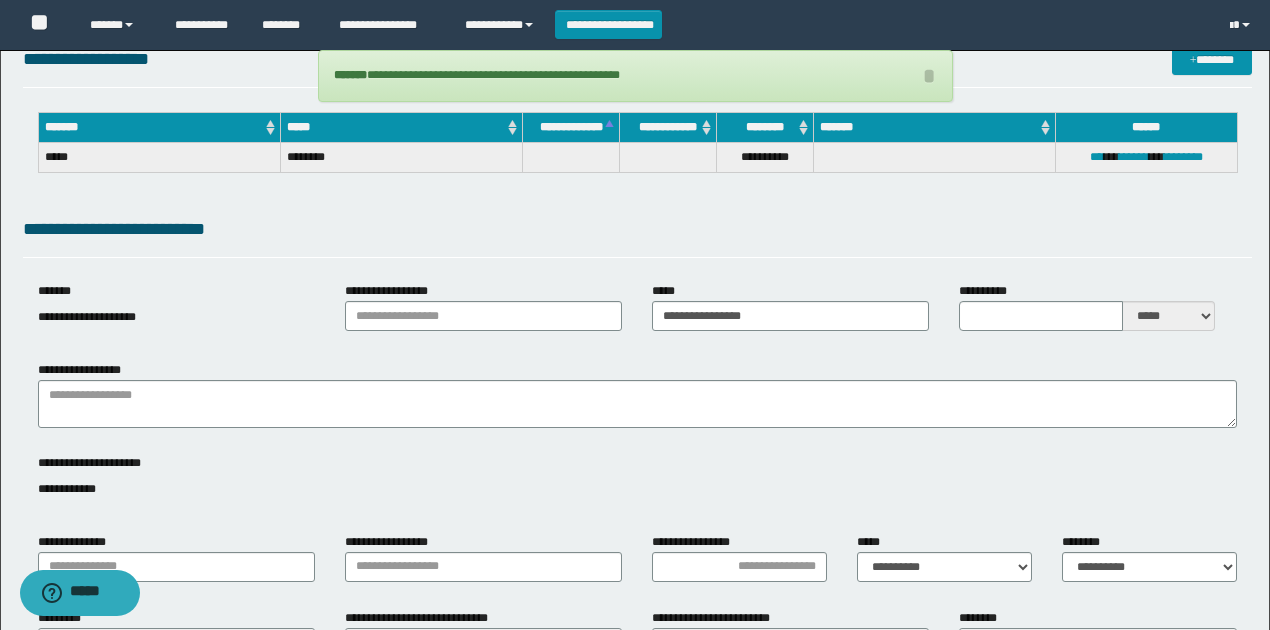 scroll, scrollTop: 200, scrollLeft: 0, axis: vertical 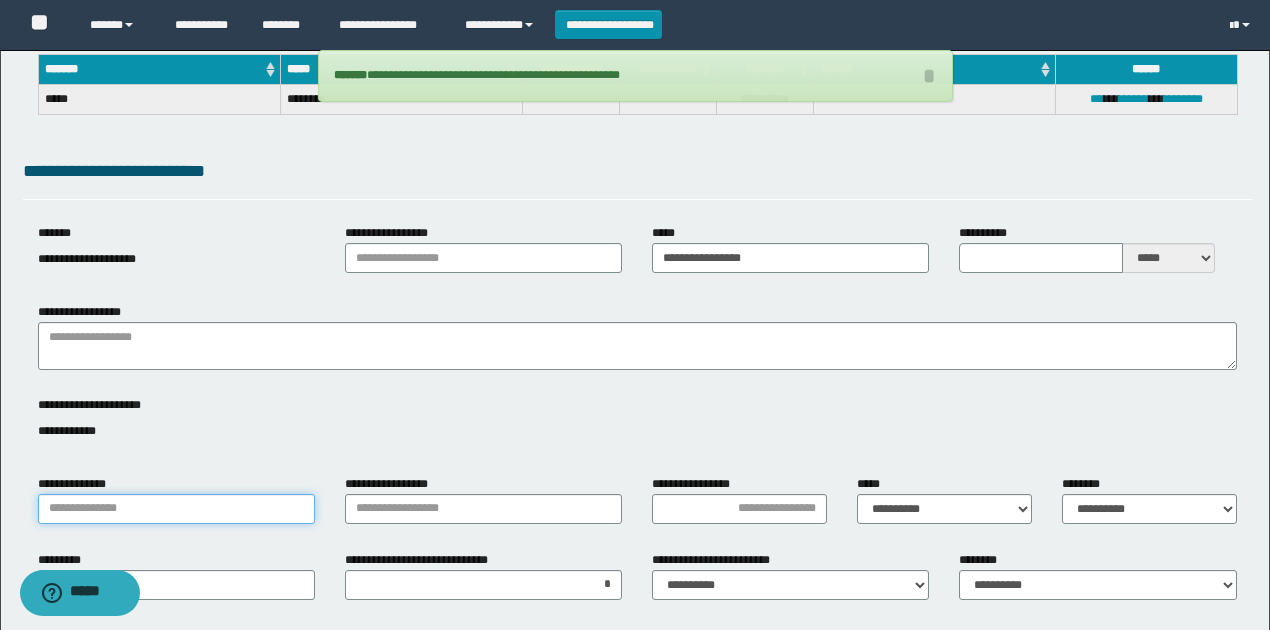 drag, startPoint x: 146, startPoint y: 506, endPoint x: 142, endPoint y: 516, distance: 10.770329 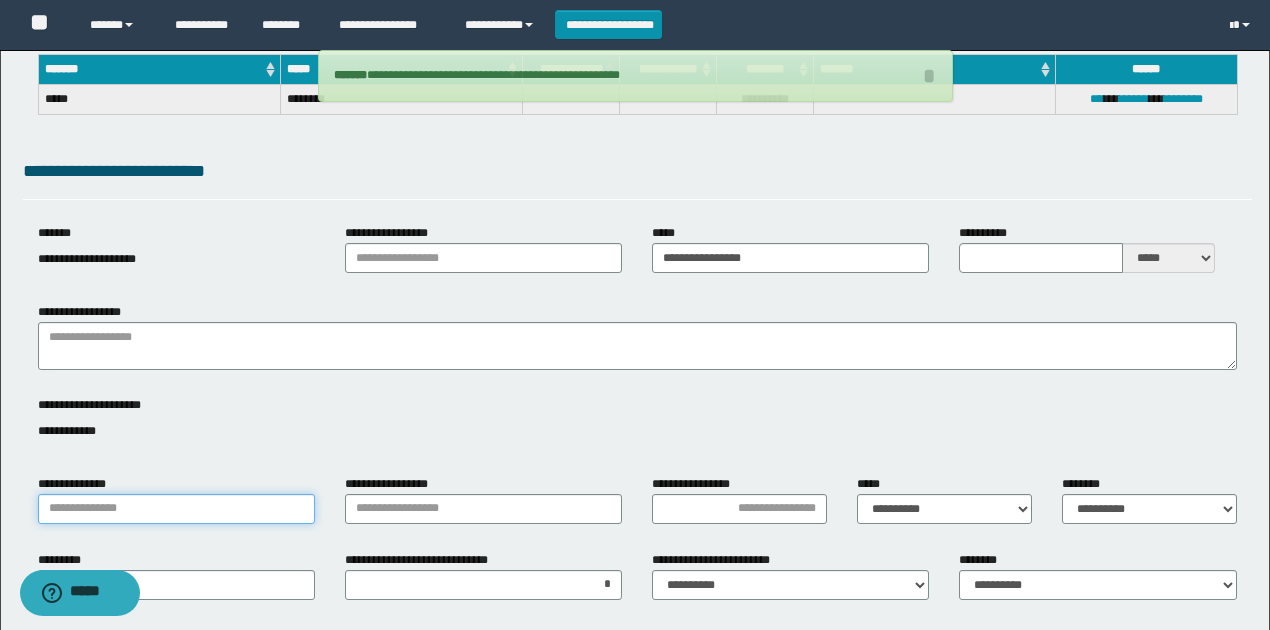 type on "*********" 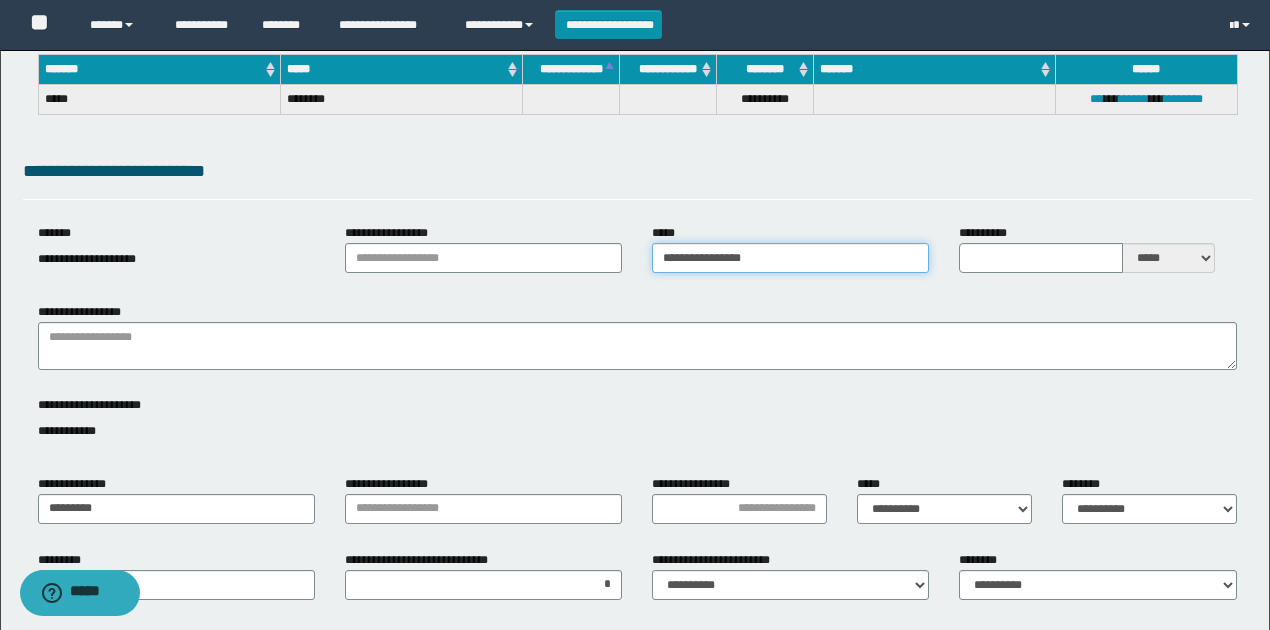 drag, startPoint x: 808, startPoint y: 250, endPoint x: 415, endPoint y: 268, distance: 393.412 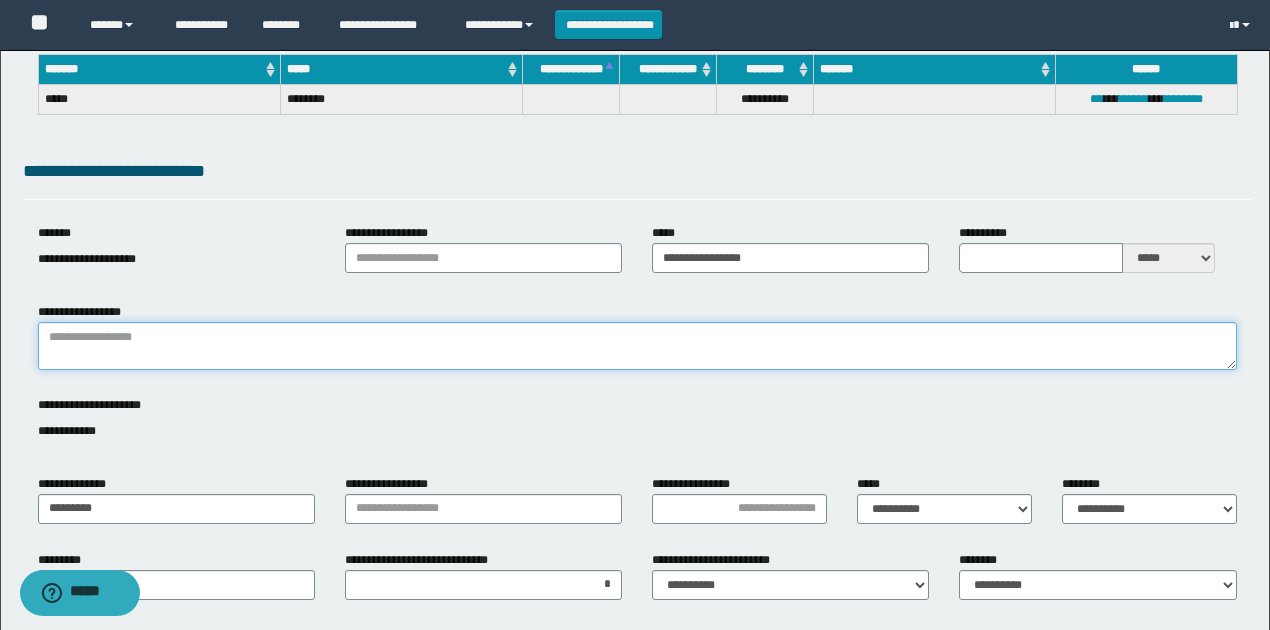 paste on "**********" 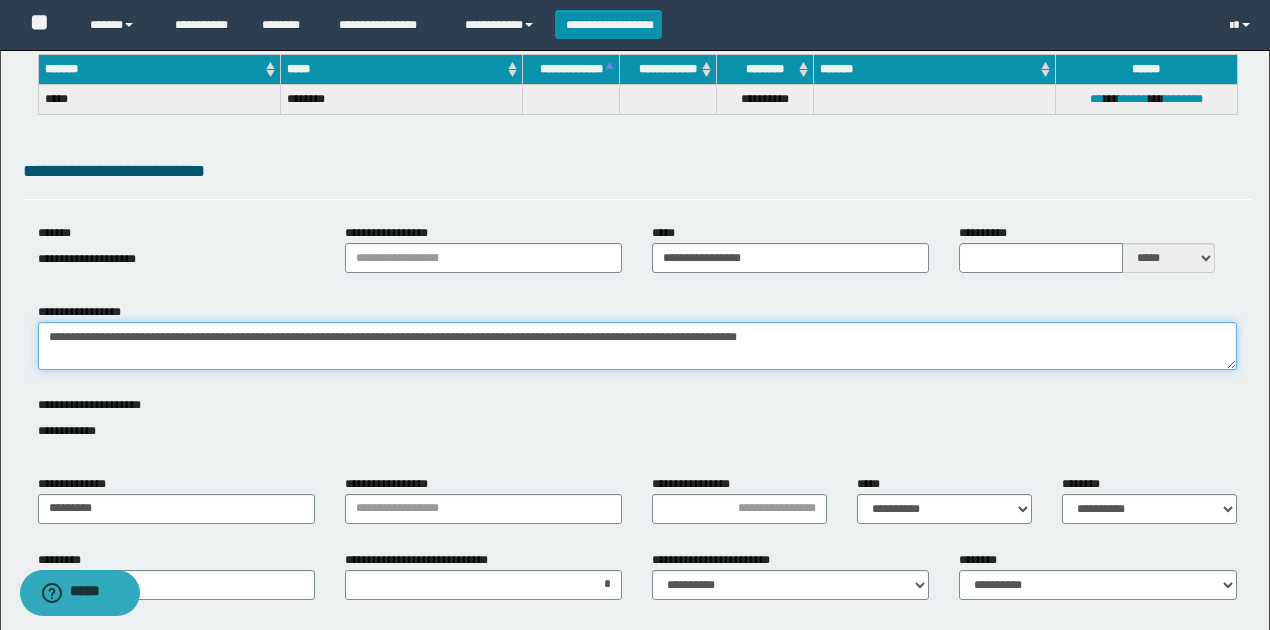click on "**********" at bounding box center [637, 346] 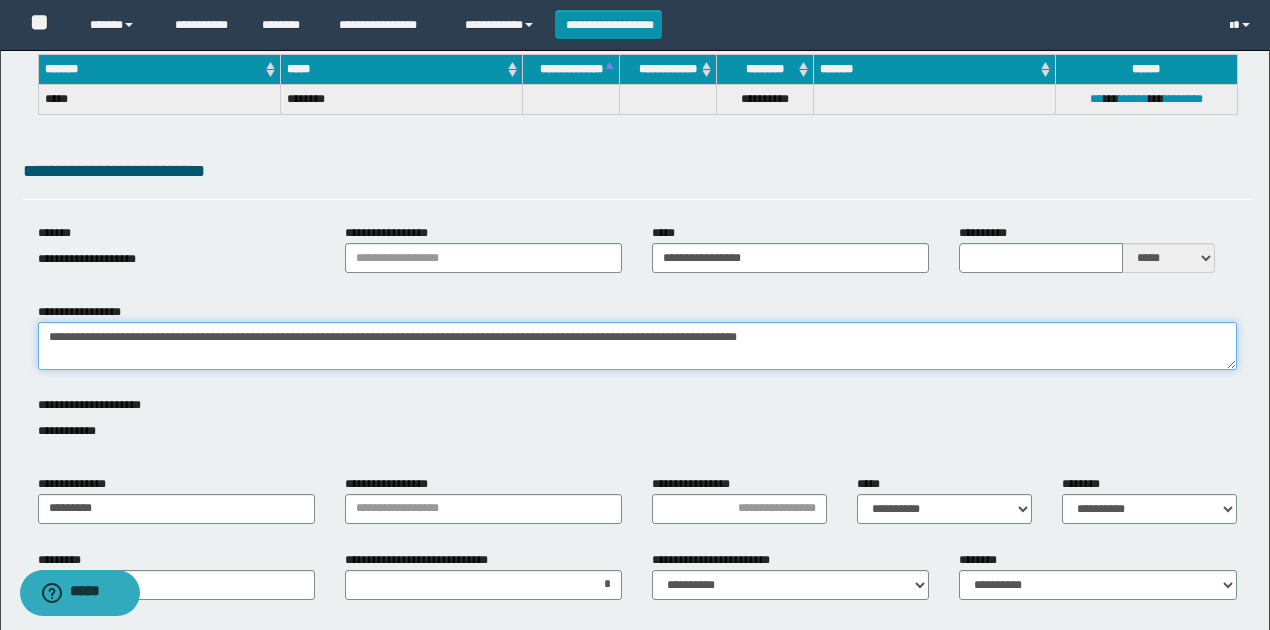 type on "**********" 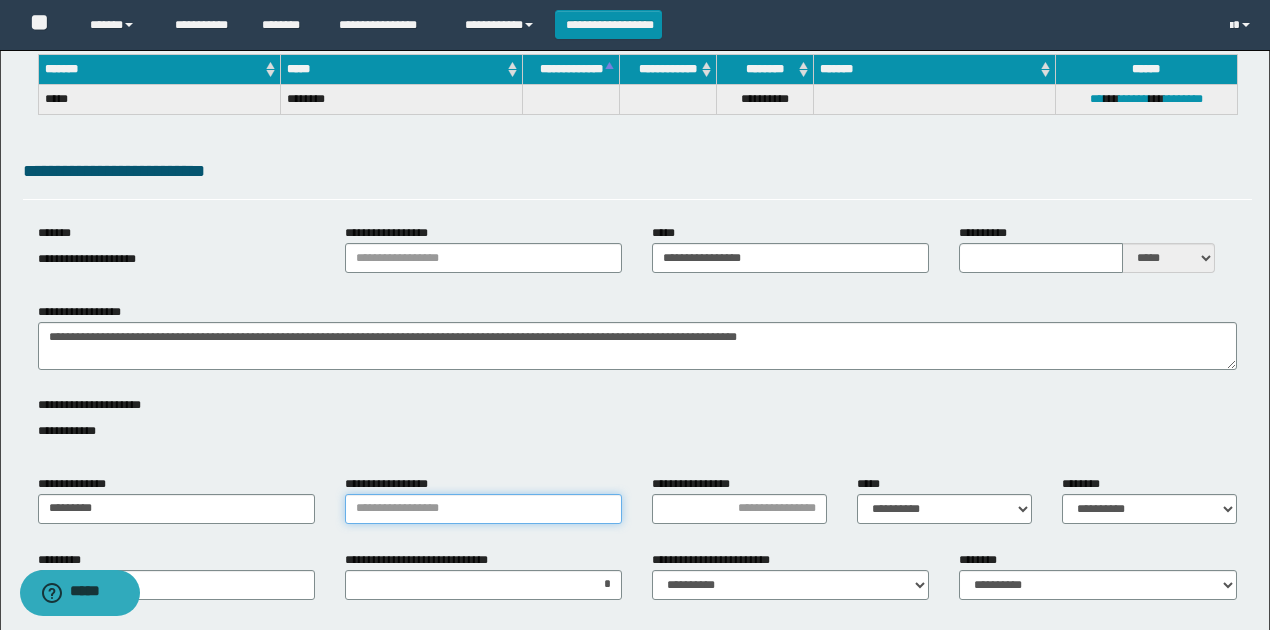 click on "**********" at bounding box center (483, 509) 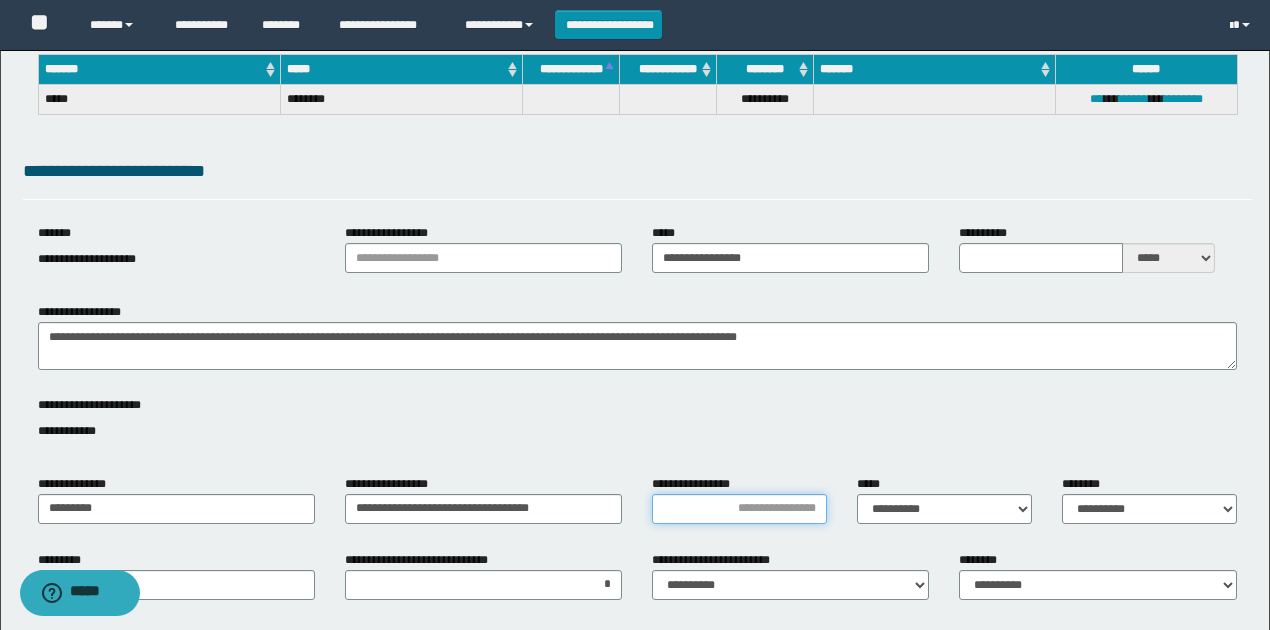 click on "**********" at bounding box center (739, 509) 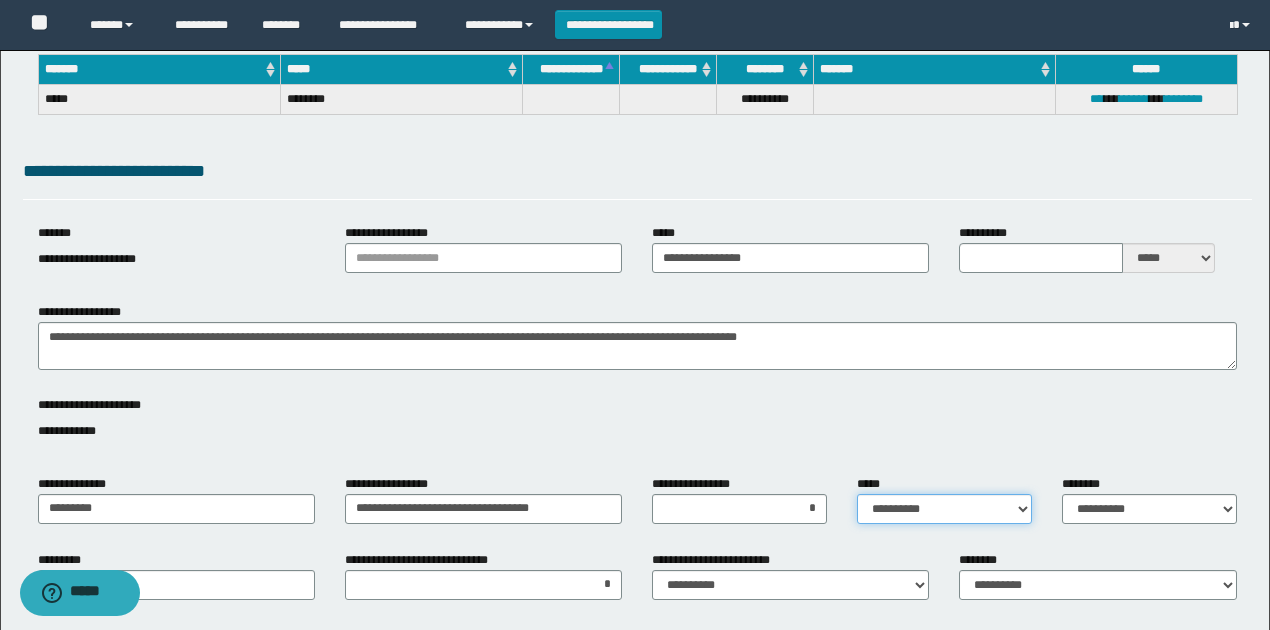 drag, startPoint x: 911, startPoint y: 506, endPoint x: 914, endPoint y: 520, distance: 14.3178215 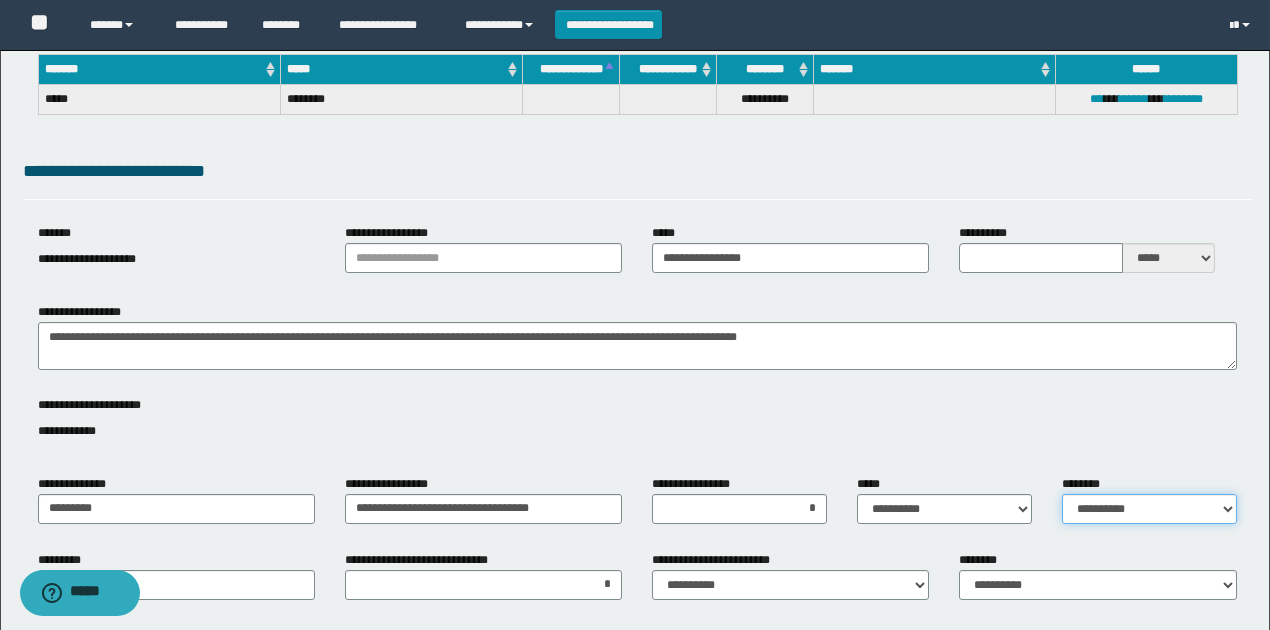 drag, startPoint x: 1140, startPoint y: 499, endPoint x: 1117, endPoint y: 571, distance: 75.58439 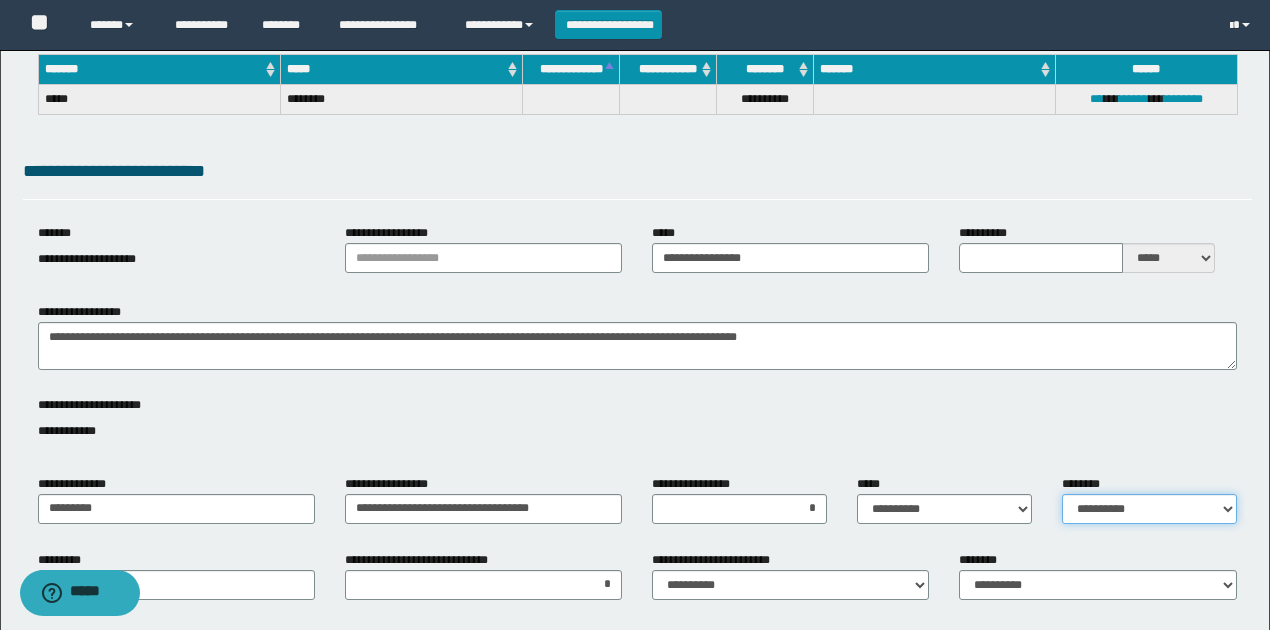 select on "*" 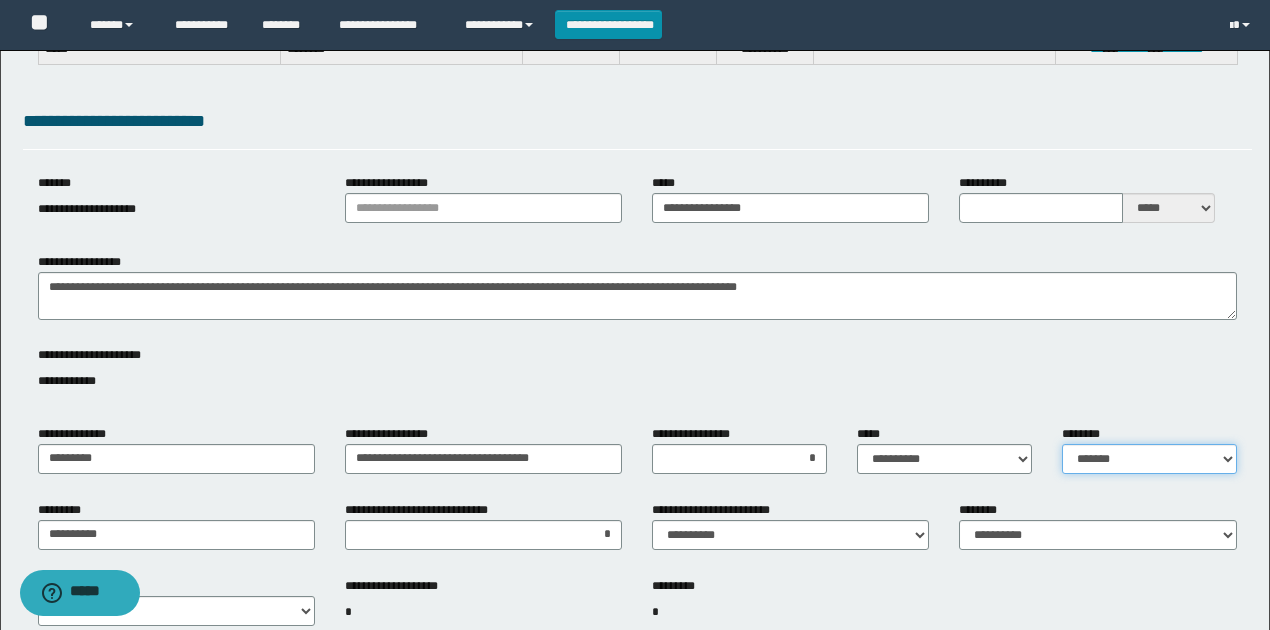 scroll, scrollTop: 466, scrollLeft: 0, axis: vertical 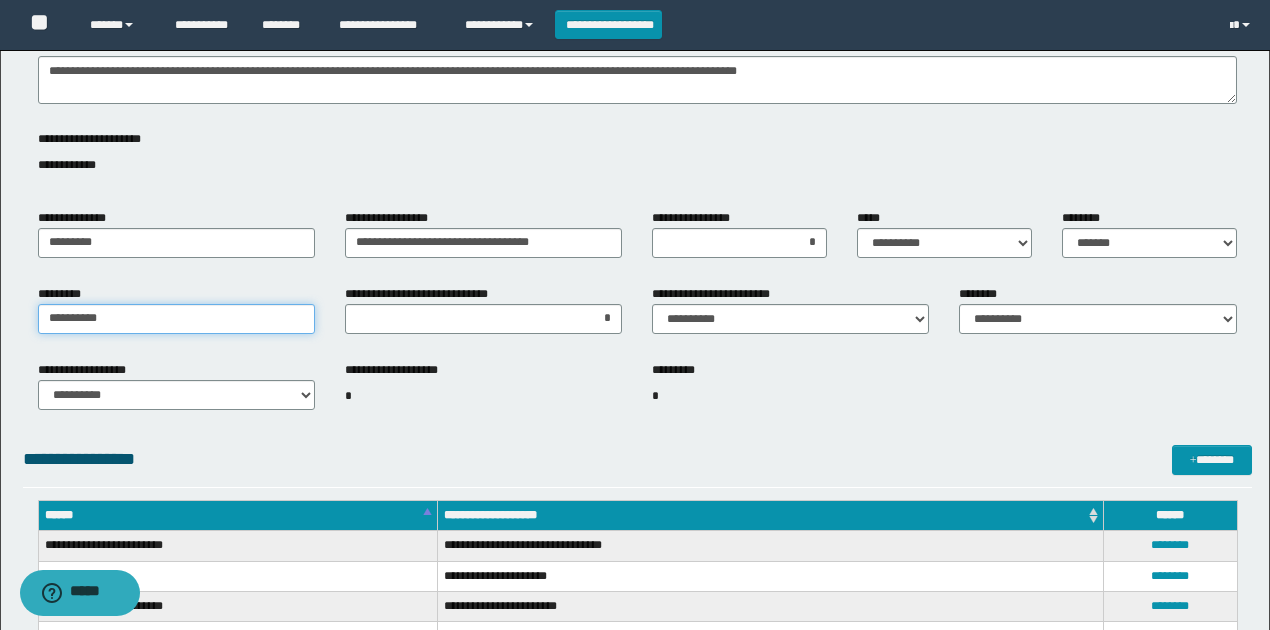 drag, startPoint x: 215, startPoint y: 320, endPoint x: 0, endPoint y: 304, distance: 215.59453 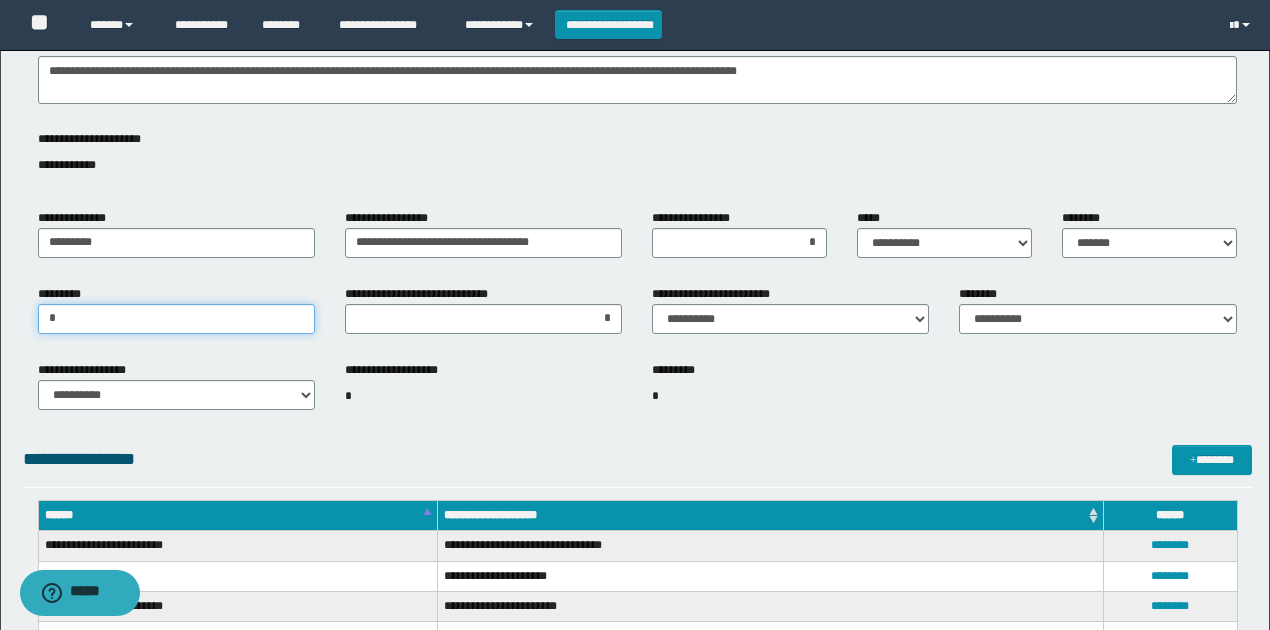 type on "*********" 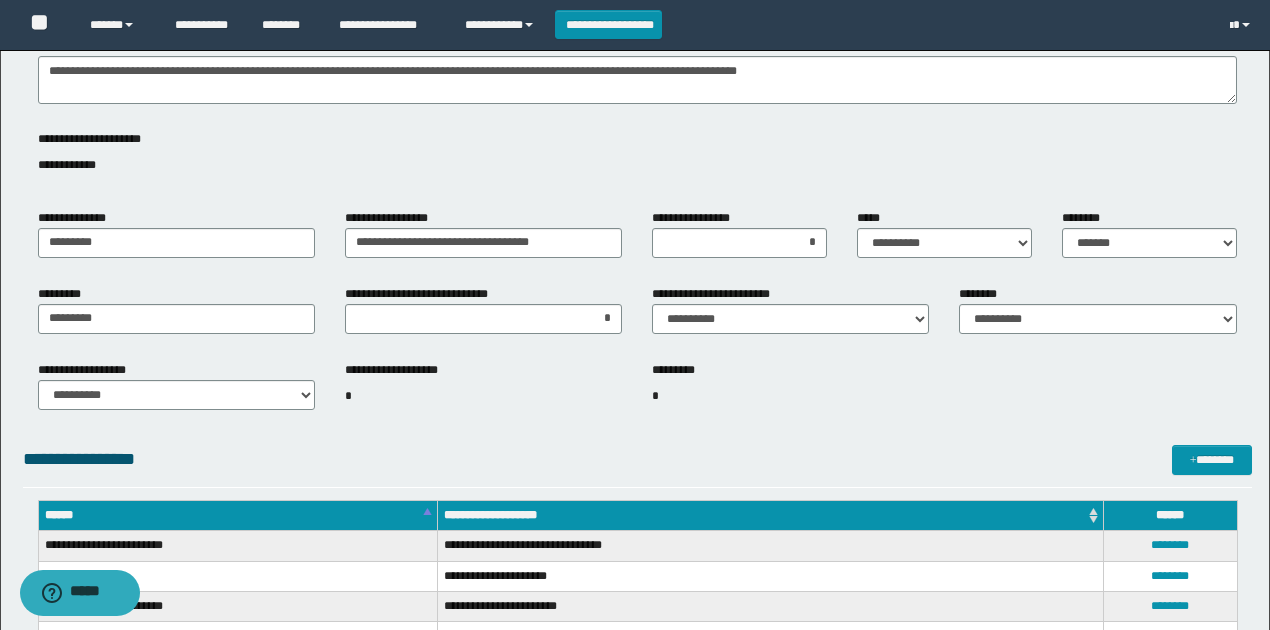 click on "*********
*" at bounding box center (790, 394) 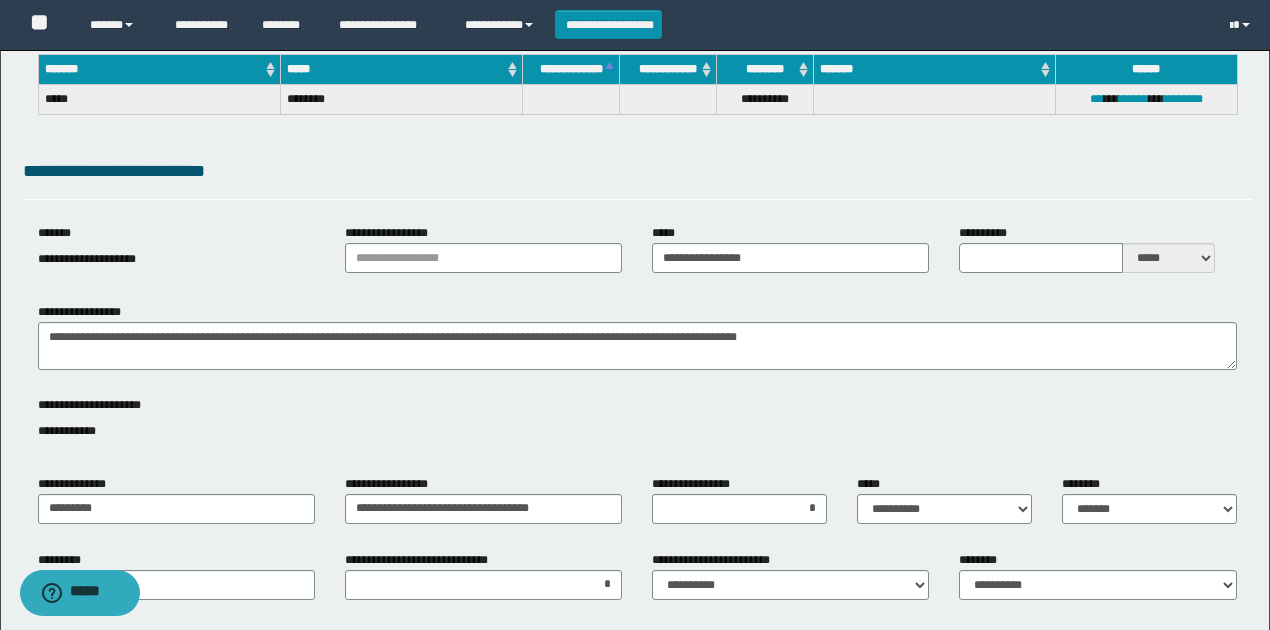scroll, scrollTop: 200, scrollLeft: 0, axis: vertical 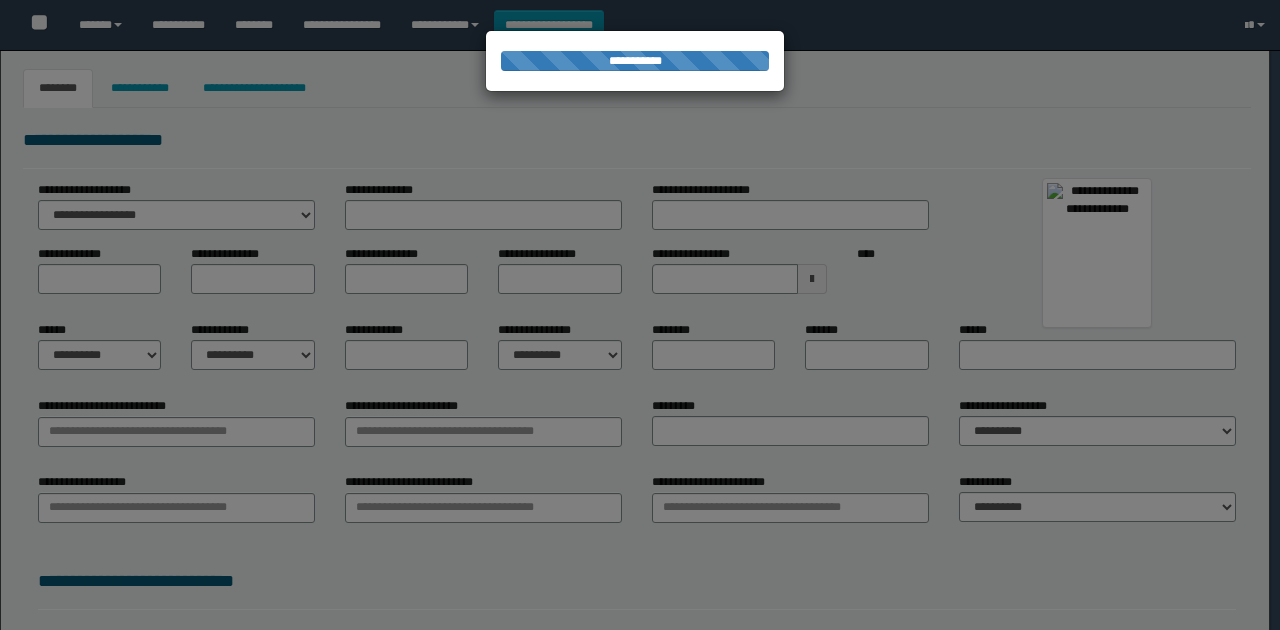 type on "*******" 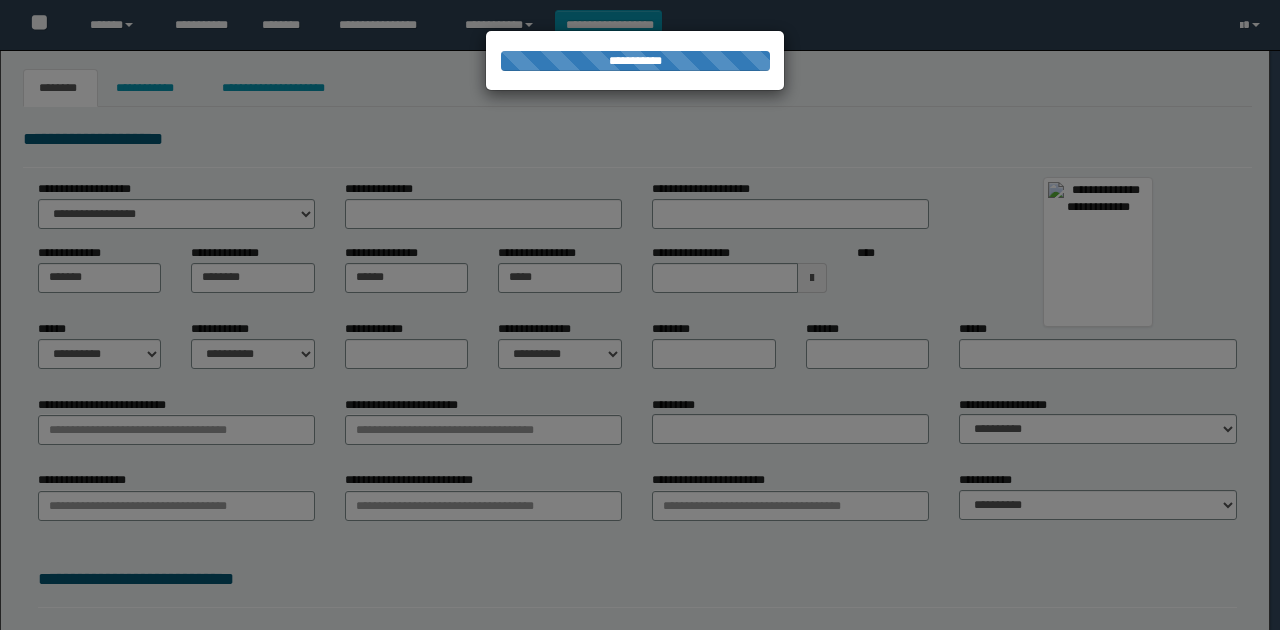 scroll, scrollTop: 0, scrollLeft: 0, axis: both 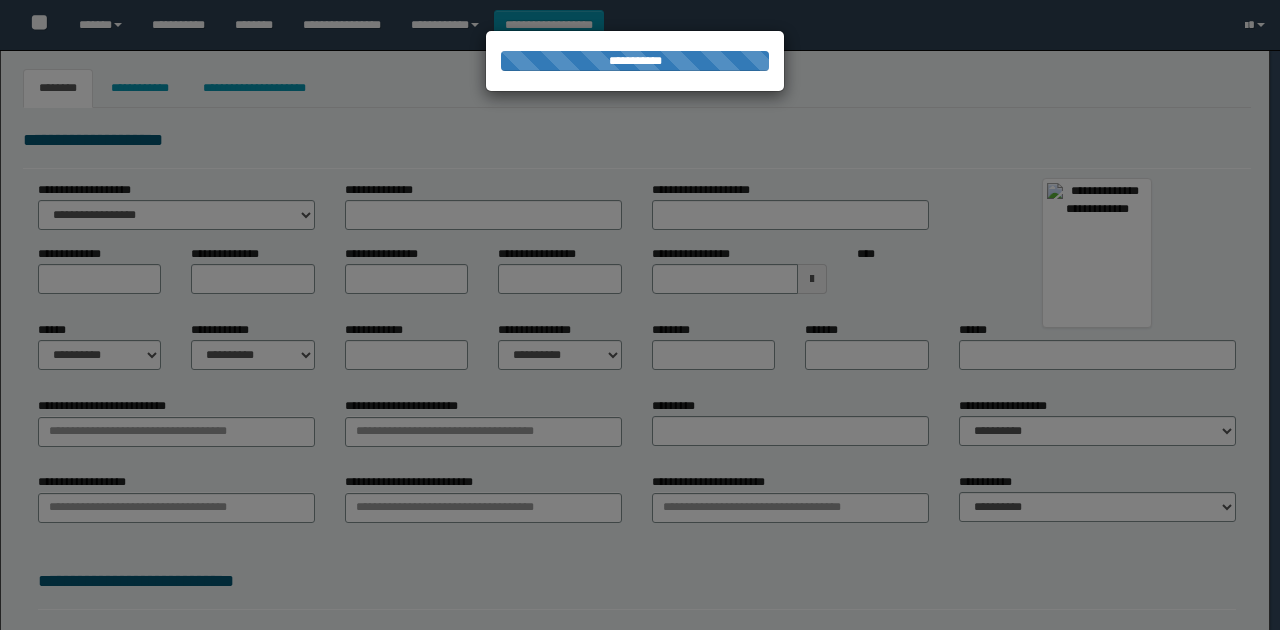 type on "**********" 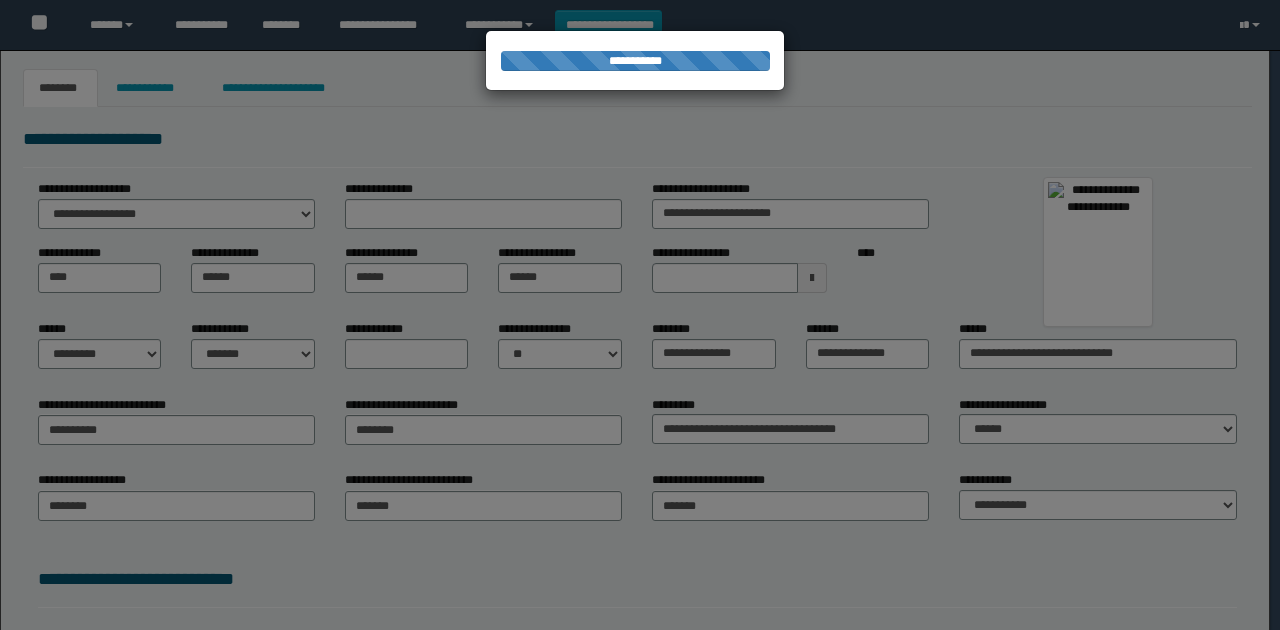 scroll, scrollTop: 0, scrollLeft: 0, axis: both 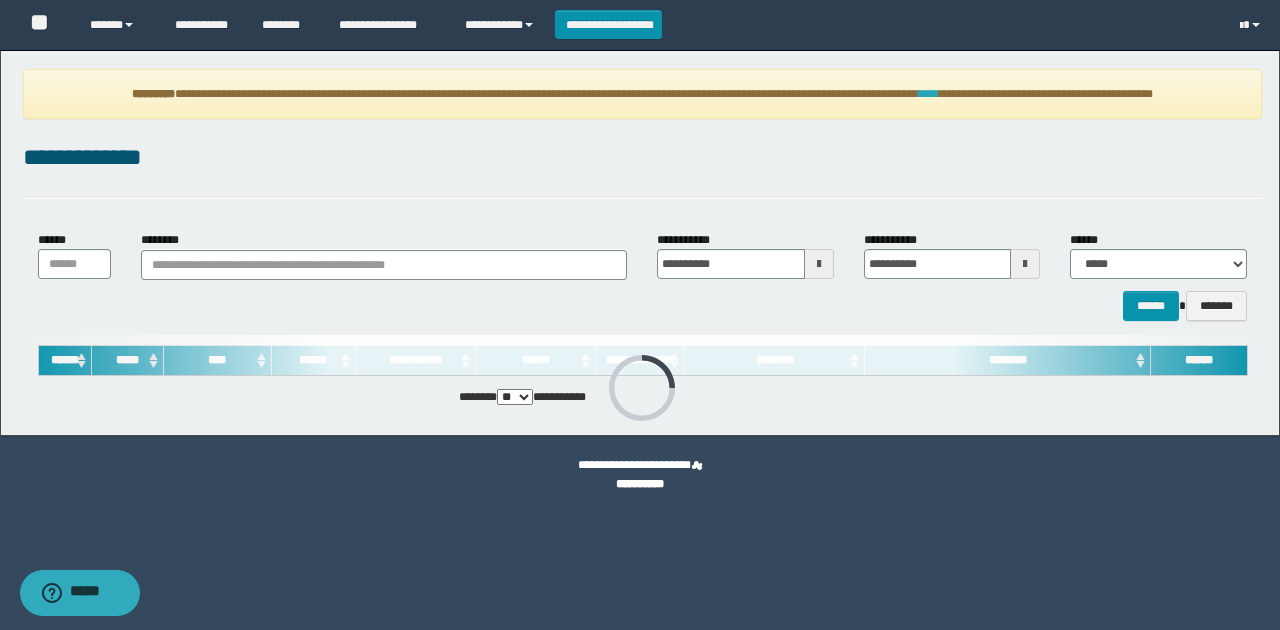 click on "****" at bounding box center (929, 94) 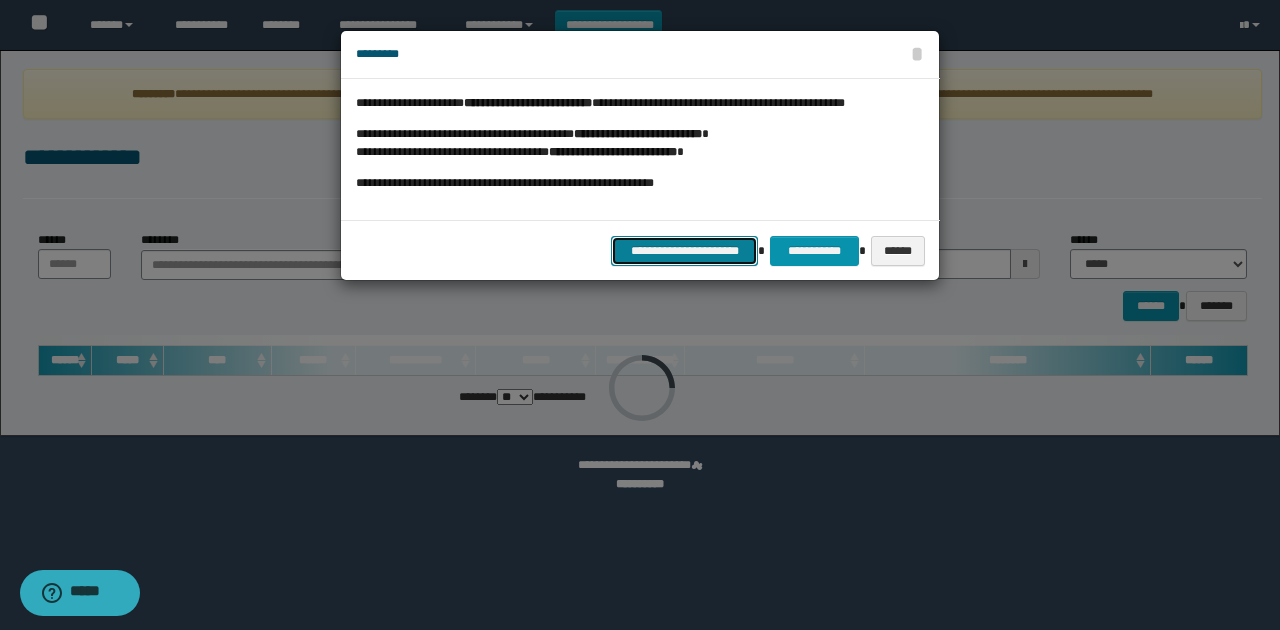 click on "**********" at bounding box center [685, 250] 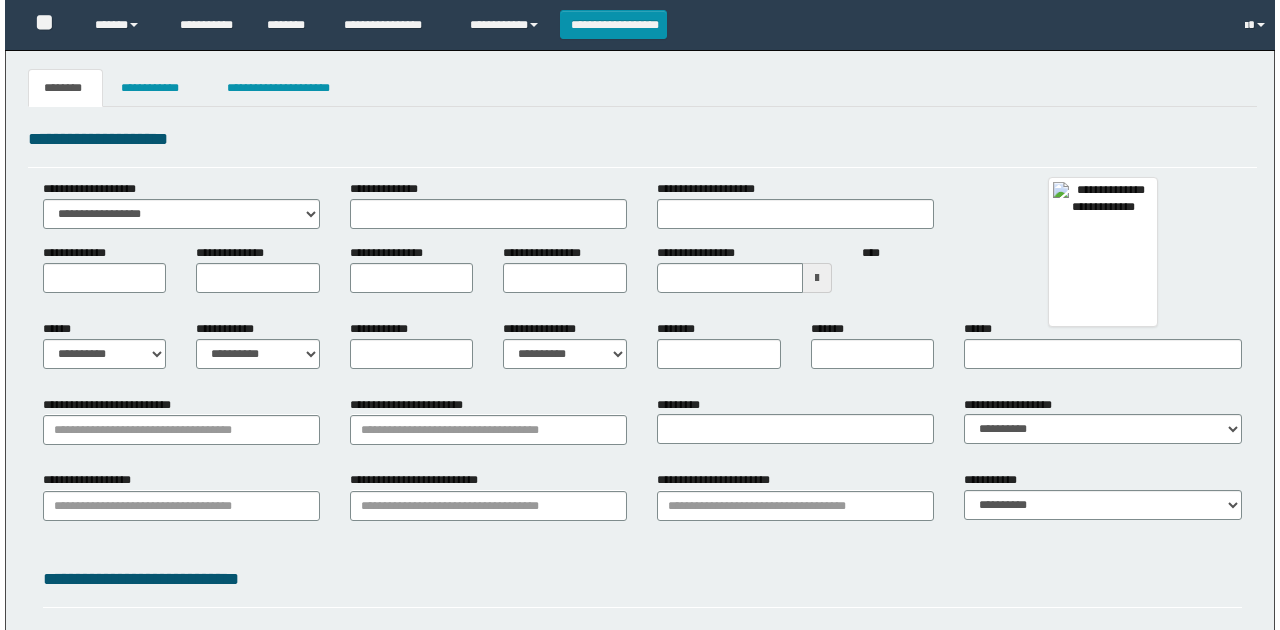 scroll, scrollTop: 0, scrollLeft: 0, axis: both 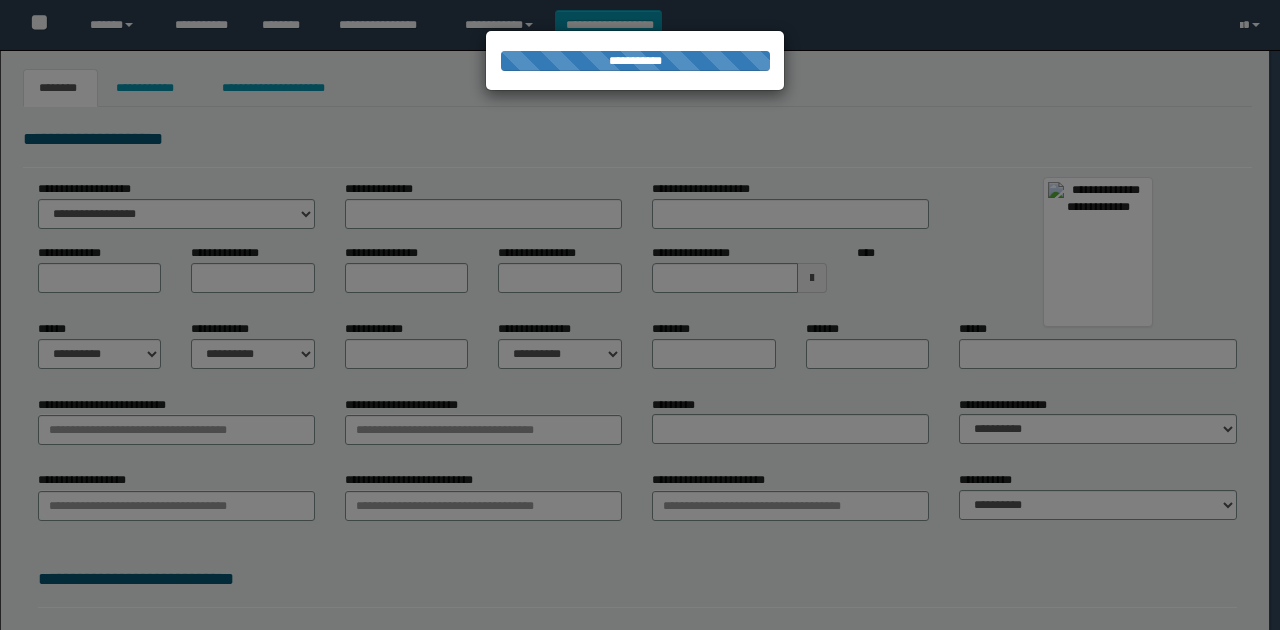 type on "********" 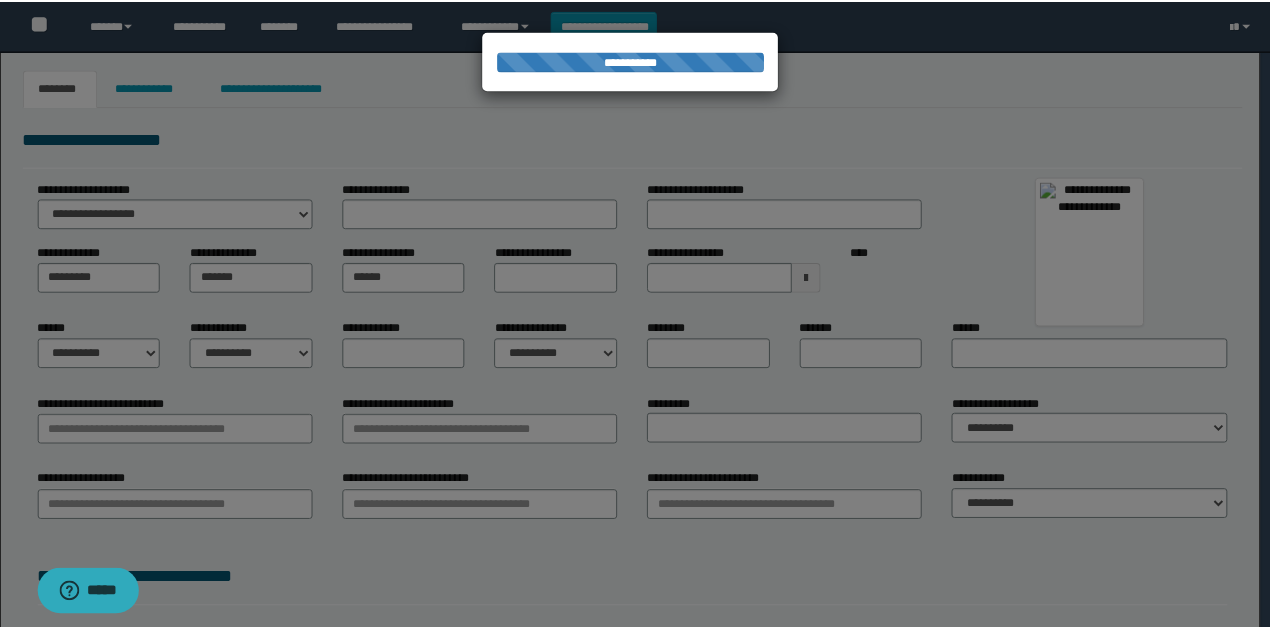 scroll, scrollTop: 0, scrollLeft: 0, axis: both 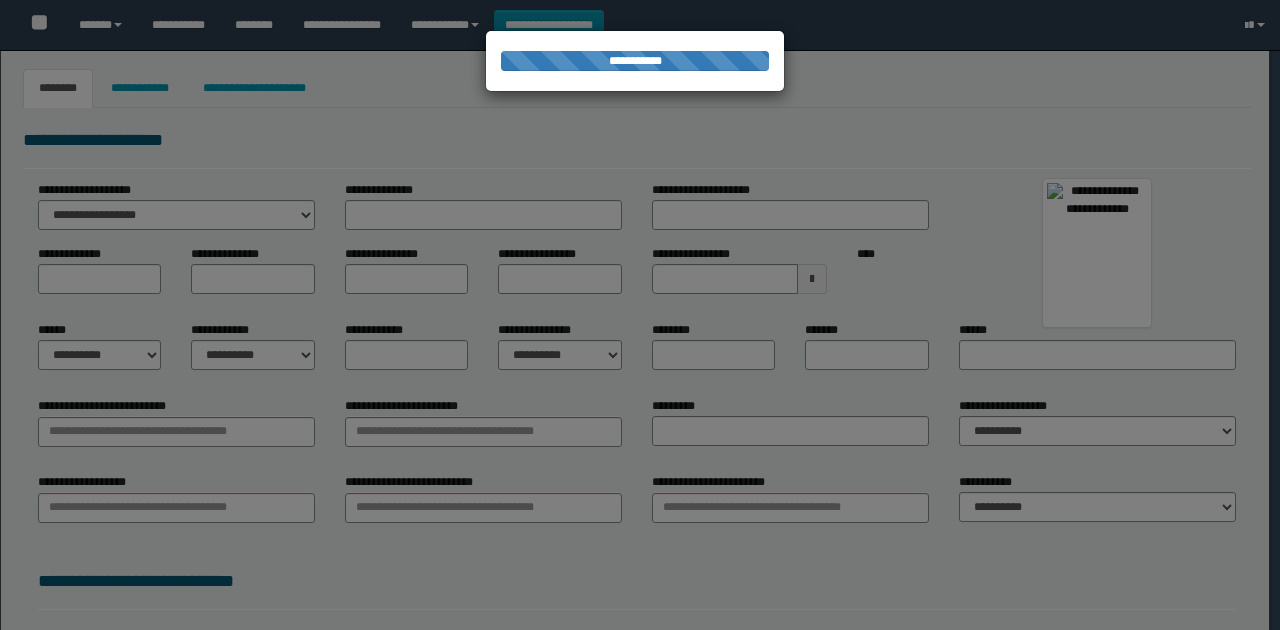 type on "**********" 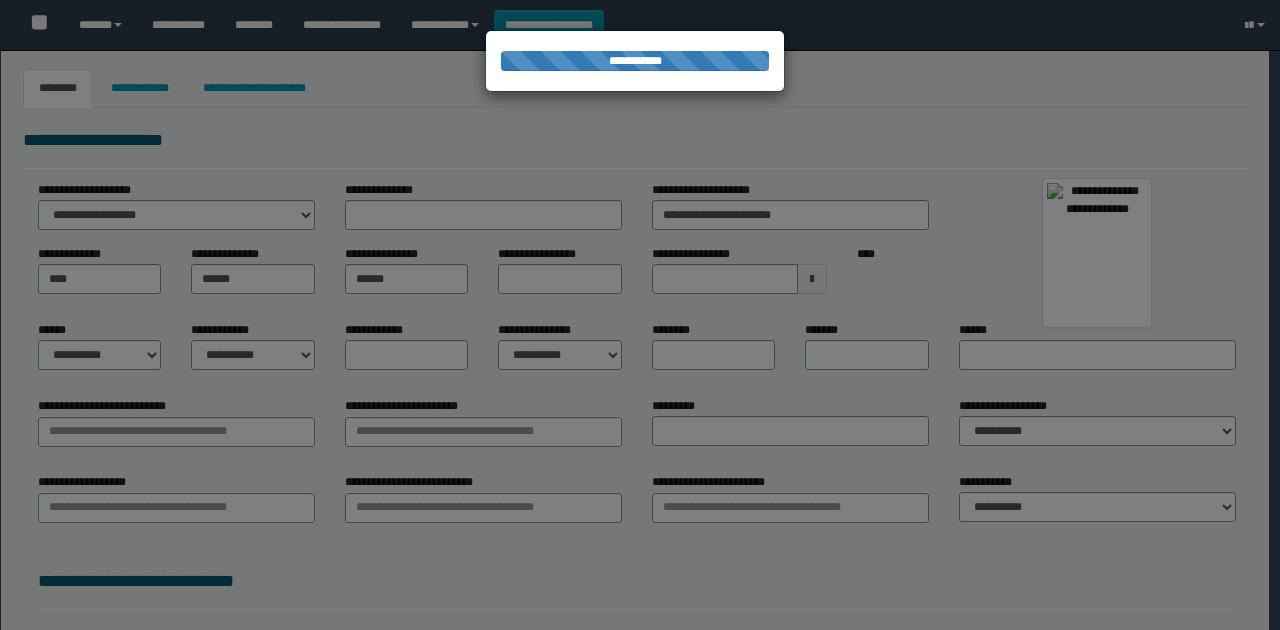 type on "******" 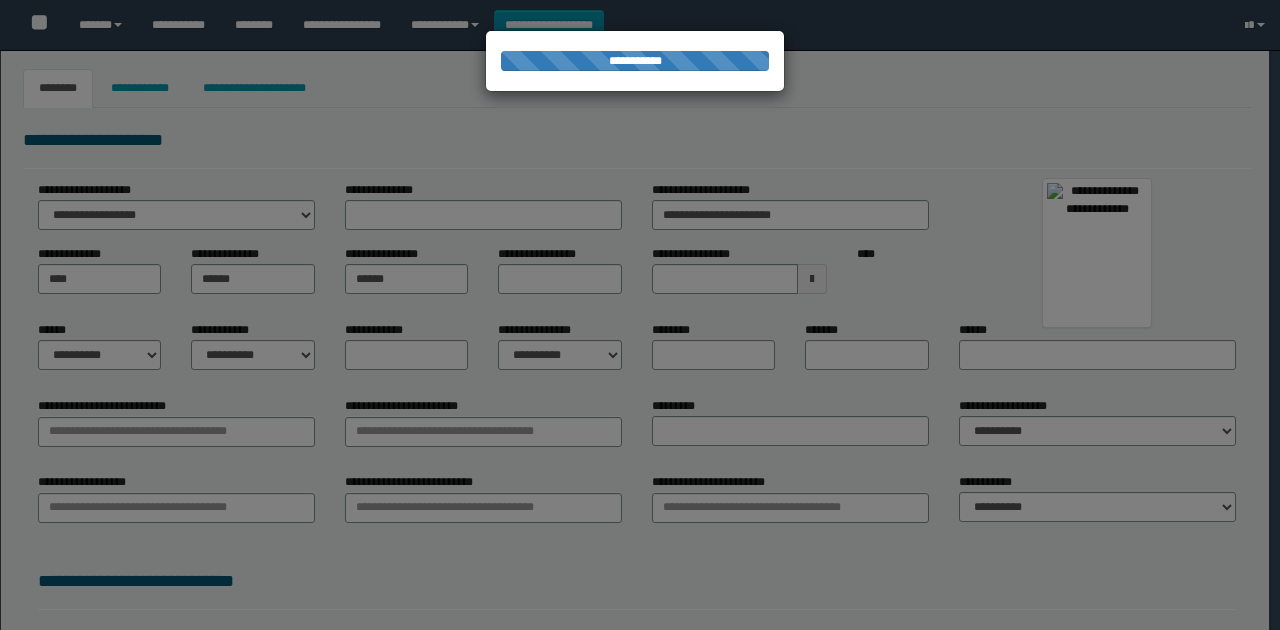 select on "*" 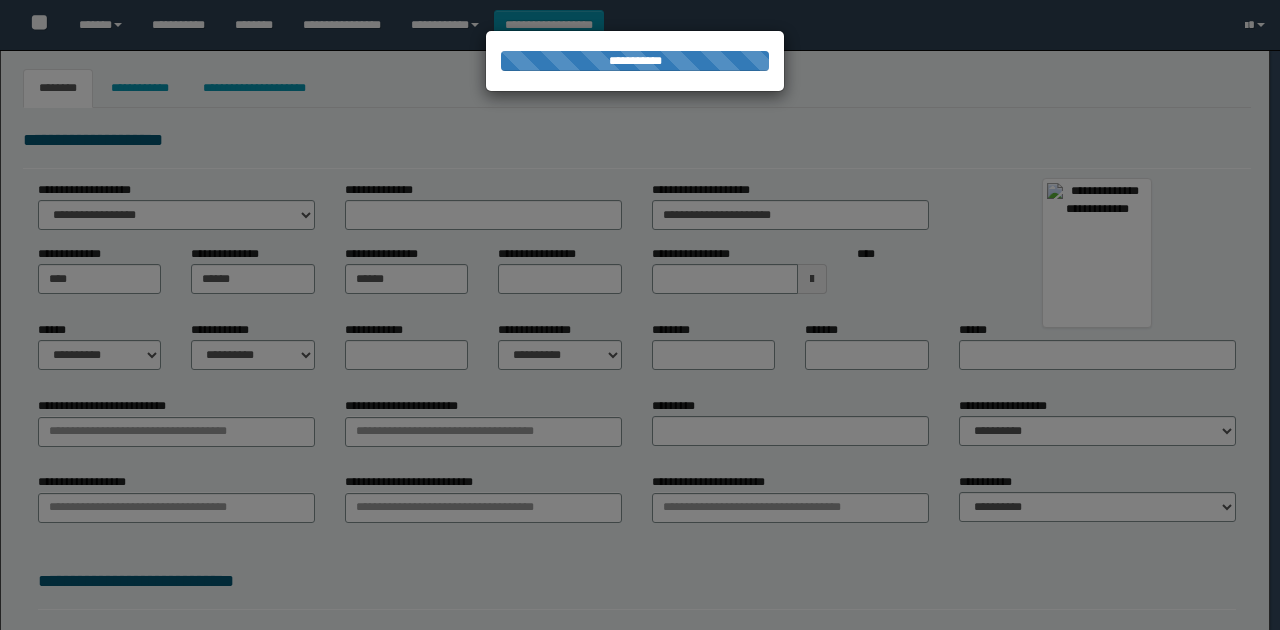 select on "*" 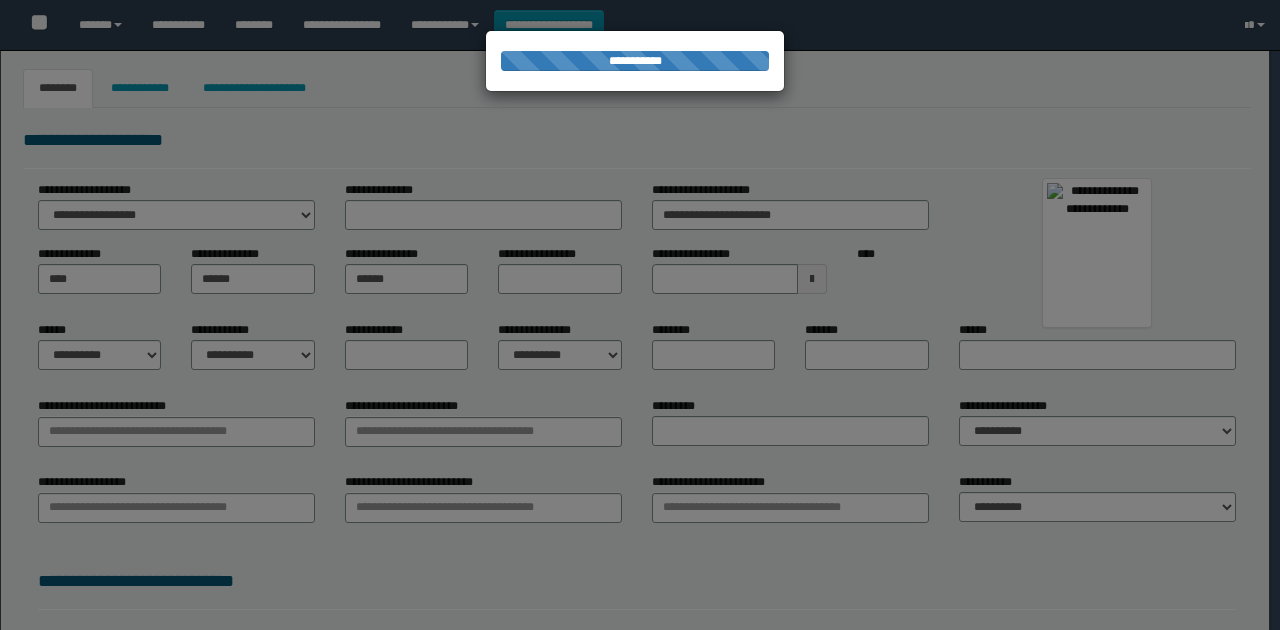 select on "*" 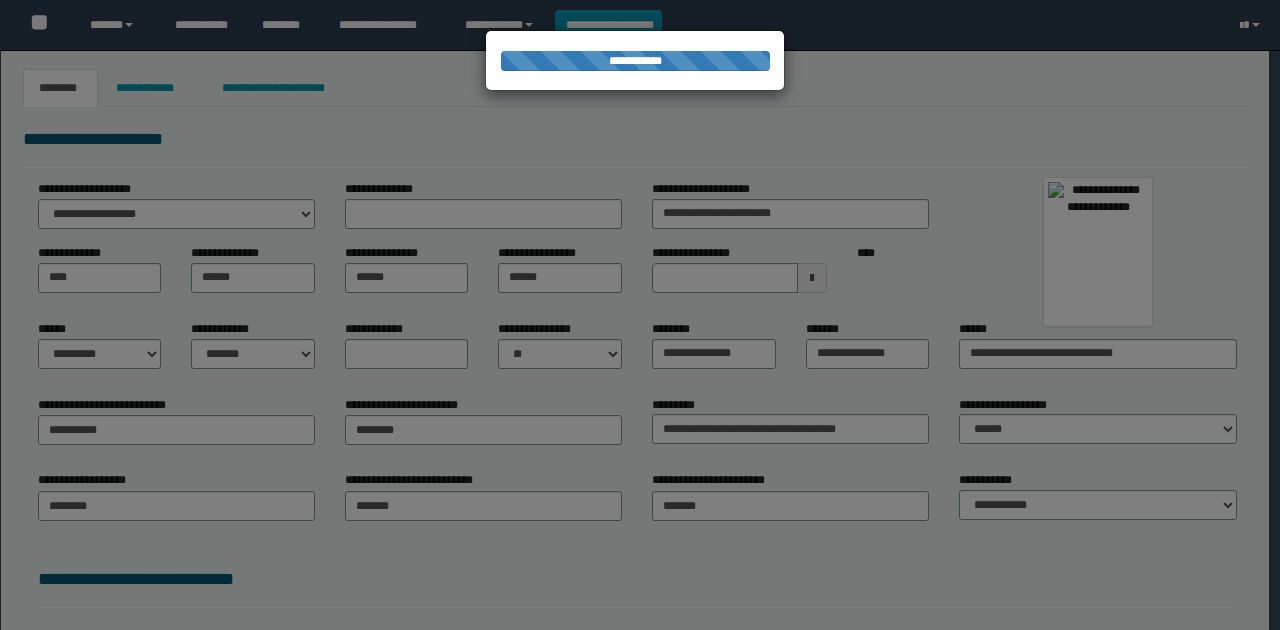 scroll, scrollTop: 0, scrollLeft: 0, axis: both 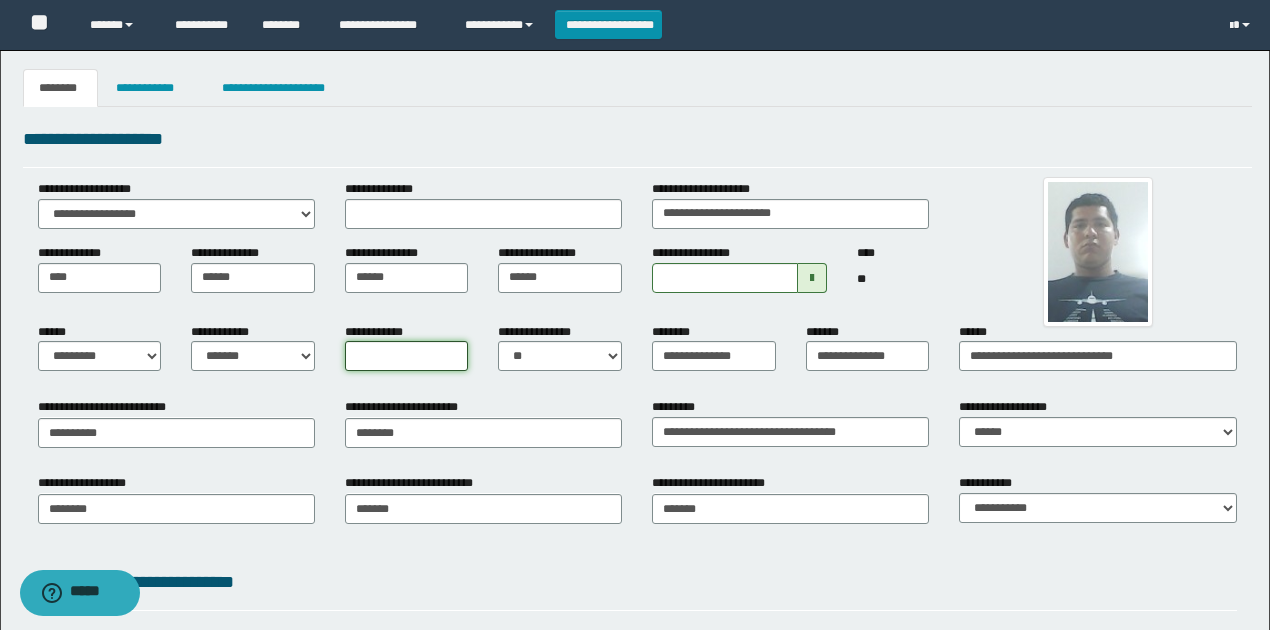 click on "**********" at bounding box center (407, 356) 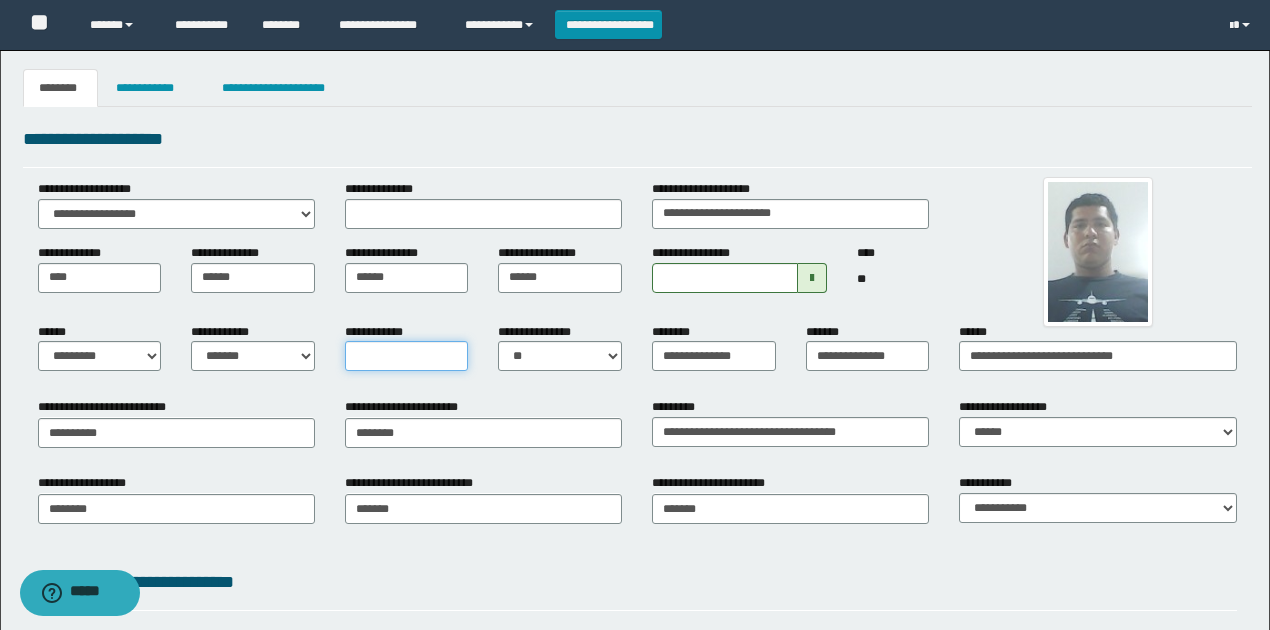 type on "*" 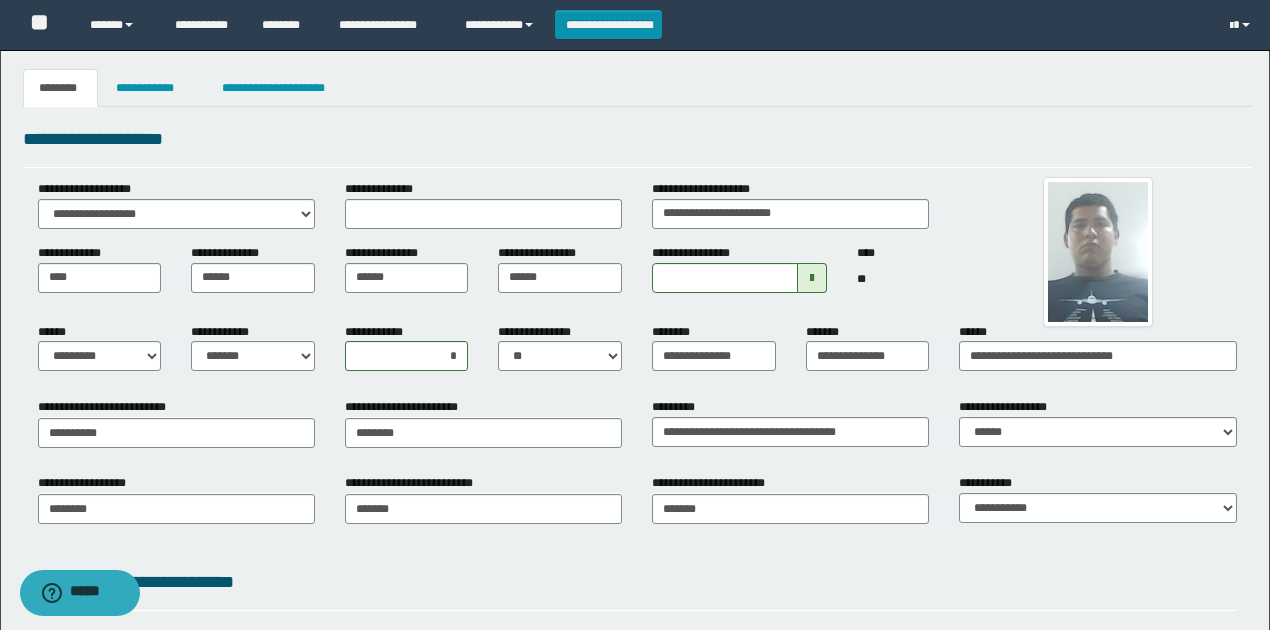 click on "**********" at bounding box center (637, 515) 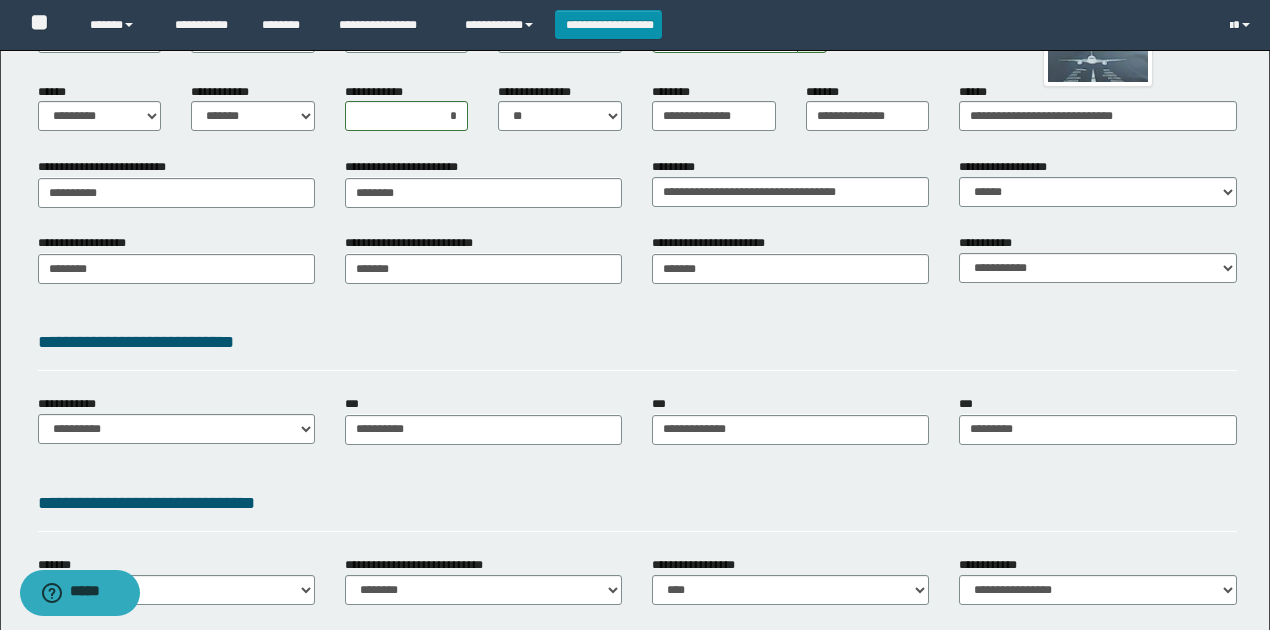 scroll, scrollTop: 266, scrollLeft: 0, axis: vertical 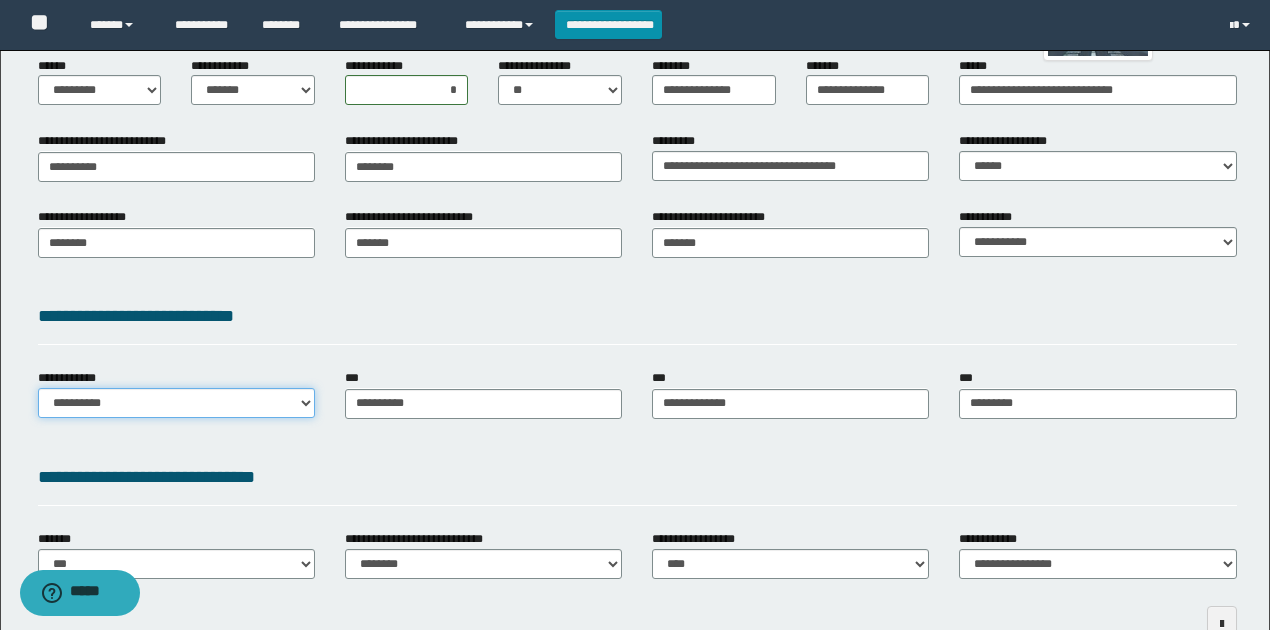click on "**********" at bounding box center (176, 403) 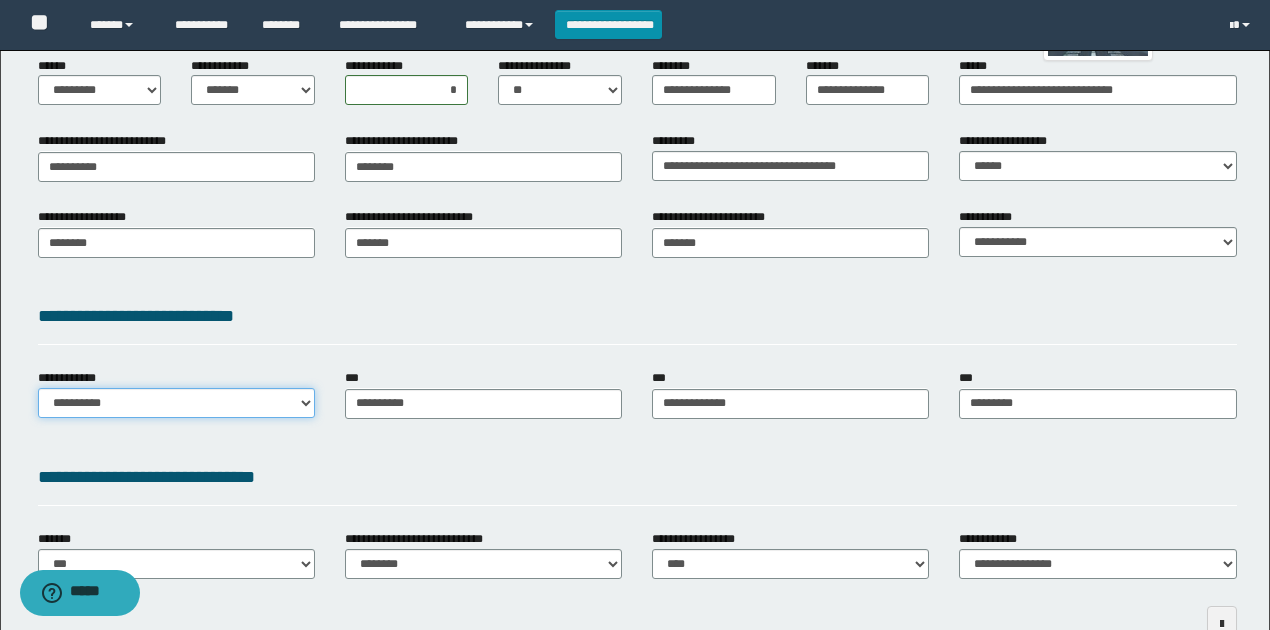 select on "**" 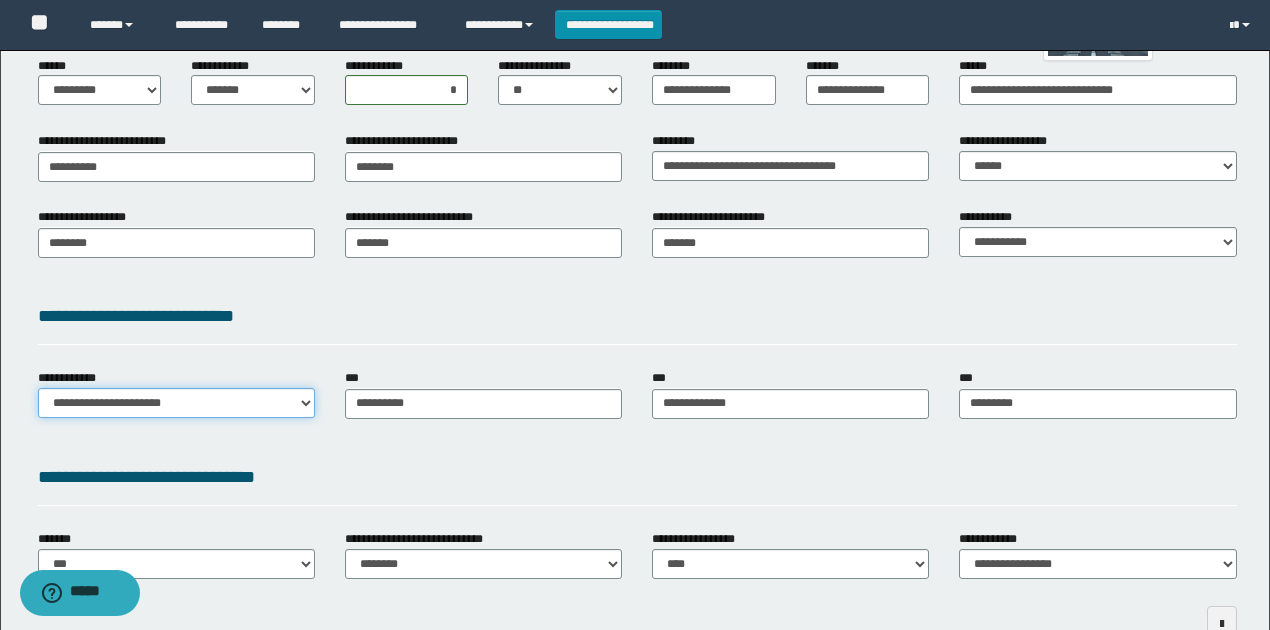 click on "**********" at bounding box center (176, 403) 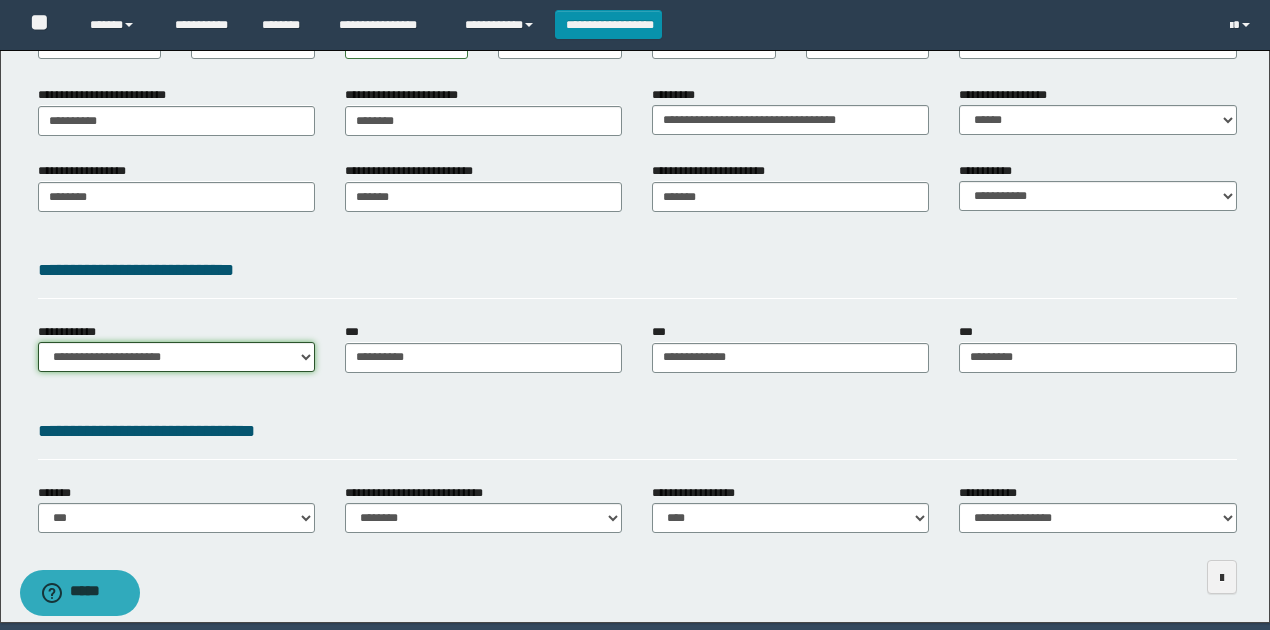 scroll, scrollTop: 383, scrollLeft: 0, axis: vertical 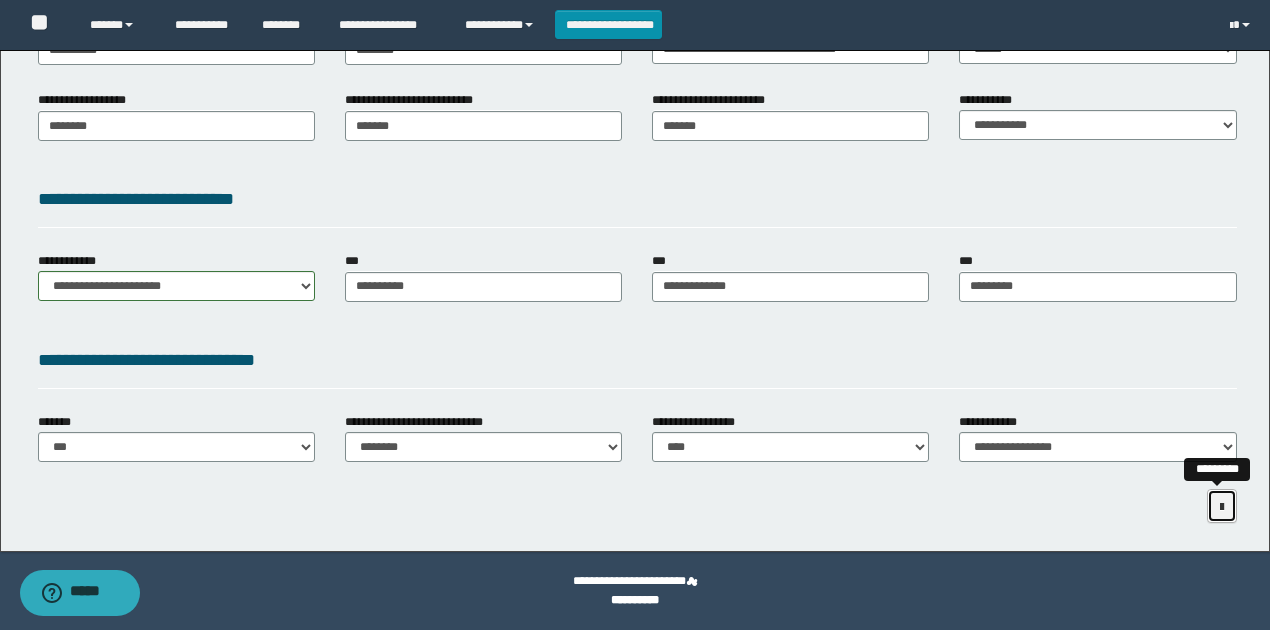click at bounding box center [1222, 506] 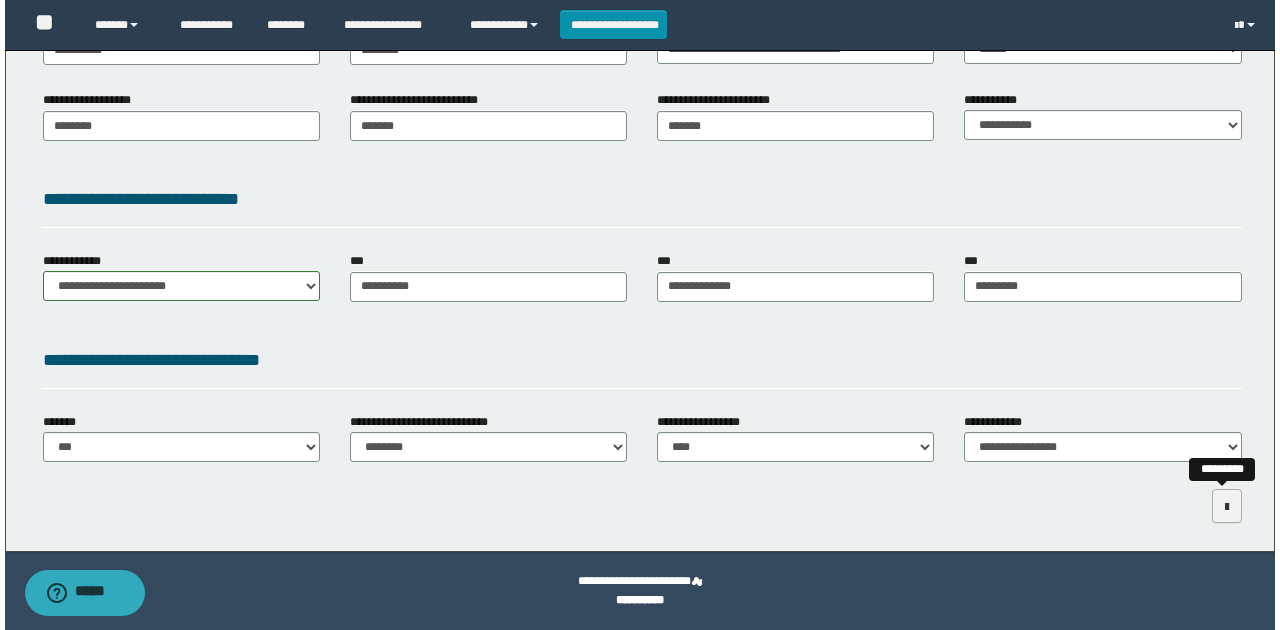 scroll, scrollTop: 0, scrollLeft: 0, axis: both 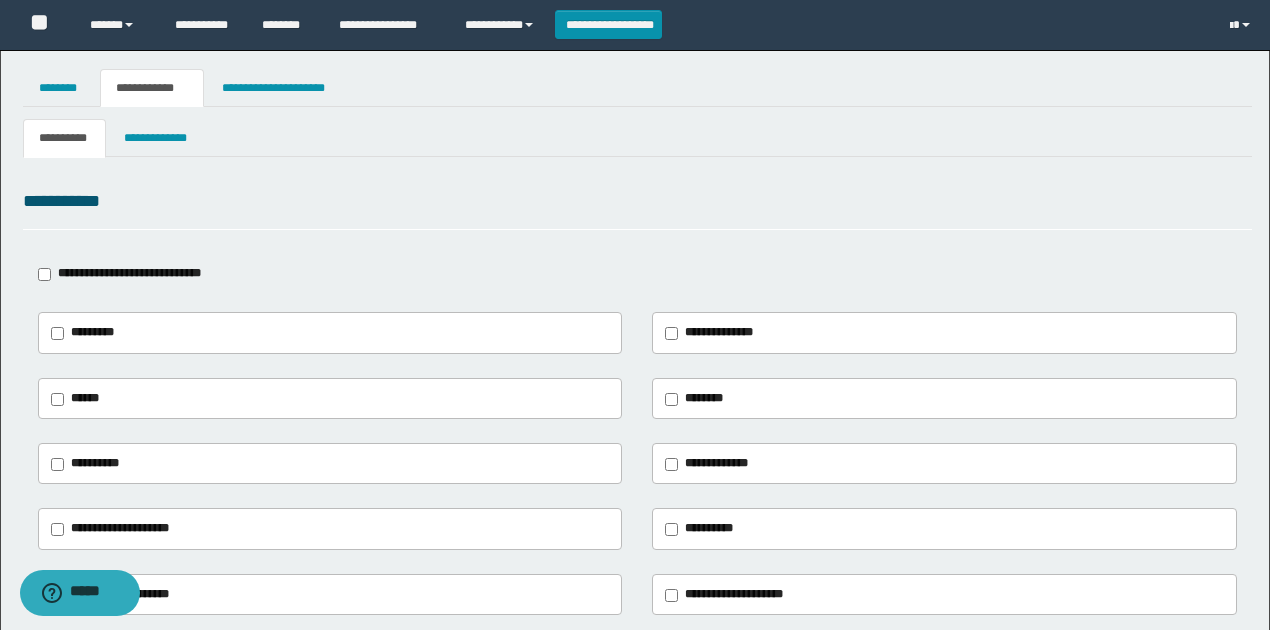 click on "**********" at bounding box center [129, 273] 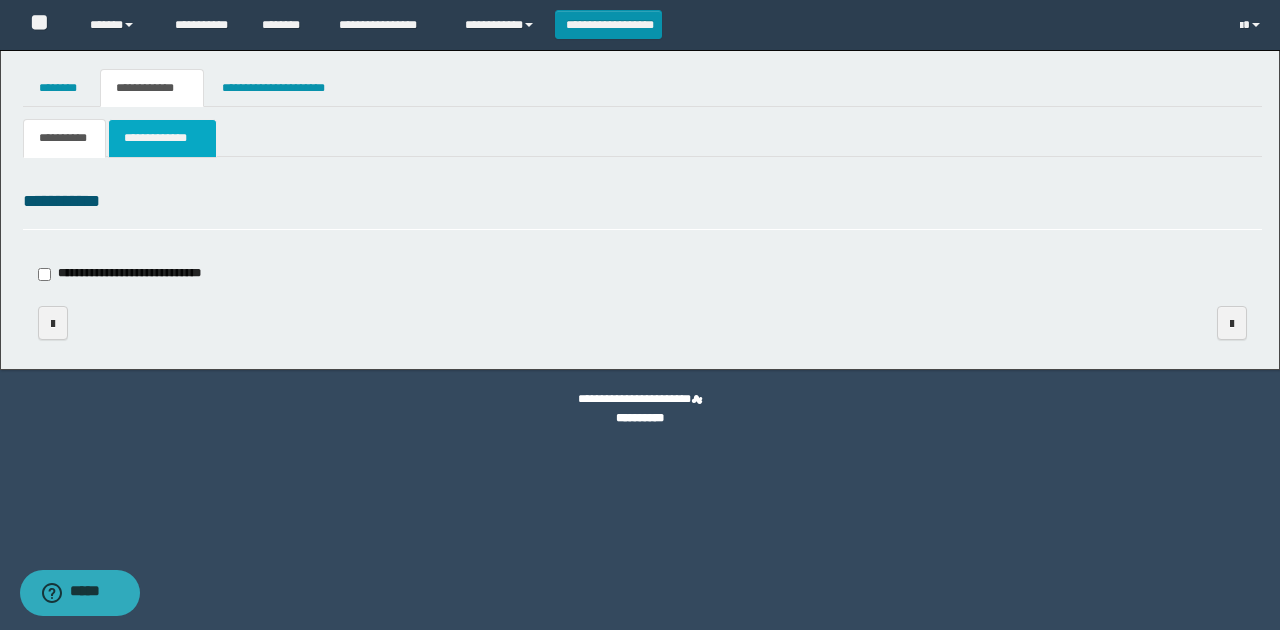 click on "**********" at bounding box center [162, 138] 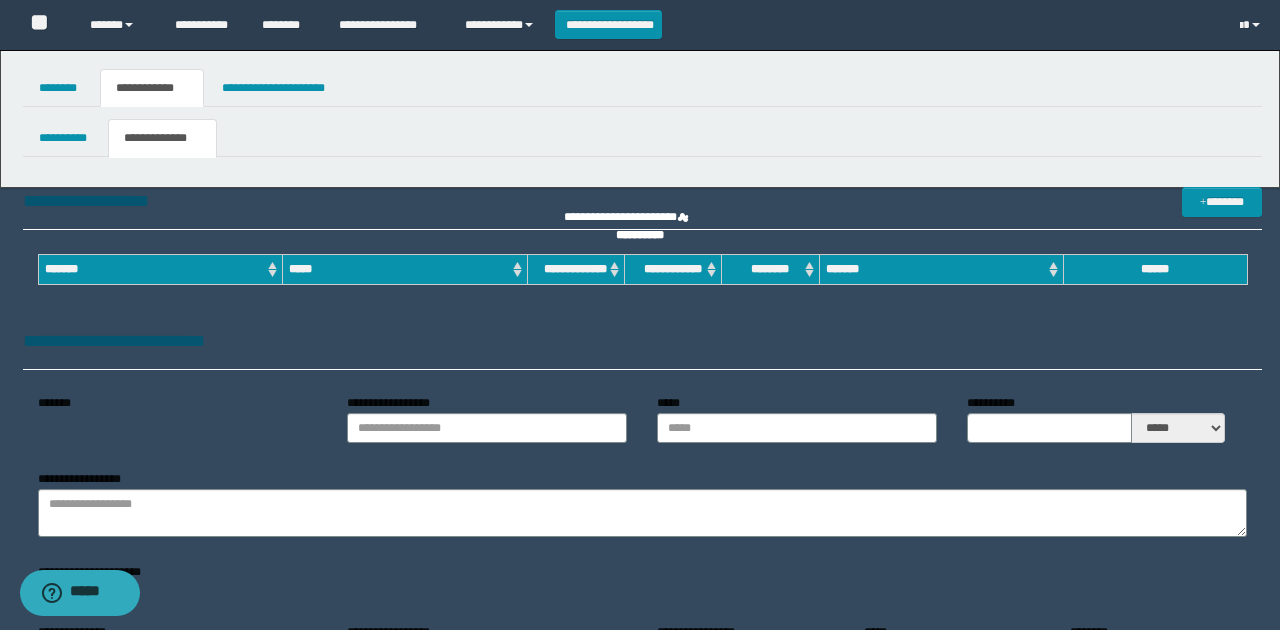 type on "**********" 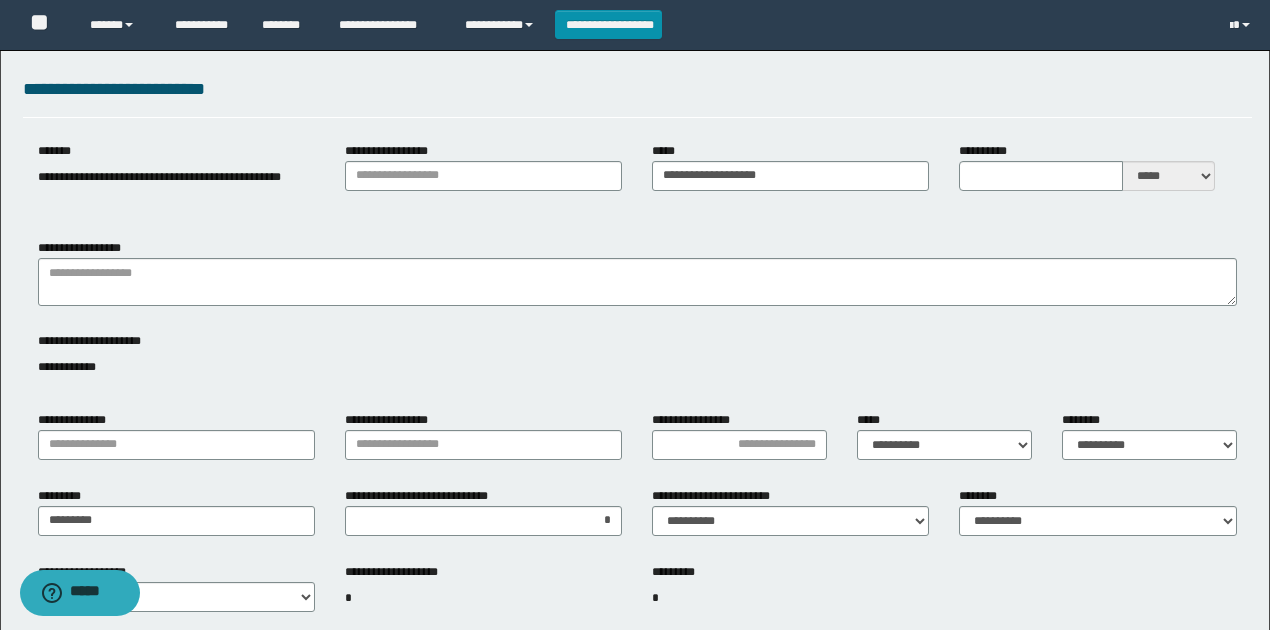 scroll, scrollTop: 333, scrollLeft: 0, axis: vertical 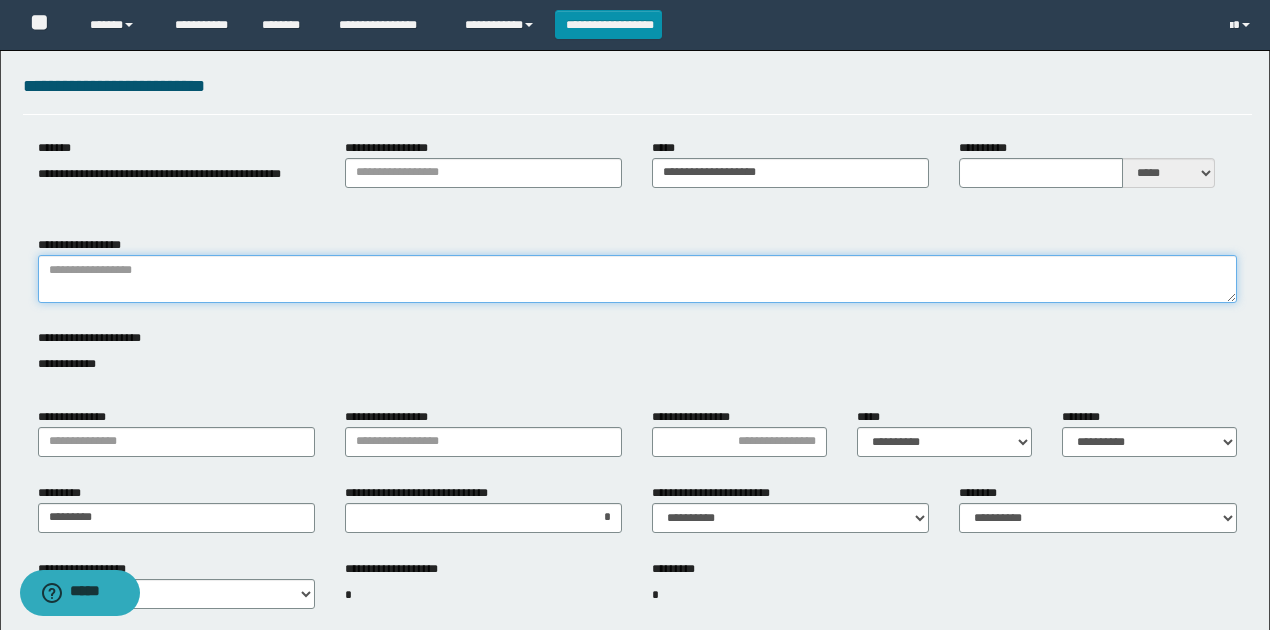 click on "**********" at bounding box center [637, 279] 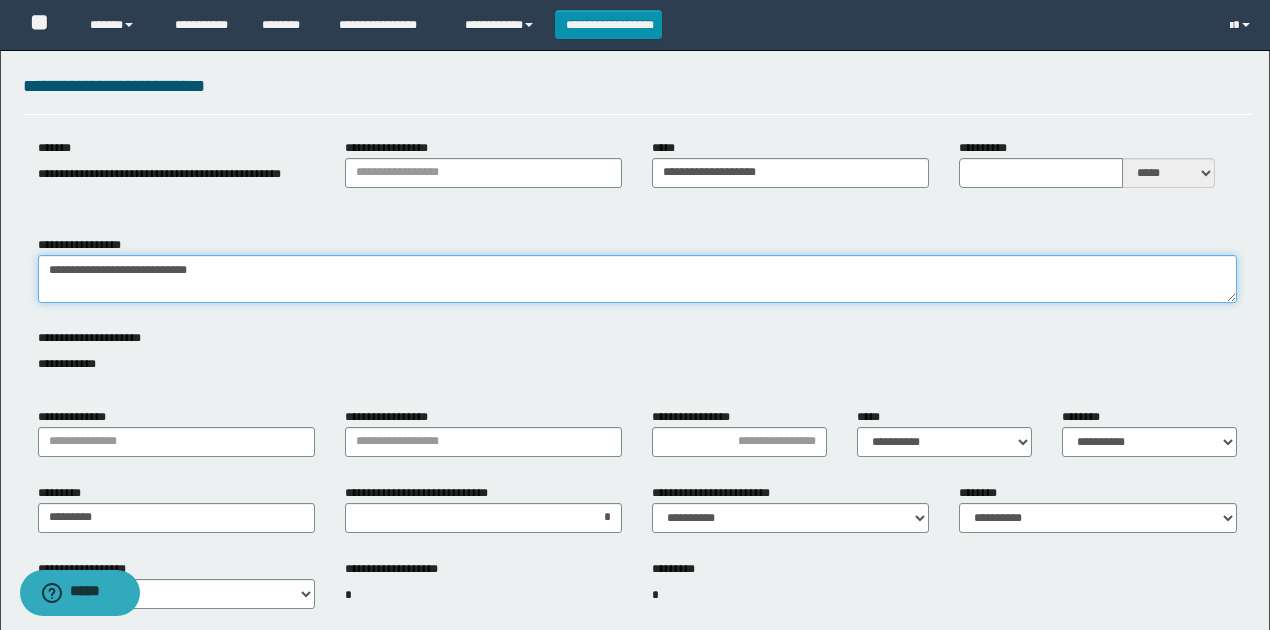type on "**********" 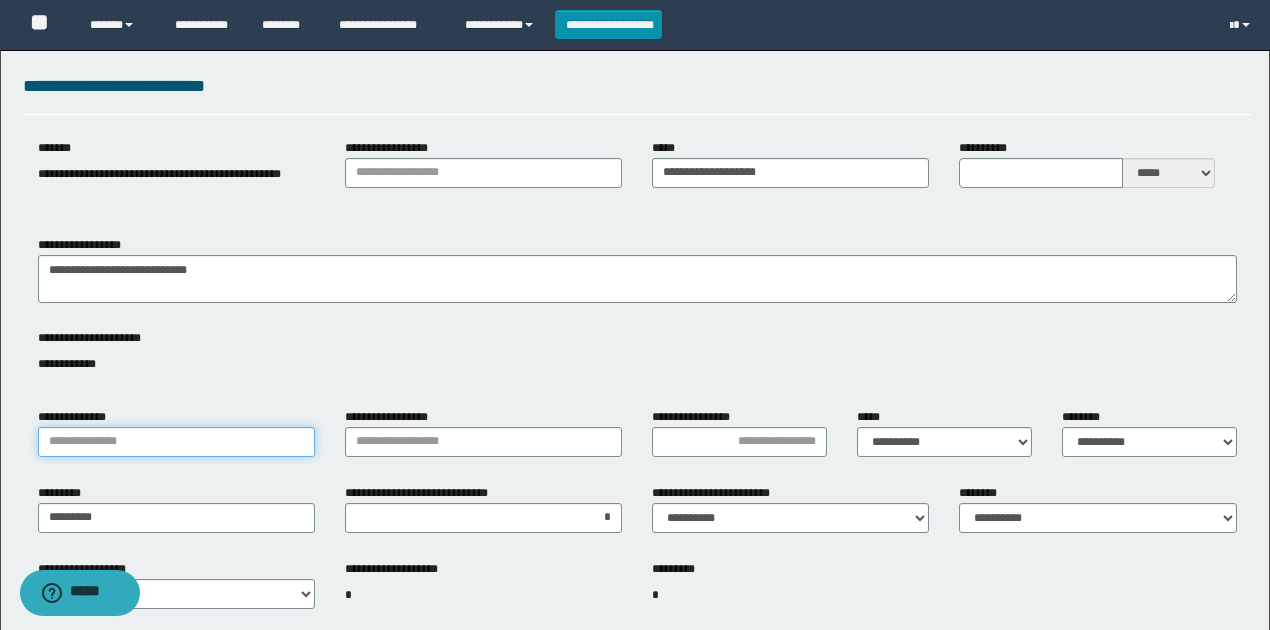 drag, startPoint x: 142, startPoint y: 442, endPoint x: 135, endPoint y: 454, distance: 13.892444 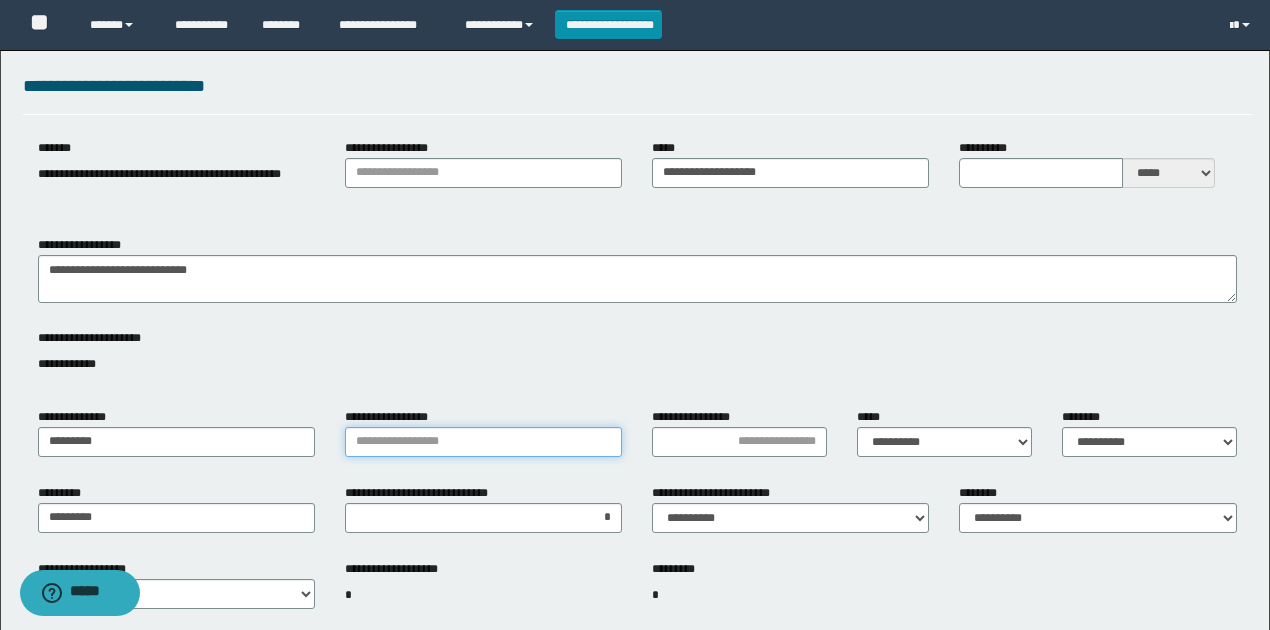 click on "**********" at bounding box center [483, 442] 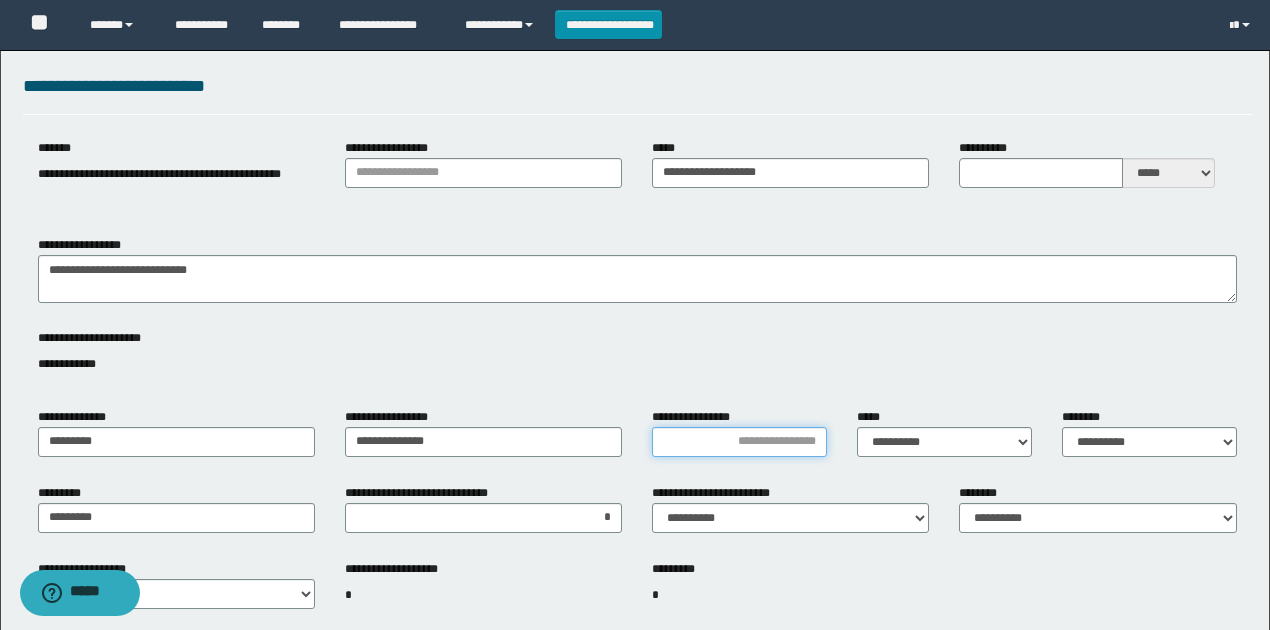 click on "**********" at bounding box center (739, 442) 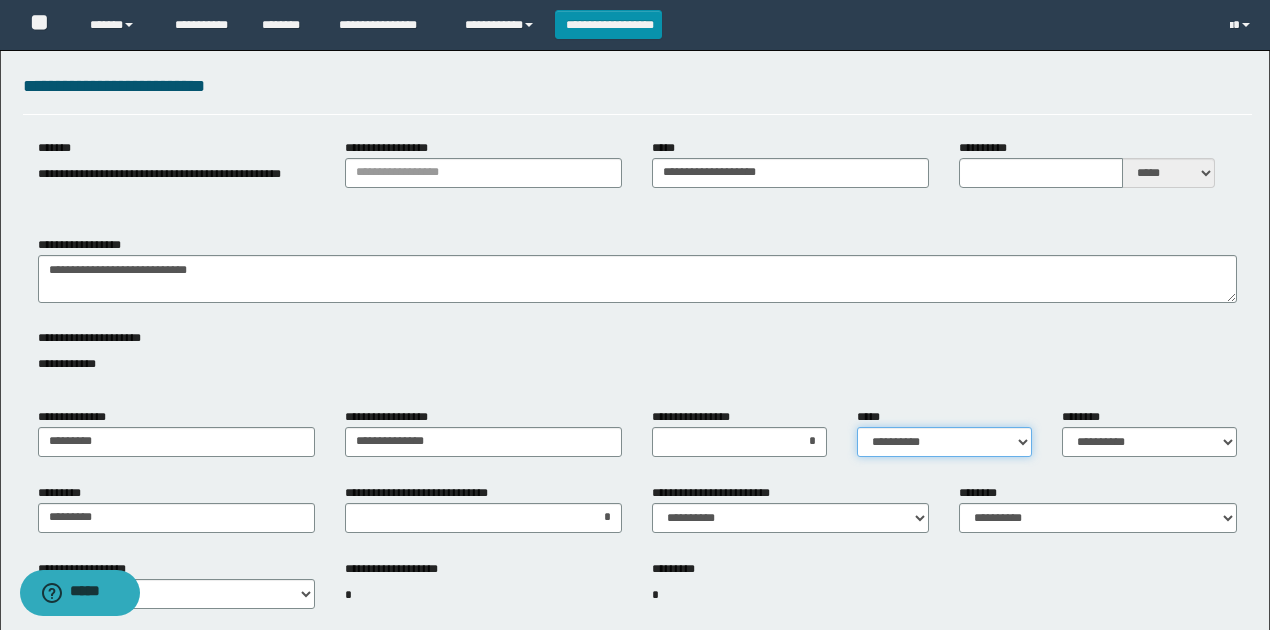 drag, startPoint x: 940, startPoint y: 443, endPoint x: 938, endPoint y: 458, distance: 15.132746 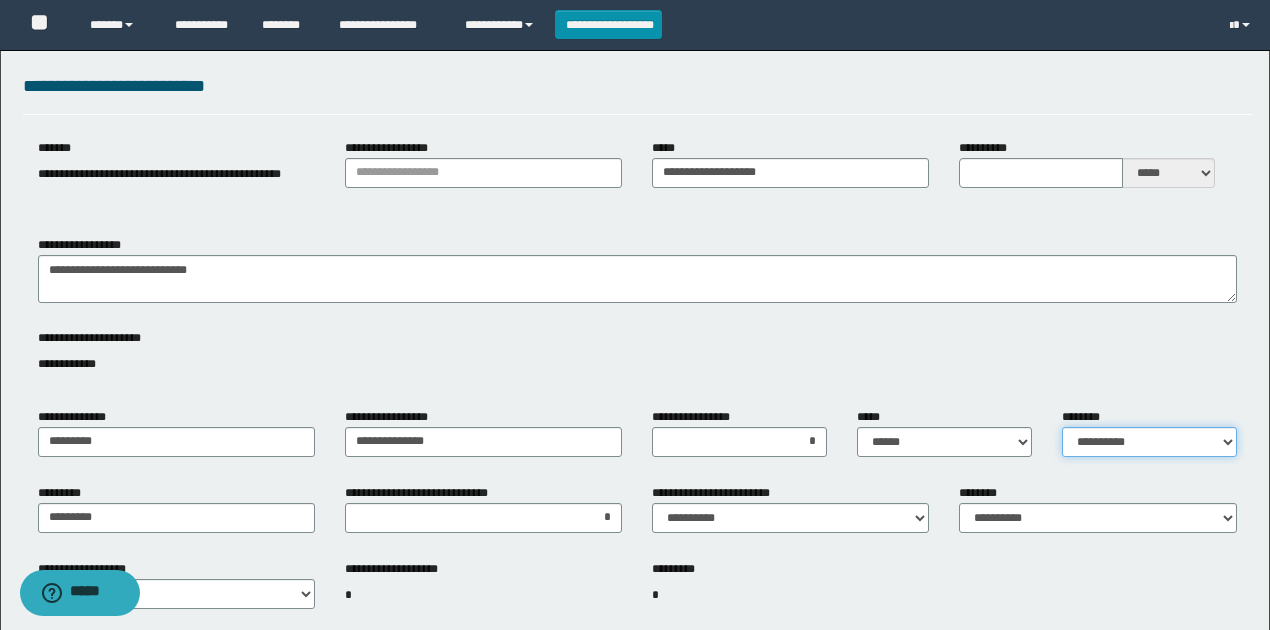 drag, startPoint x: 1114, startPoint y: 442, endPoint x: 1108, endPoint y: 464, distance: 22.803509 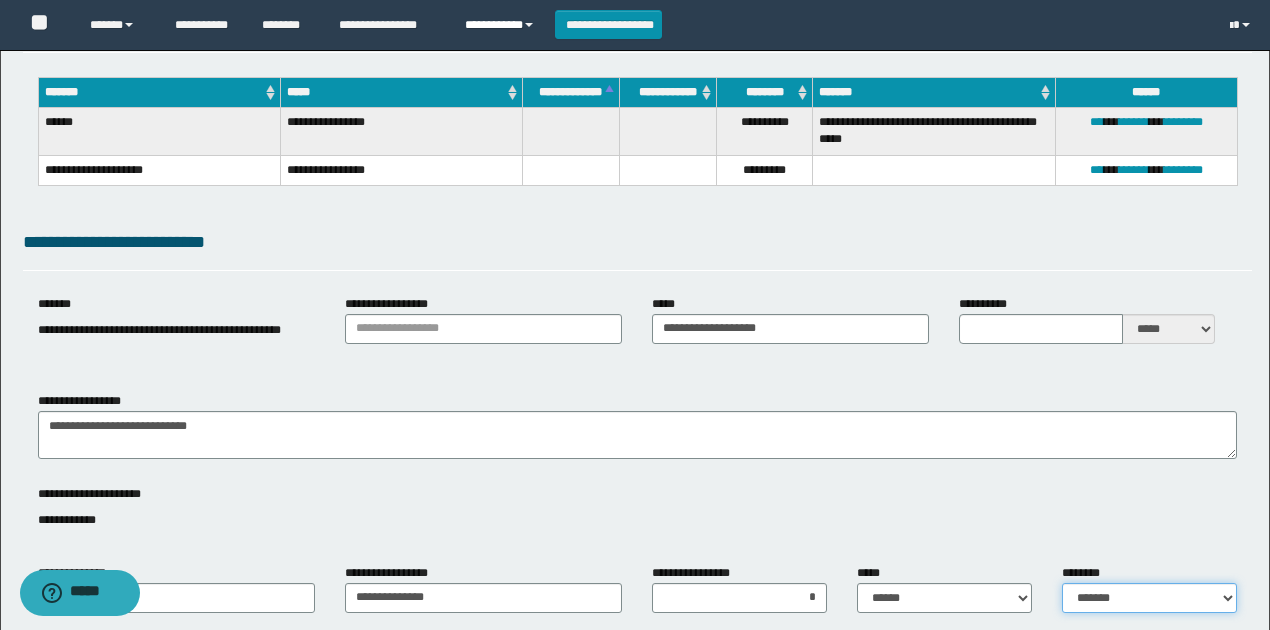 scroll, scrollTop: 133, scrollLeft: 0, axis: vertical 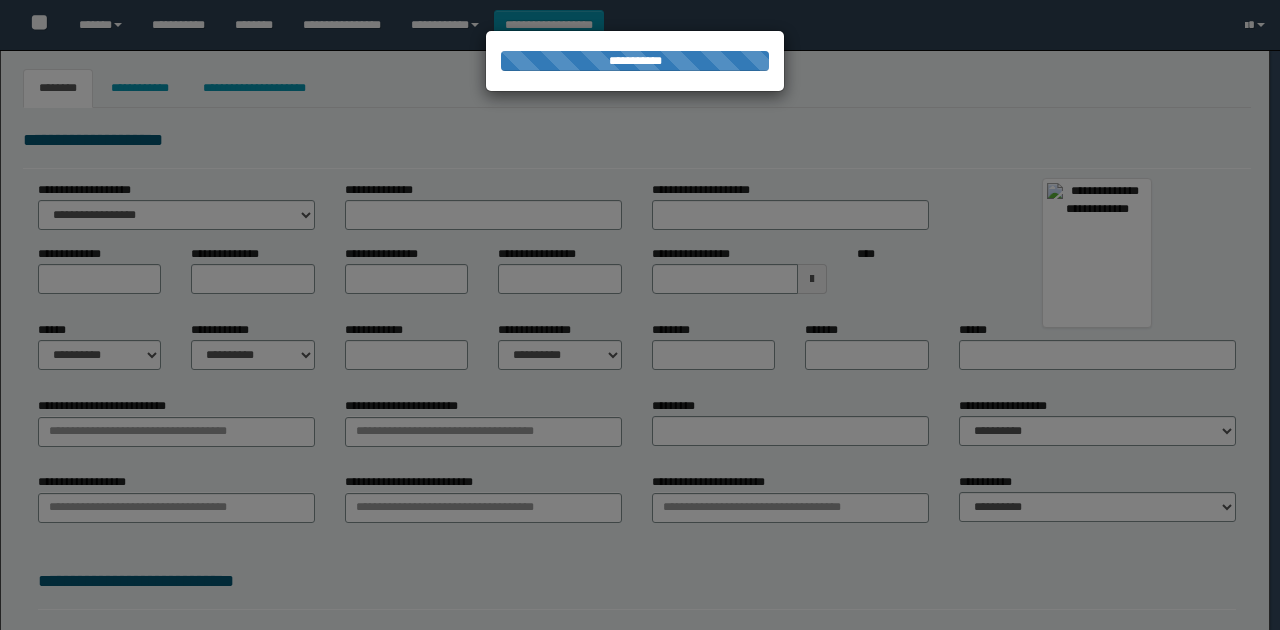 type on "**********" 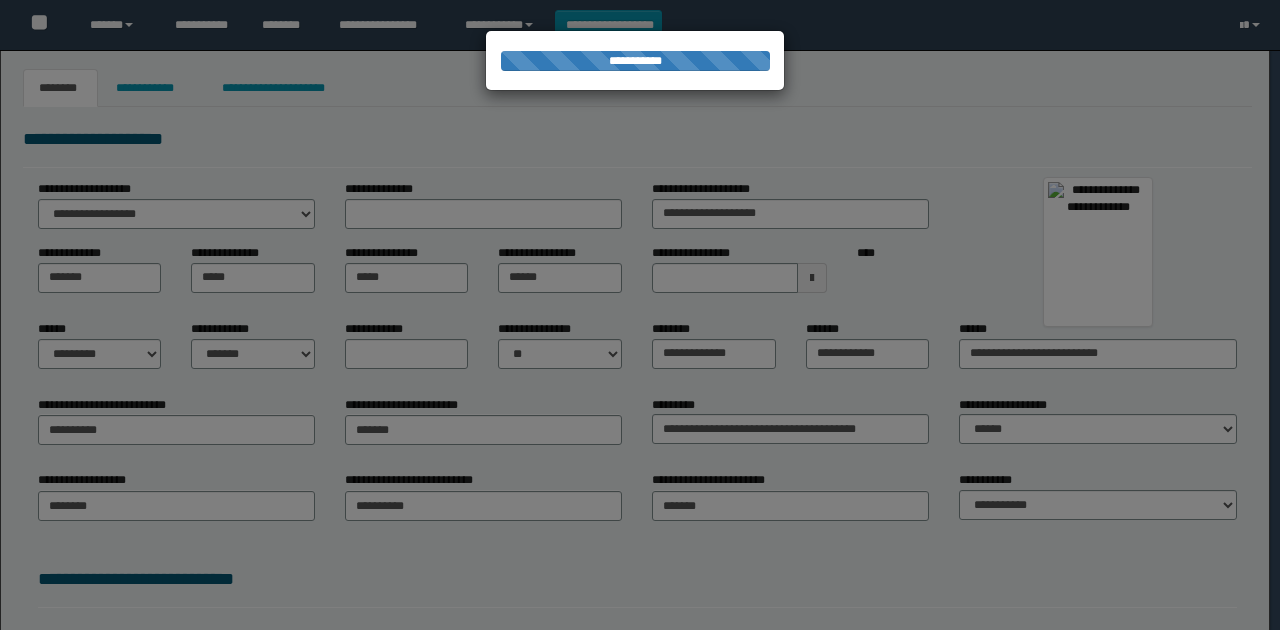 scroll, scrollTop: 0, scrollLeft: 0, axis: both 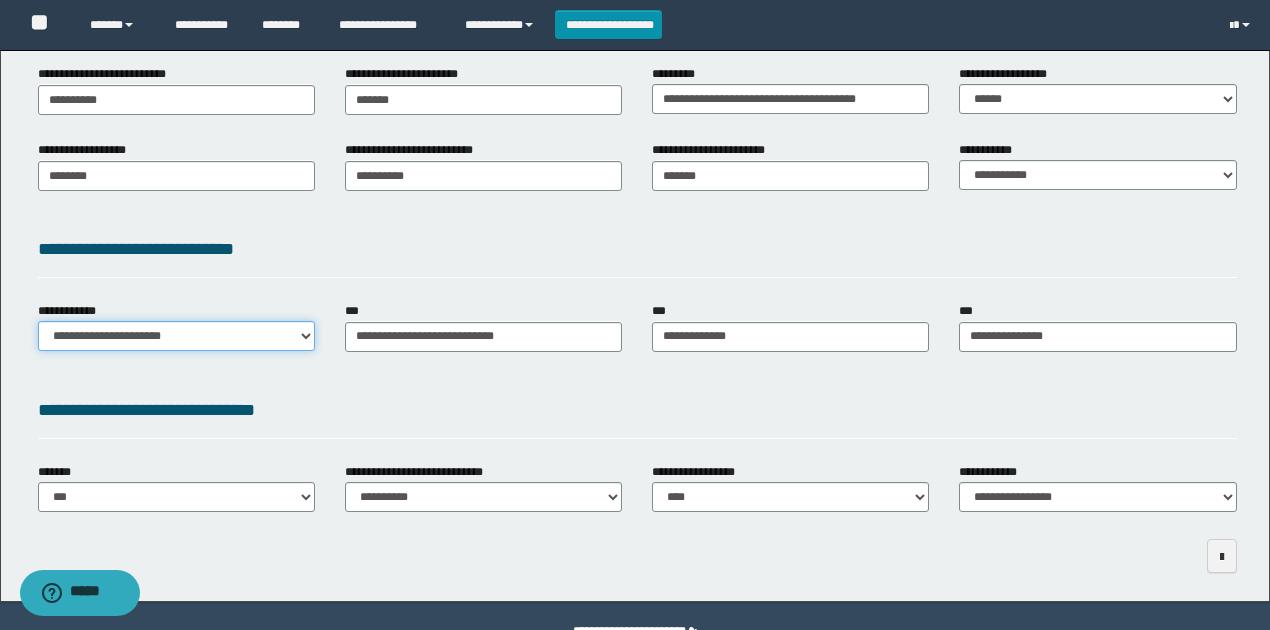 click on "**********" at bounding box center [176, 336] 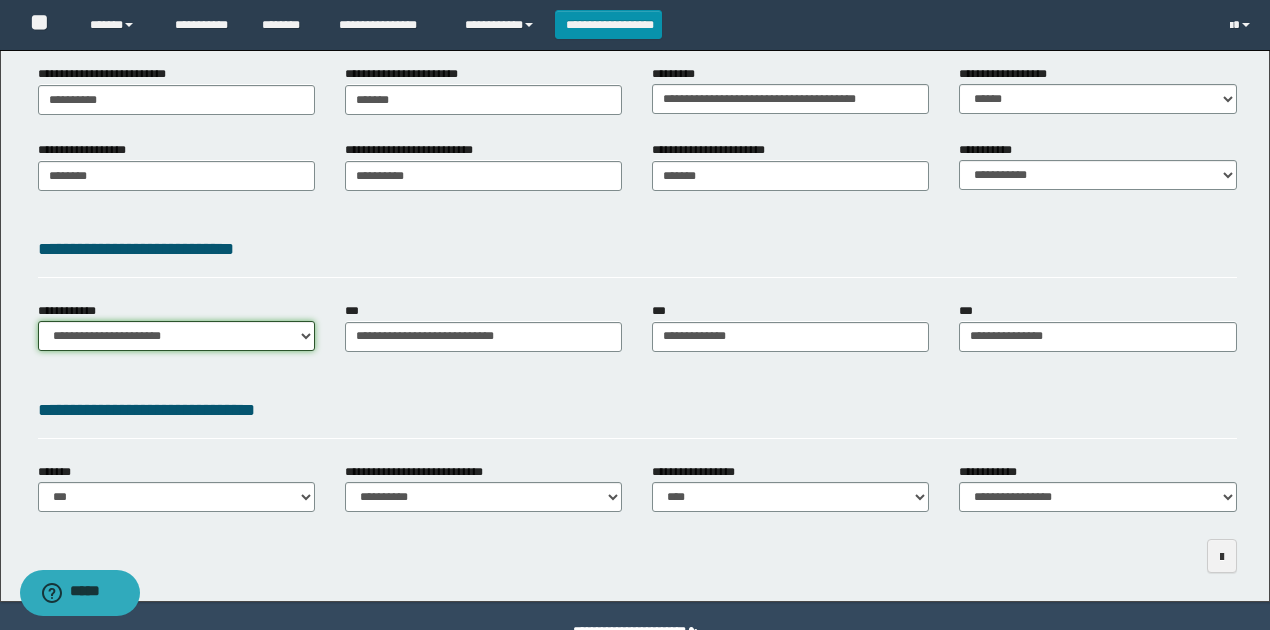 select on "**" 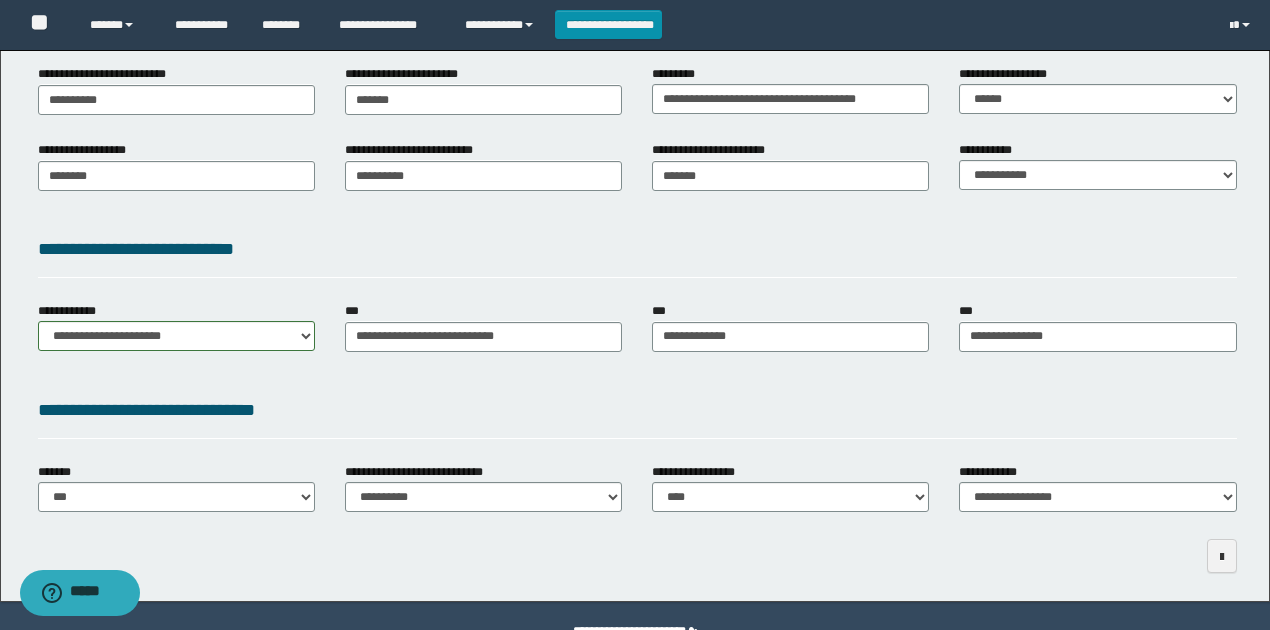 click on "**********" at bounding box center [637, 410] 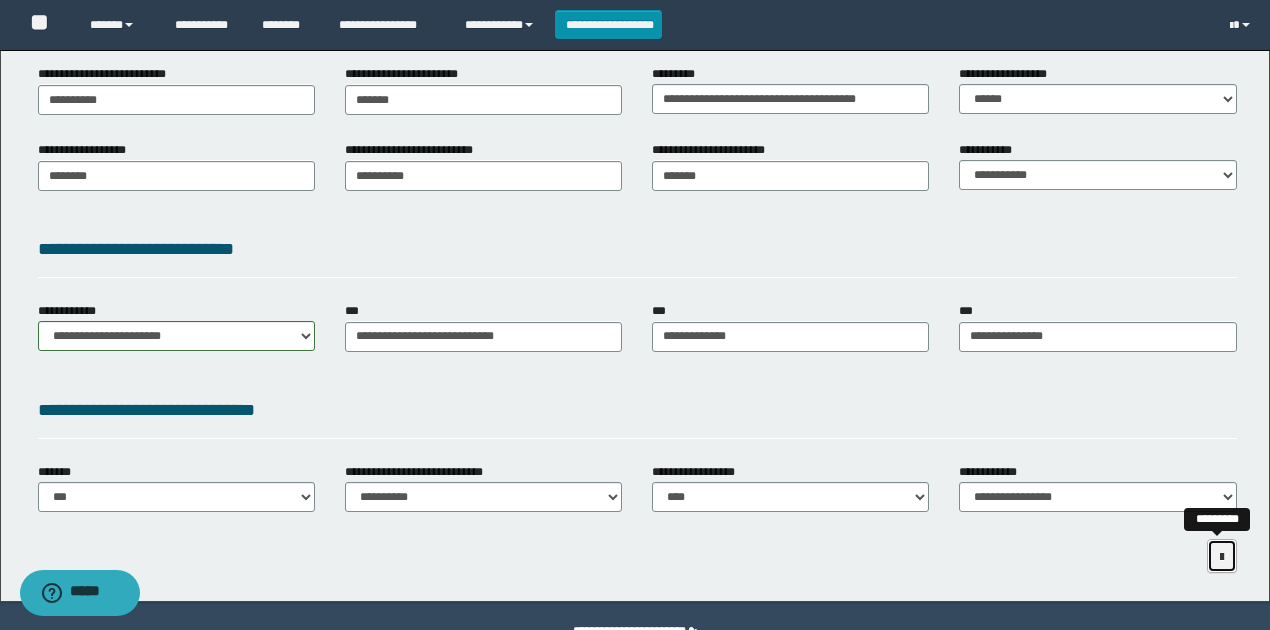 click at bounding box center [1222, 556] 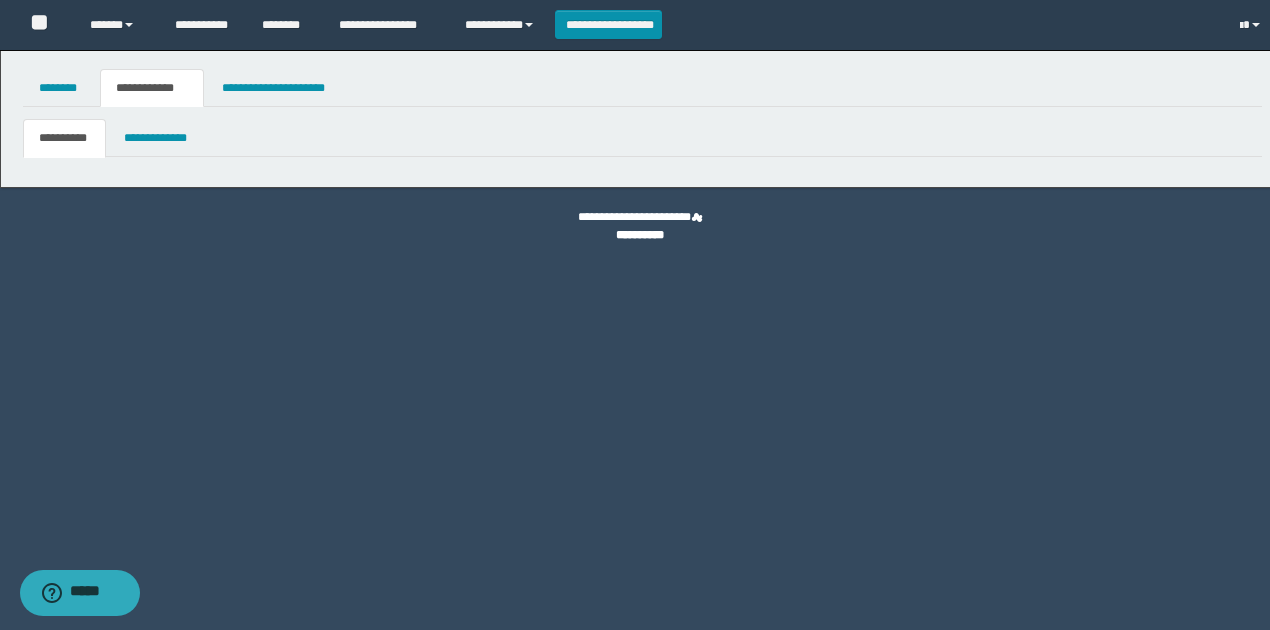 scroll, scrollTop: 0, scrollLeft: 0, axis: both 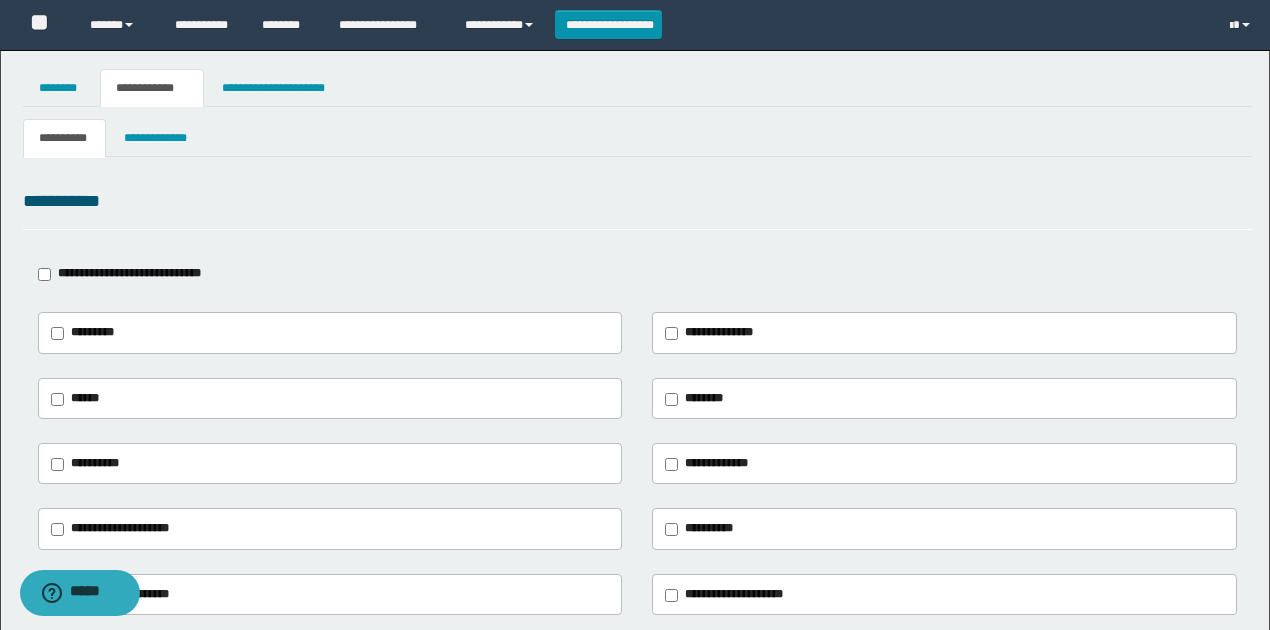 drag, startPoint x: 150, startPoint y: 272, endPoint x: 170, endPoint y: 177, distance: 97.082436 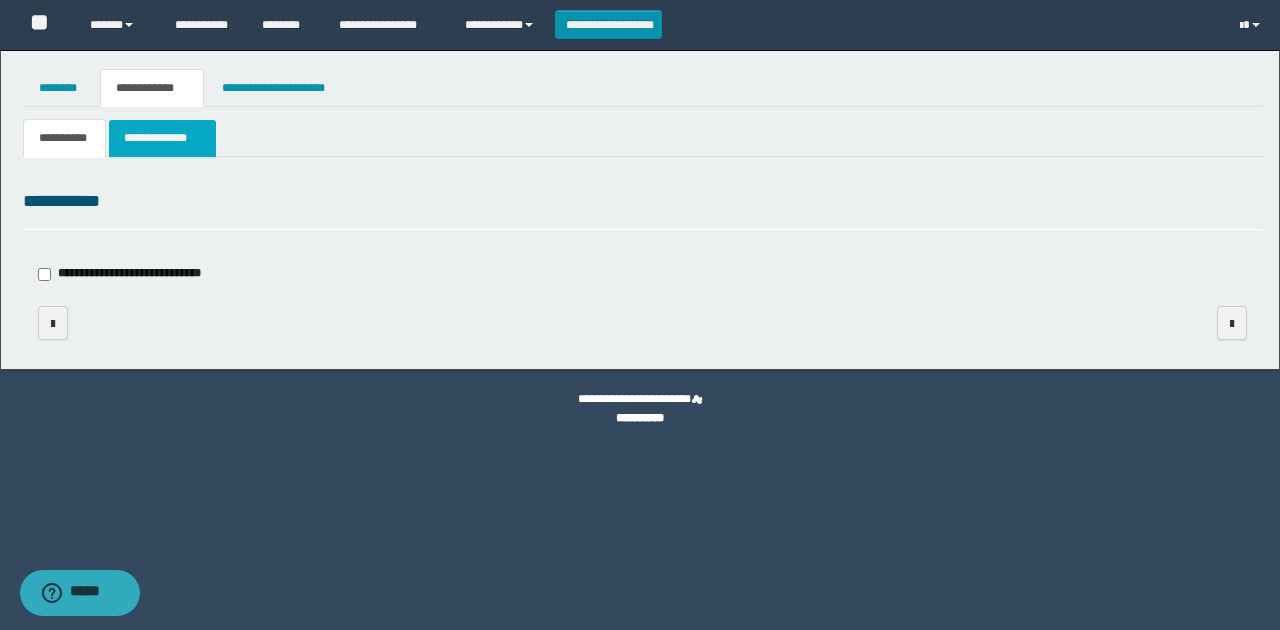 click on "**********" at bounding box center (162, 138) 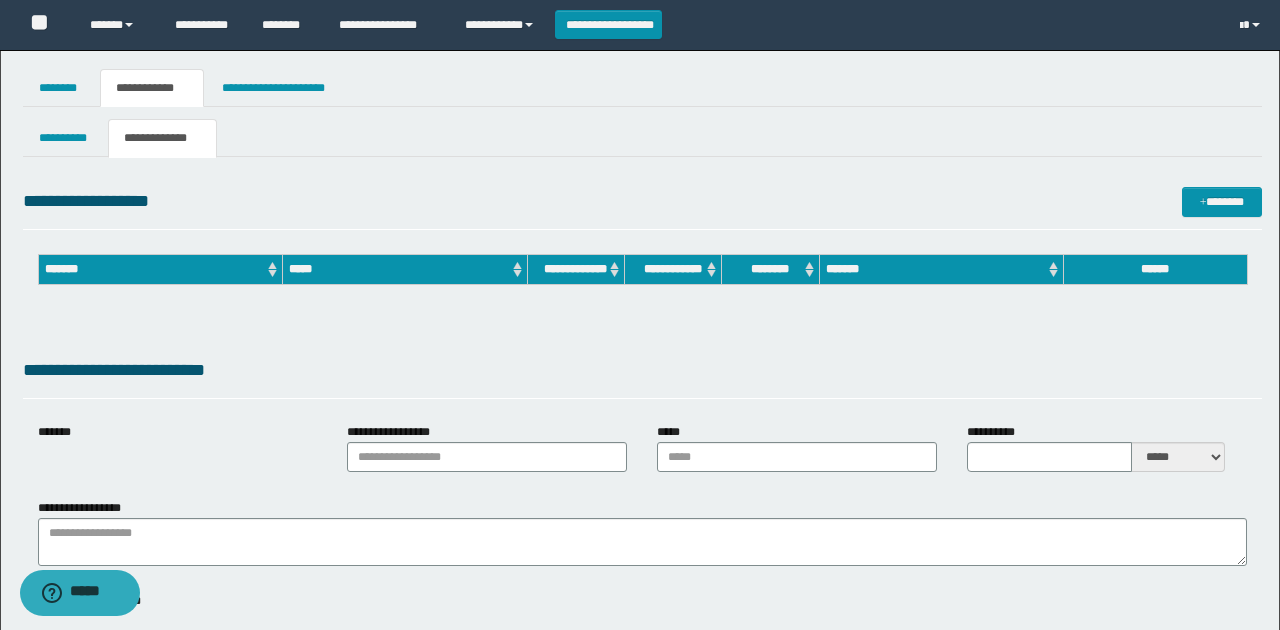 type on "**********" 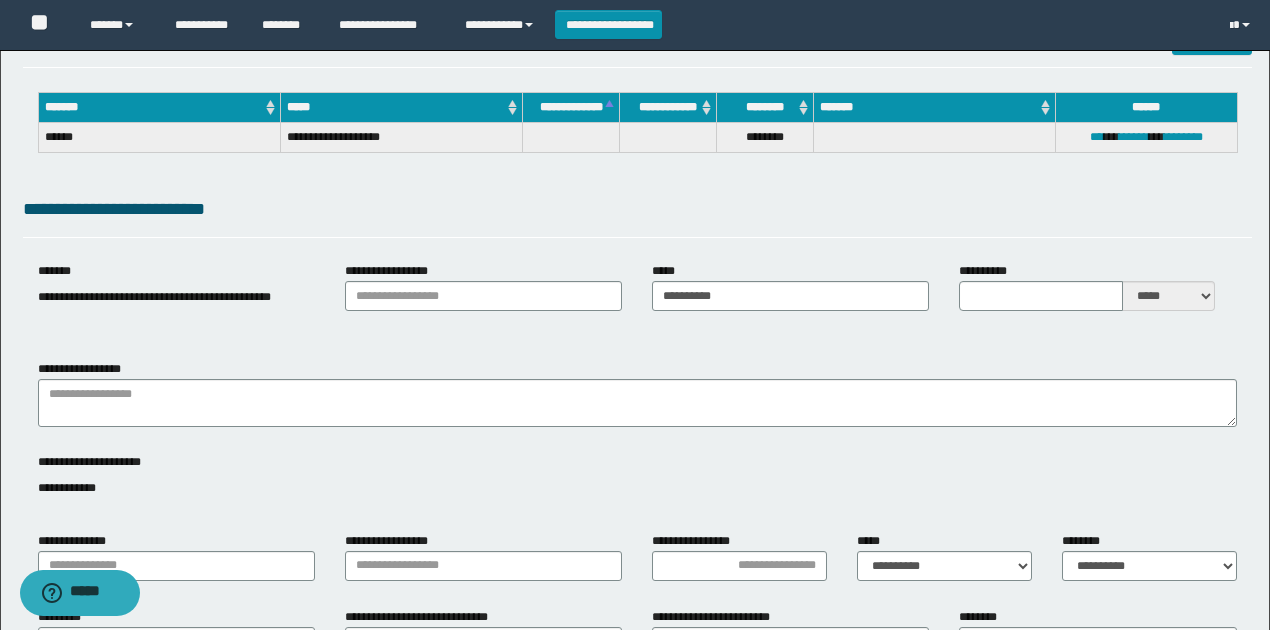 scroll, scrollTop: 200, scrollLeft: 0, axis: vertical 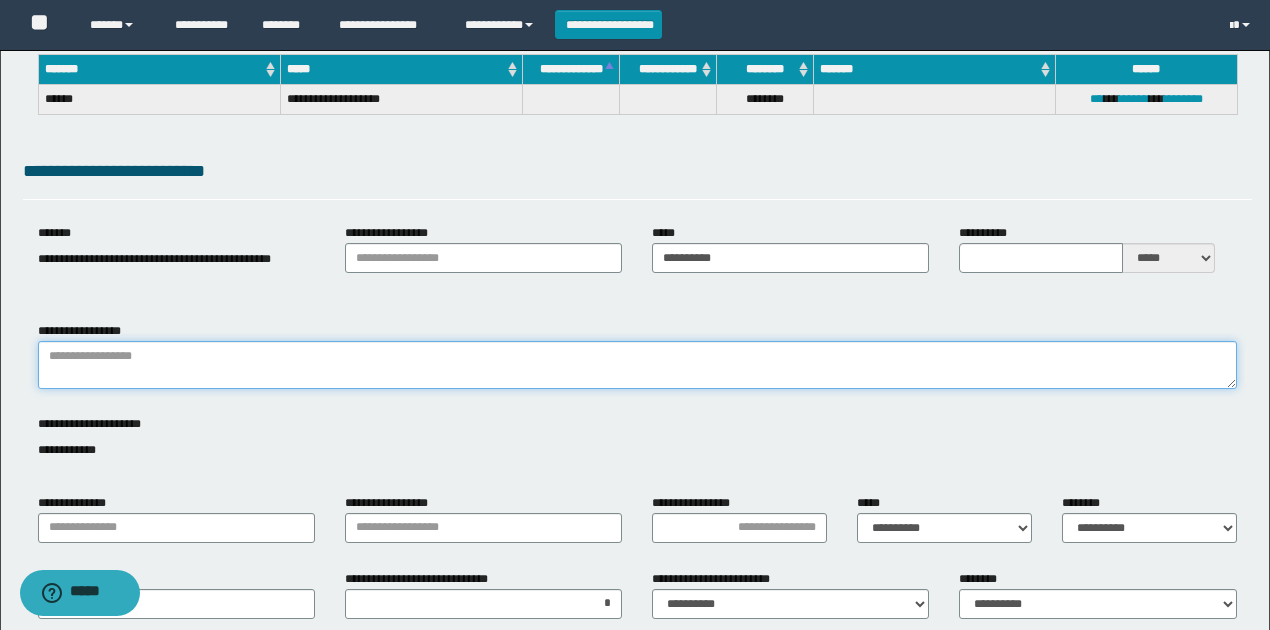 click on "**********" at bounding box center [637, 365] 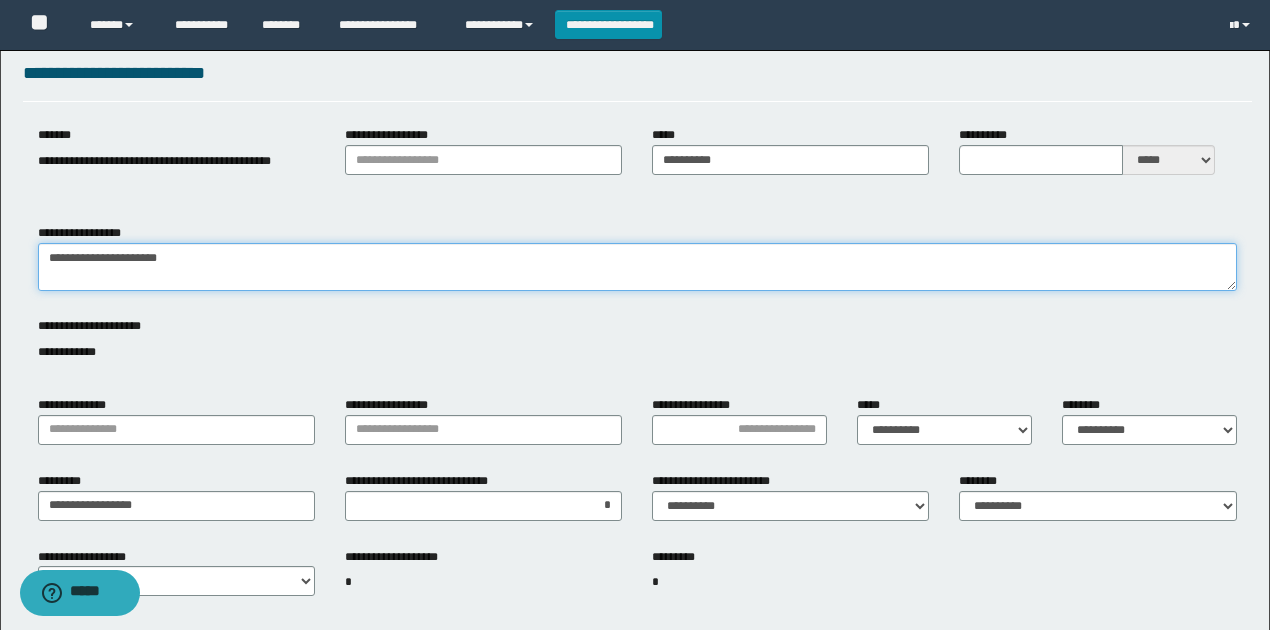 scroll, scrollTop: 333, scrollLeft: 0, axis: vertical 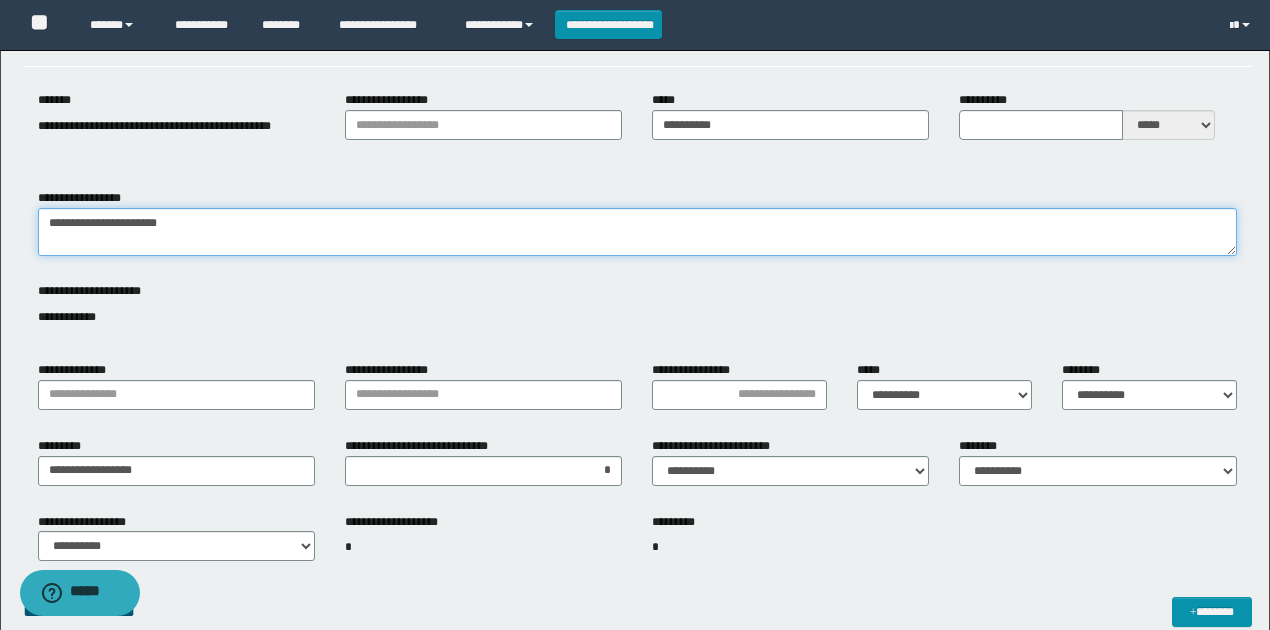 type on "**********" 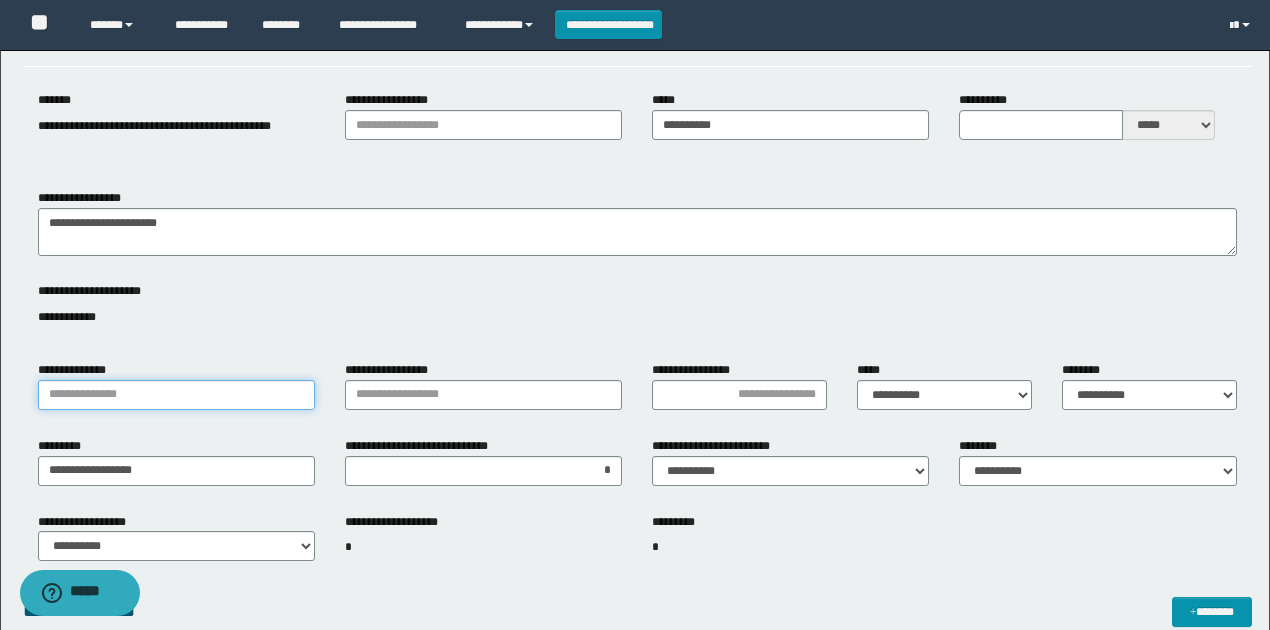 click on "**********" at bounding box center (176, 395) 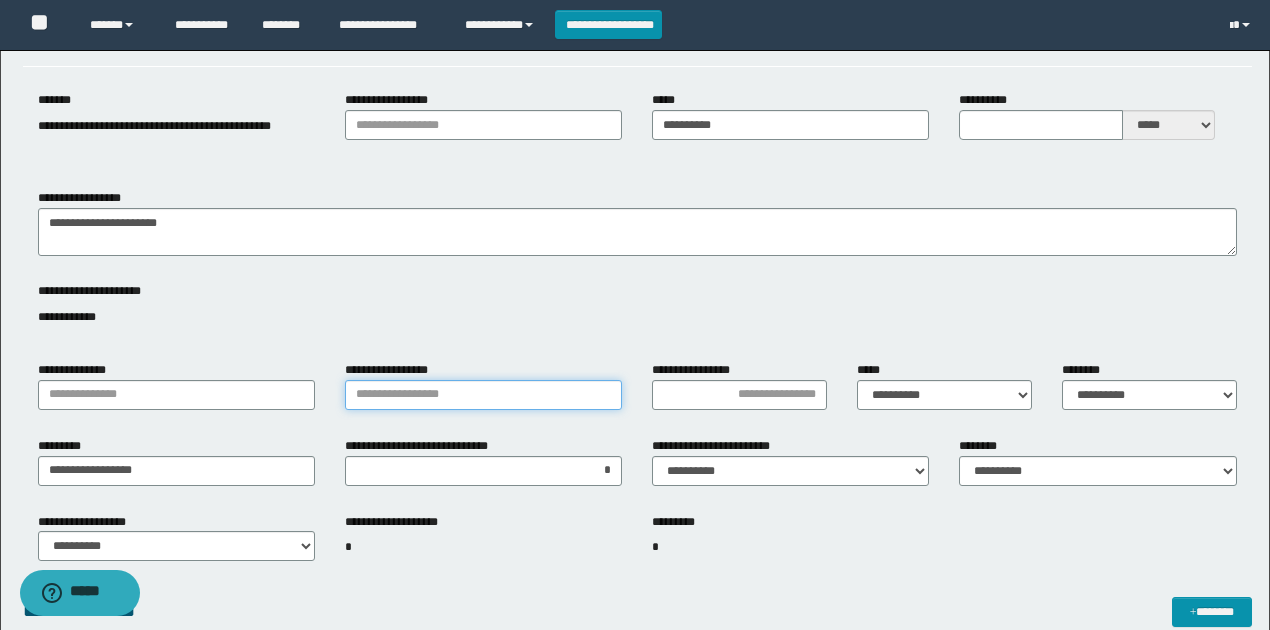 click on "**********" at bounding box center (483, 395) 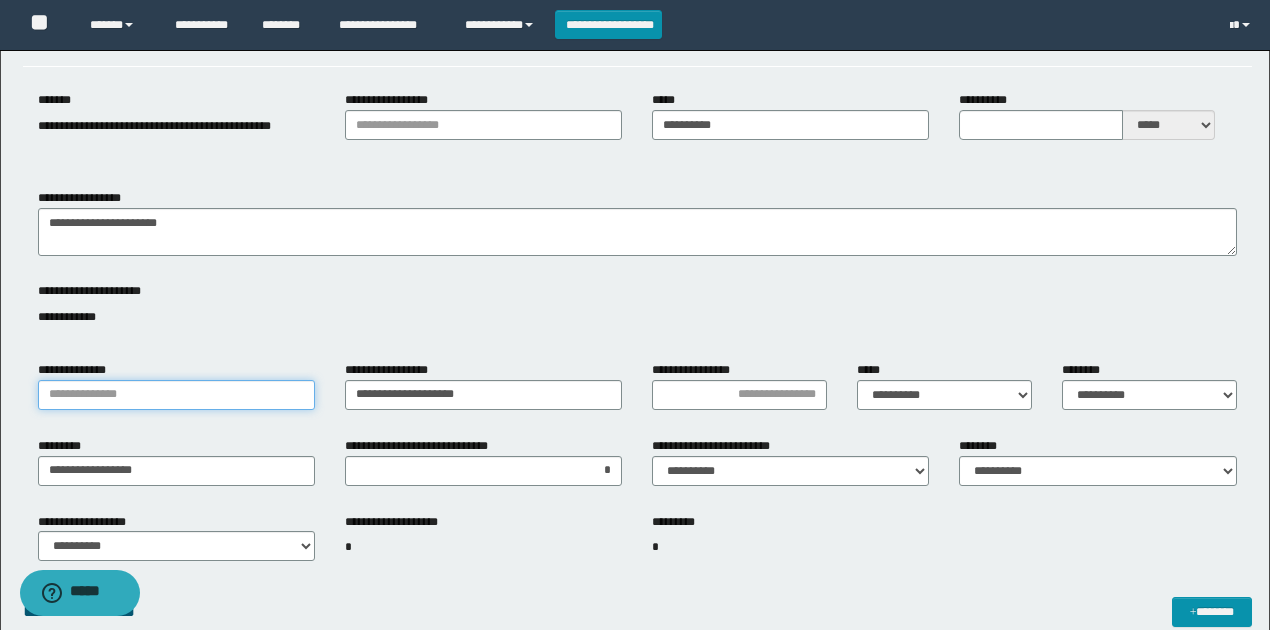 drag, startPoint x: 240, startPoint y: 392, endPoint x: 226, endPoint y: 395, distance: 14.3178215 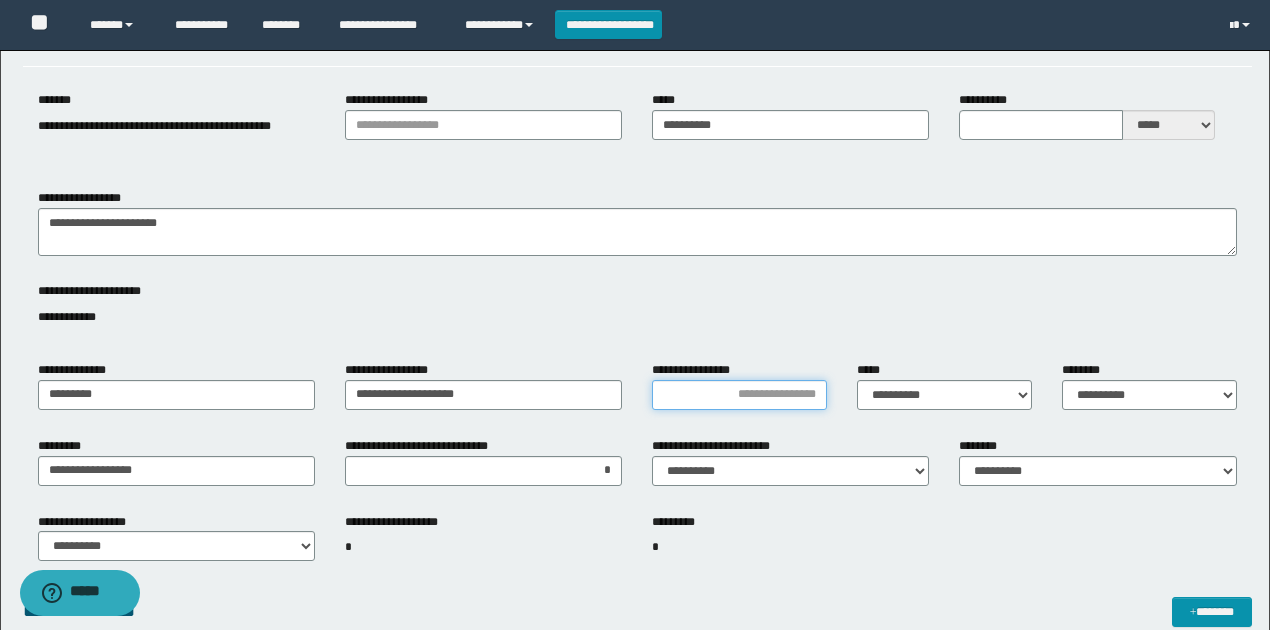 click on "**********" at bounding box center [739, 395] 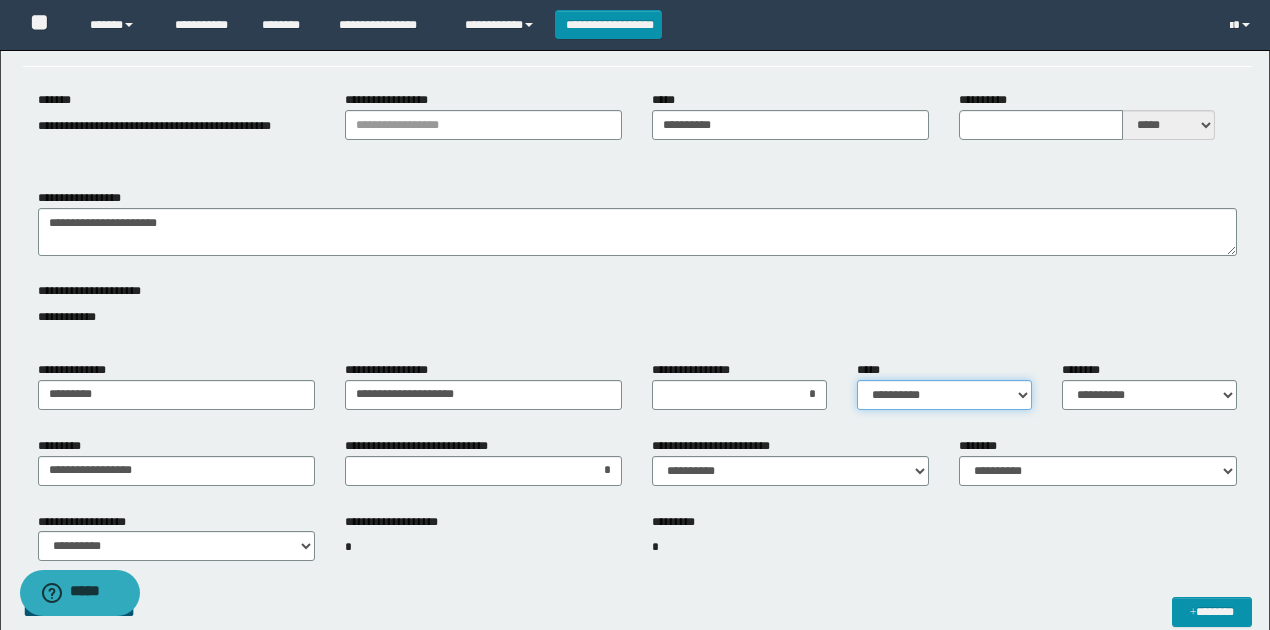 click on "**********" at bounding box center [944, 395] 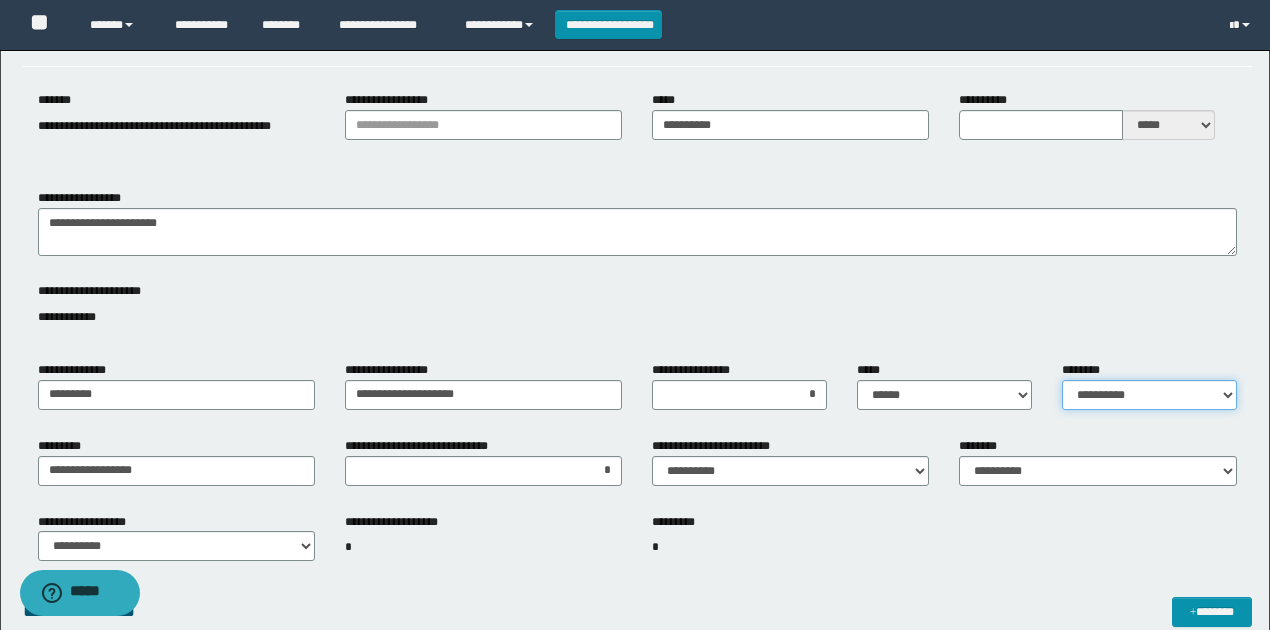click on "**********" at bounding box center [1149, 395] 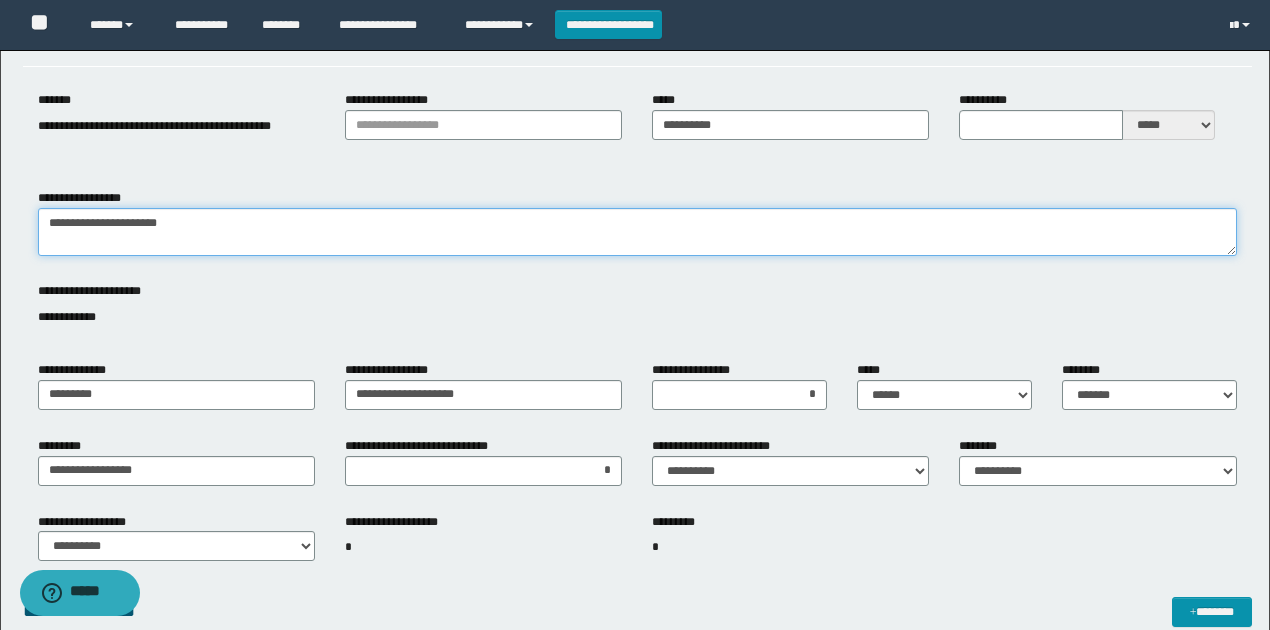 click on "**********" at bounding box center [637, 232] 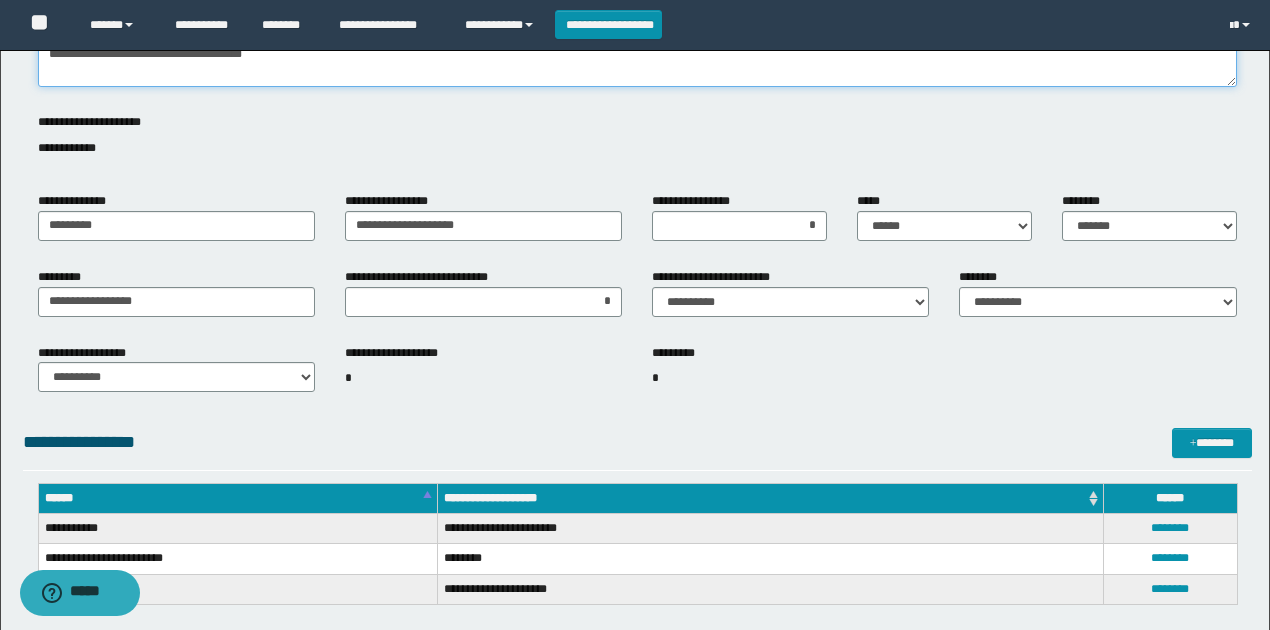 scroll, scrollTop: 533, scrollLeft: 0, axis: vertical 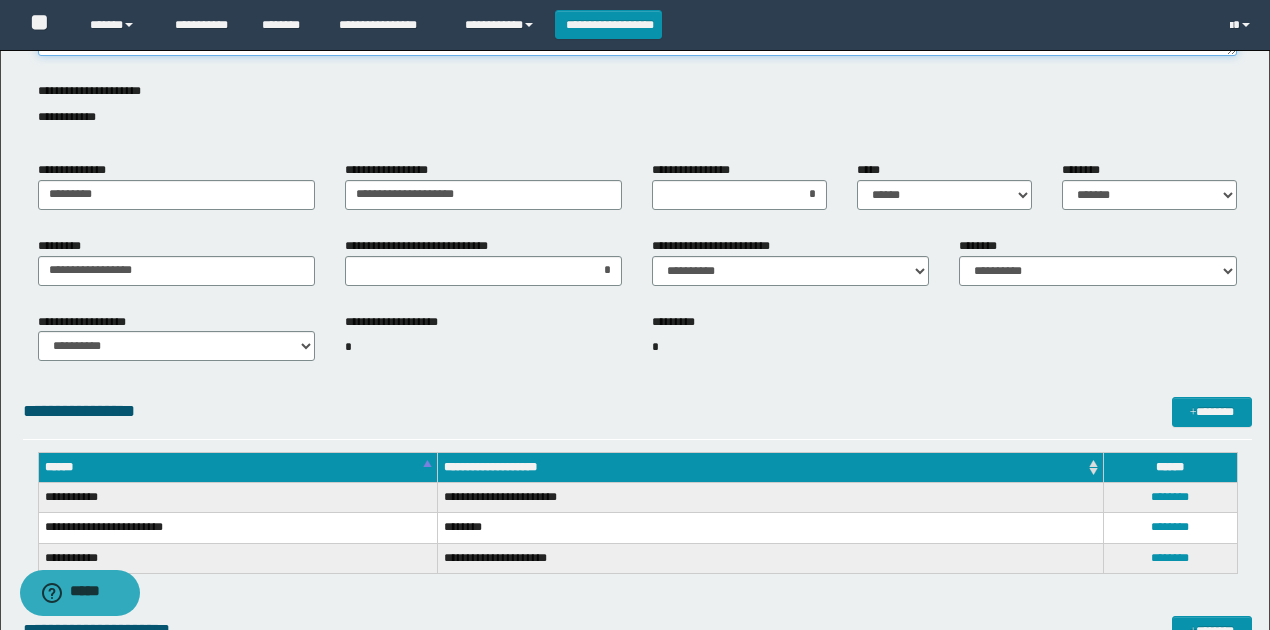 type on "**********" 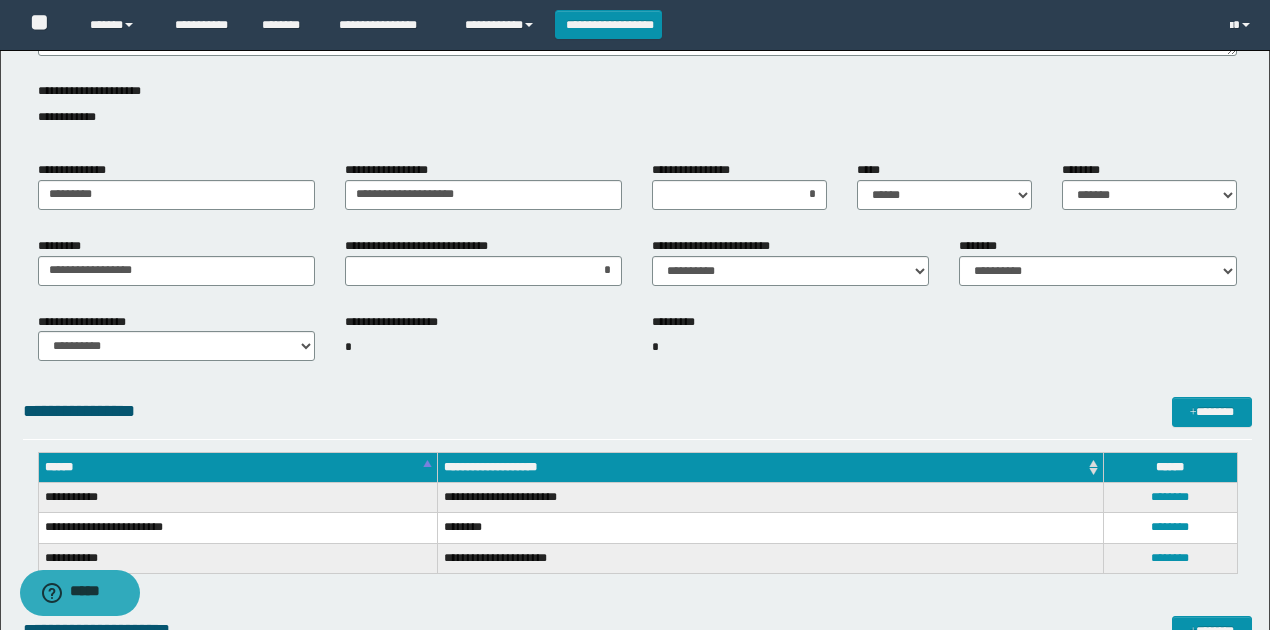click on "**********" at bounding box center [637, 392] 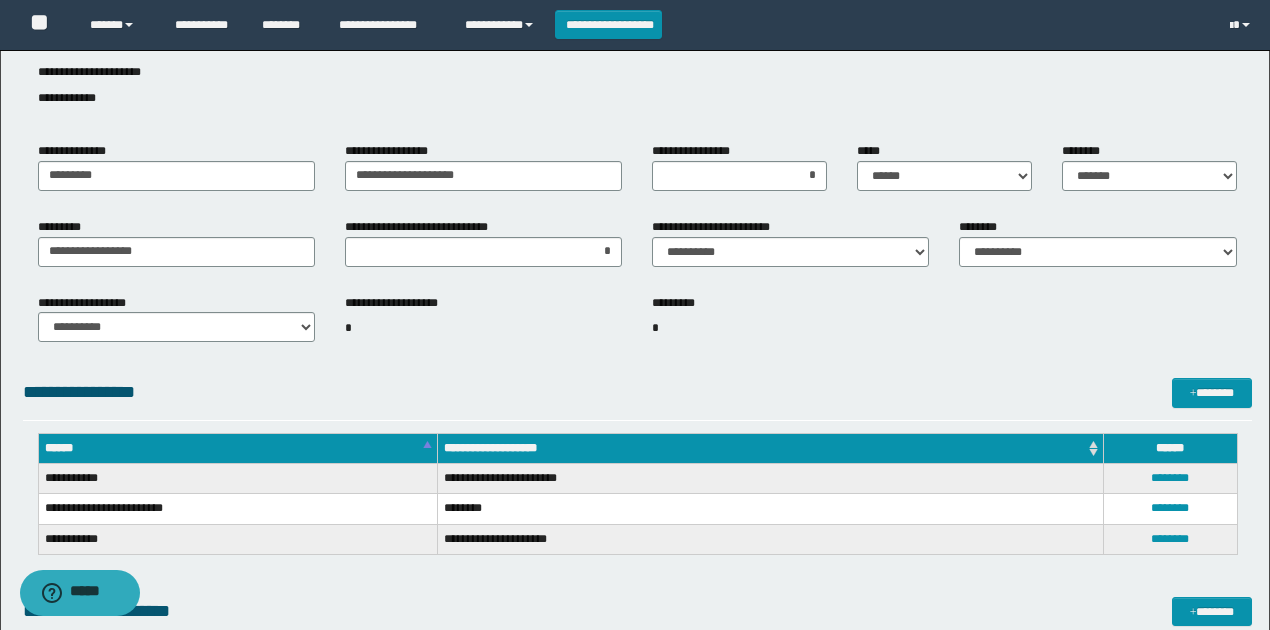 scroll, scrollTop: 200, scrollLeft: 0, axis: vertical 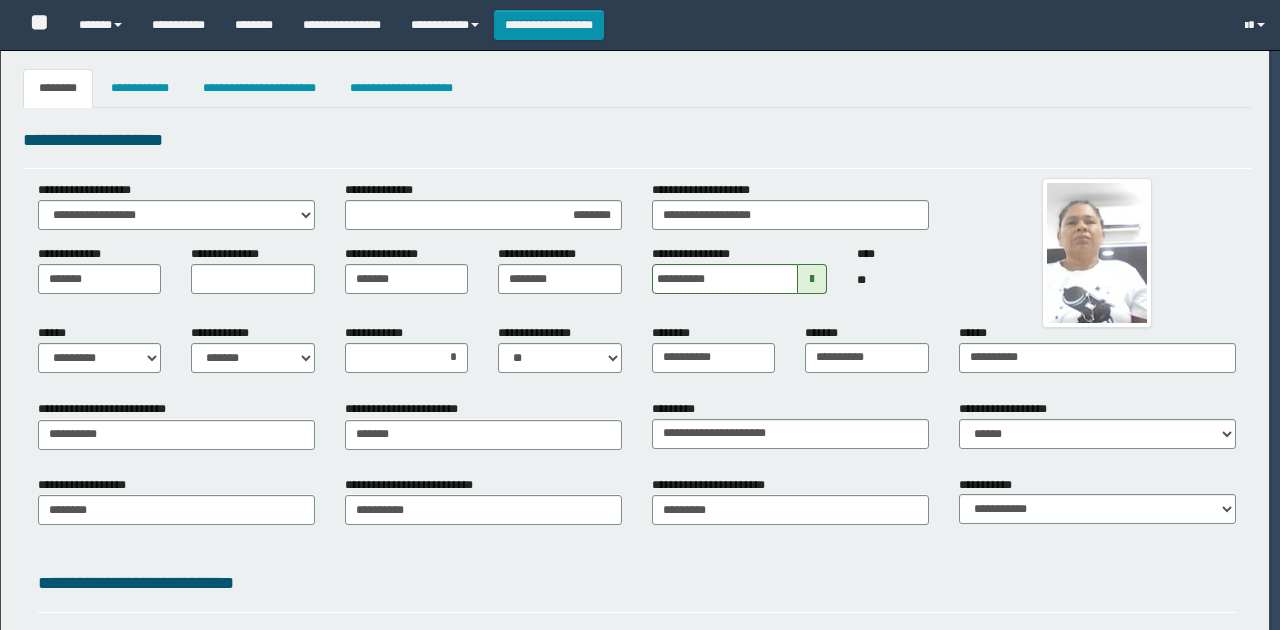 select on "*" 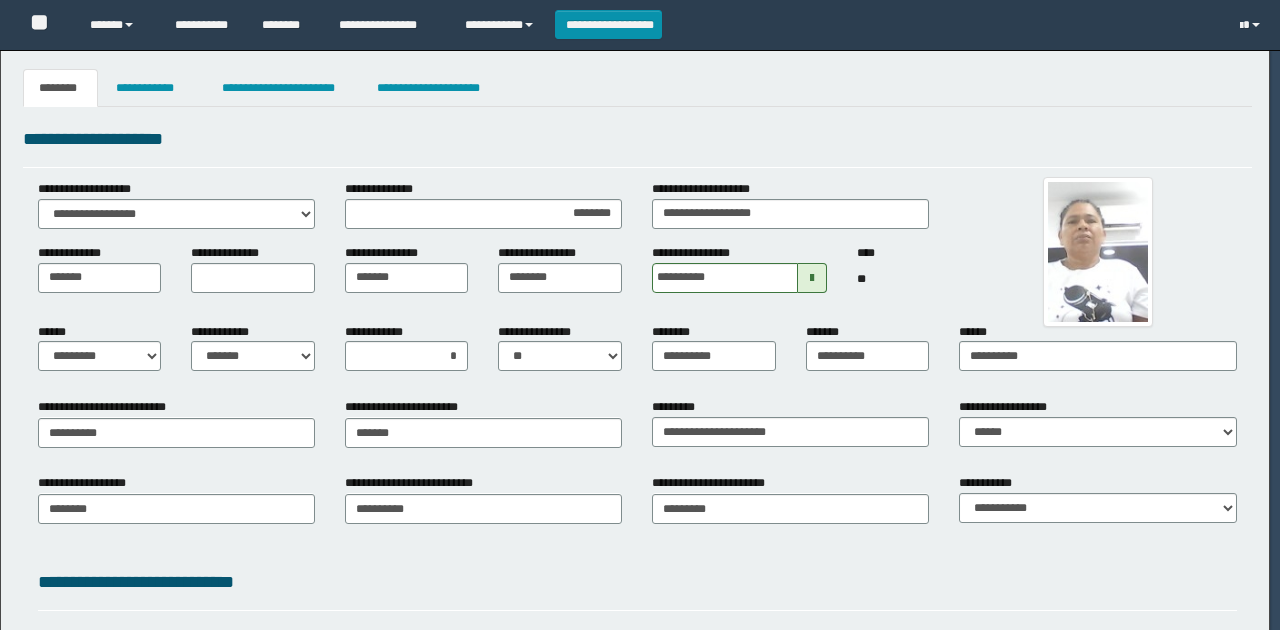 scroll, scrollTop: 0, scrollLeft: 0, axis: both 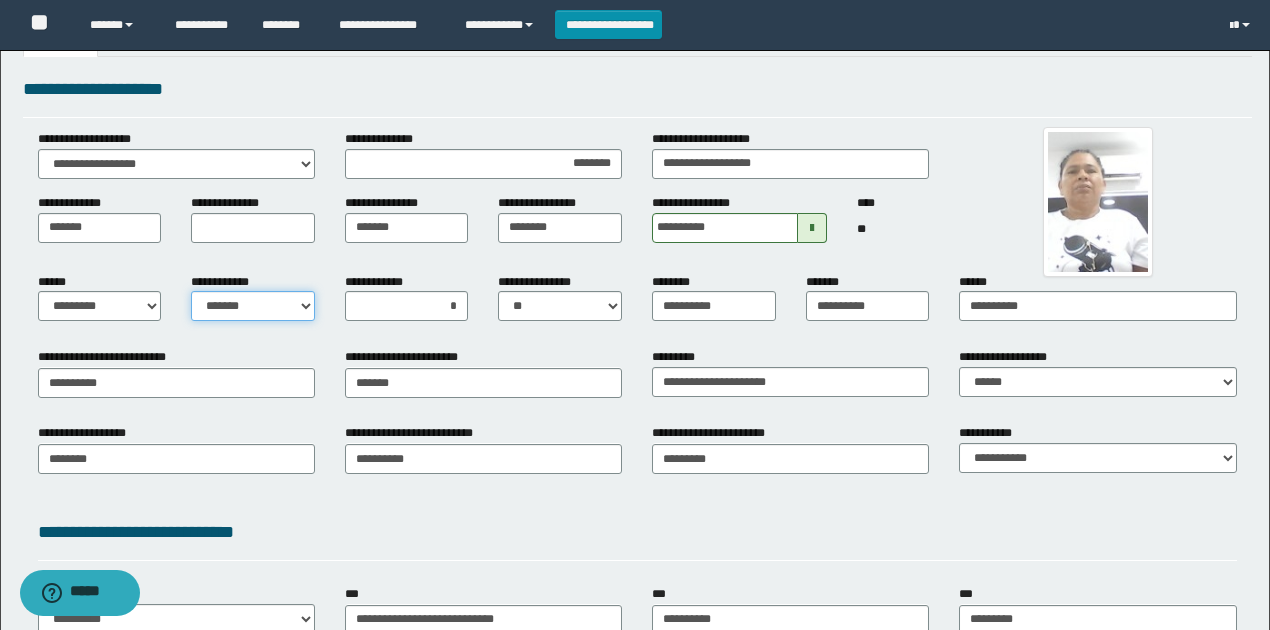 drag, startPoint x: 212, startPoint y: 299, endPoint x: 222, endPoint y: 320, distance: 23.259407 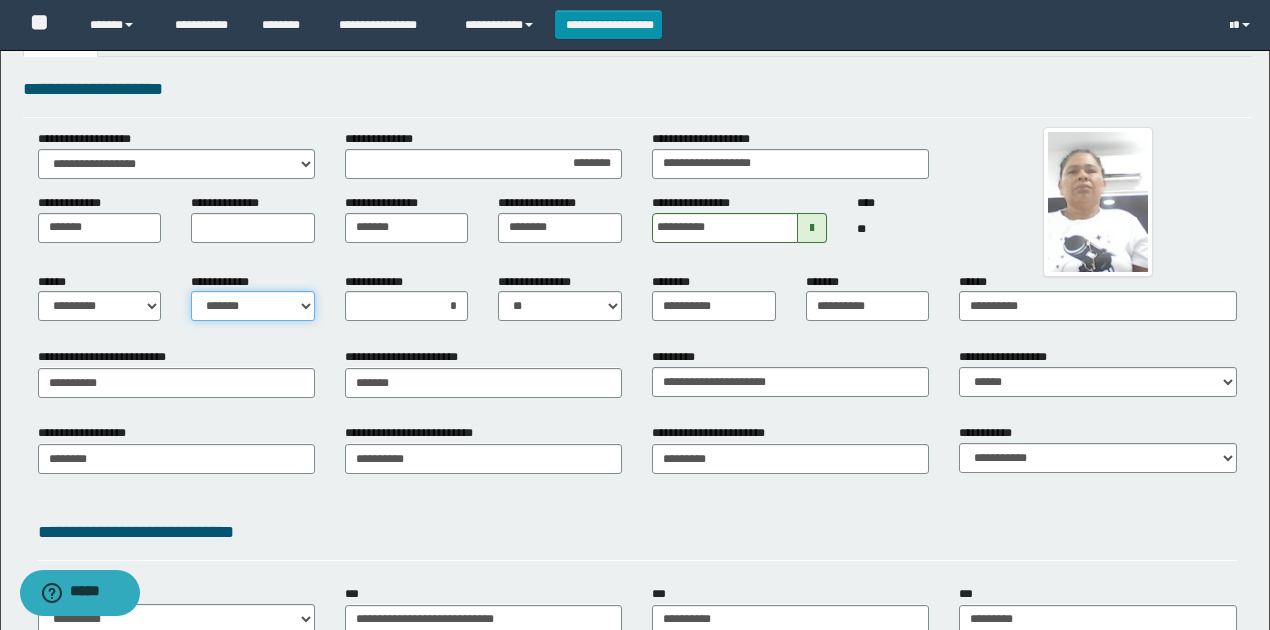 click on "**********" at bounding box center [253, 306] 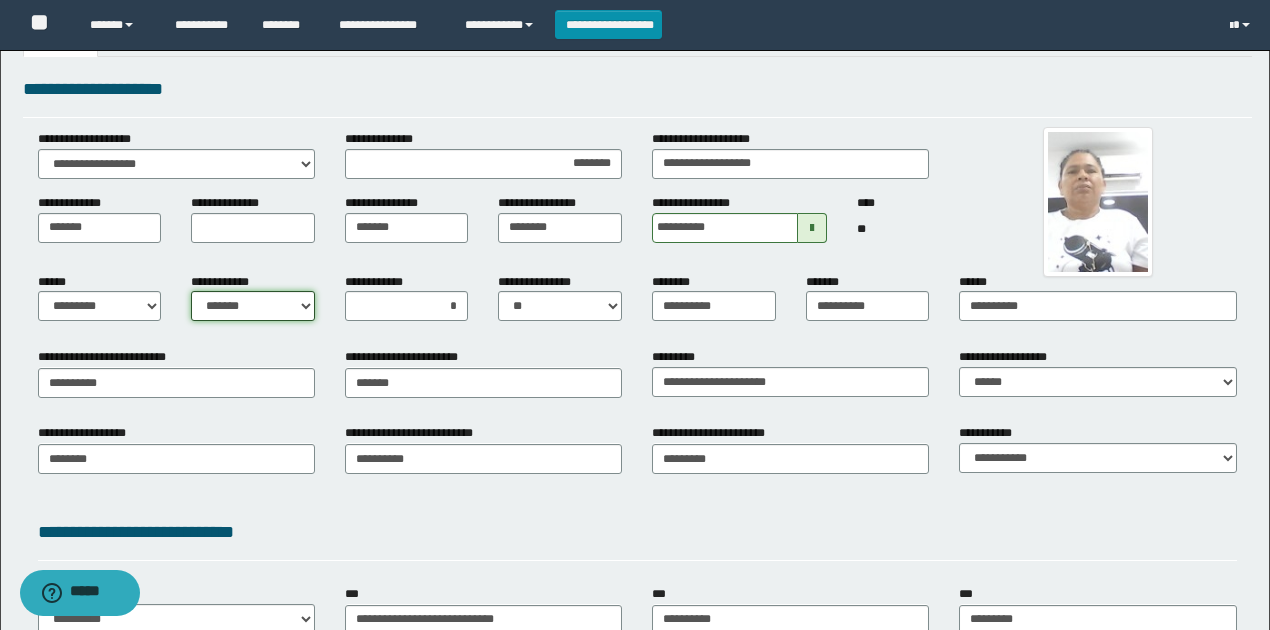 select on "*" 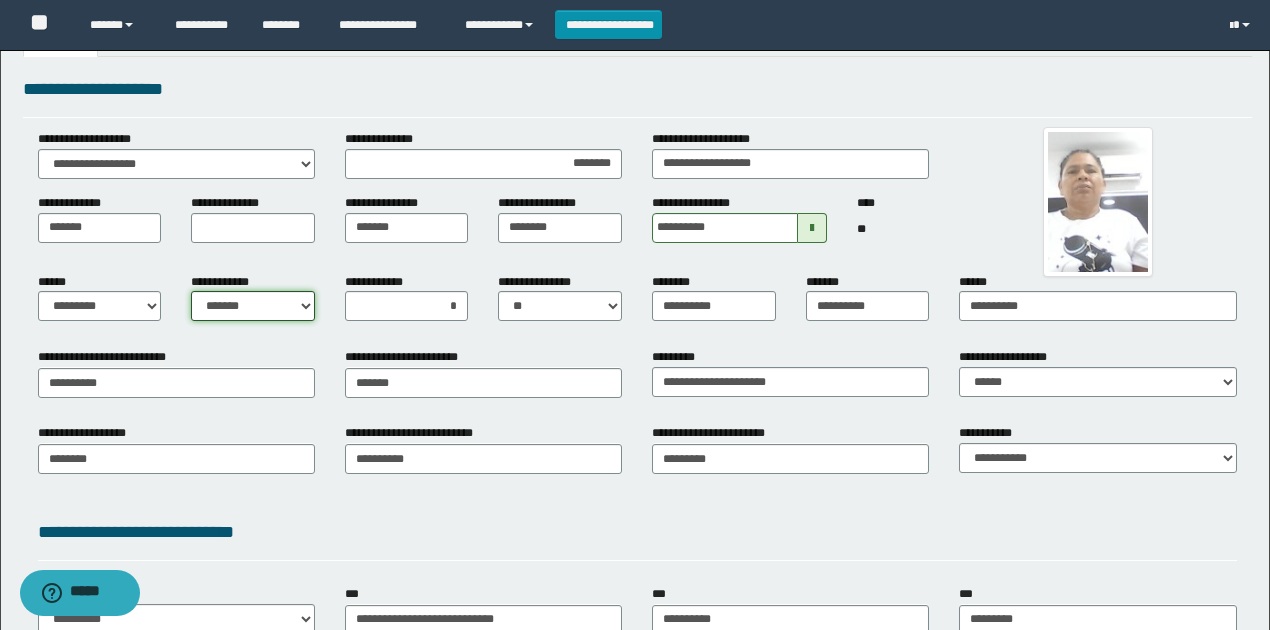 click on "**********" at bounding box center [253, 306] 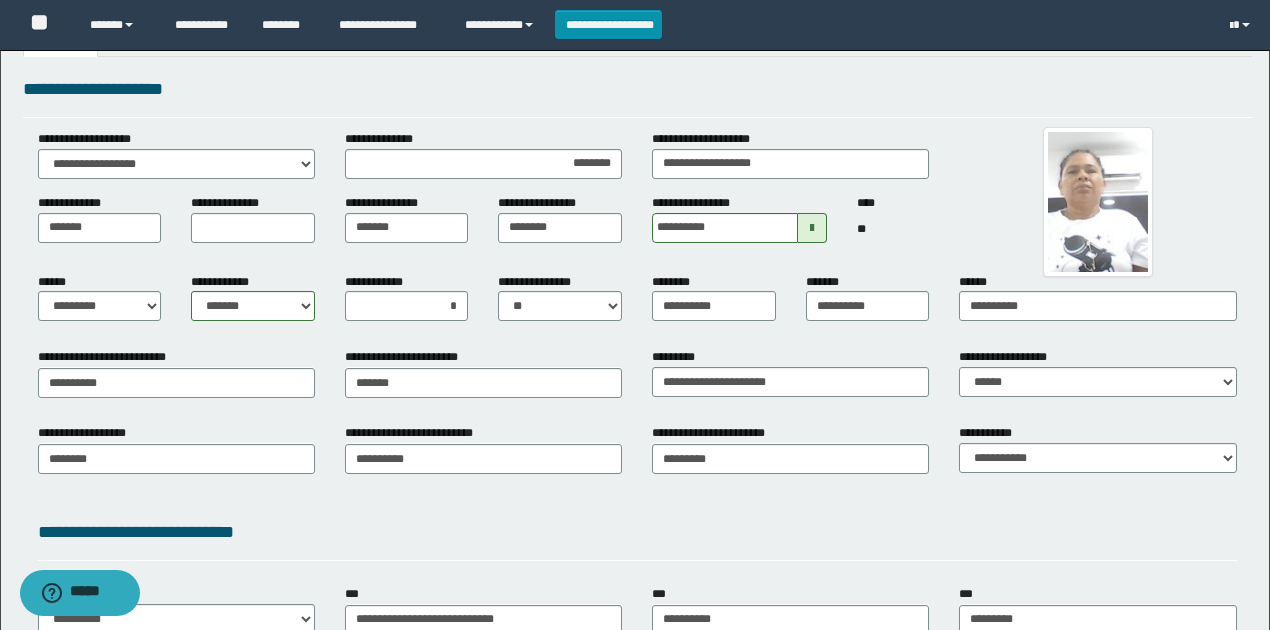 click on "**********" at bounding box center (637, 532) 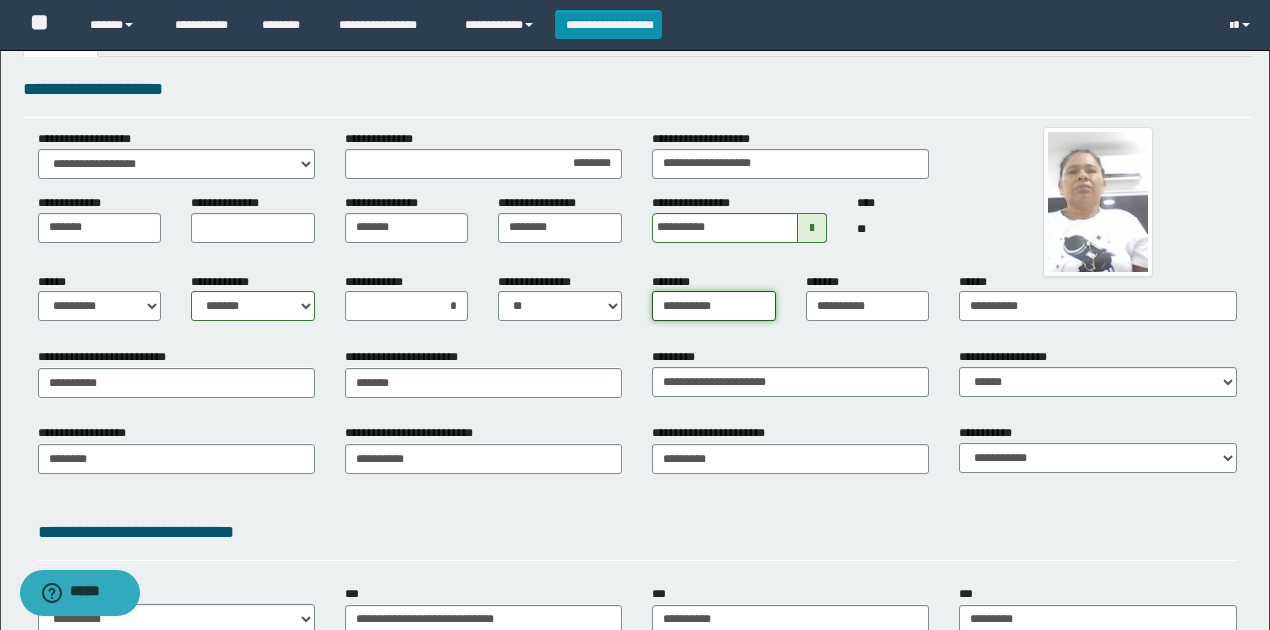 drag, startPoint x: 759, startPoint y: 313, endPoint x: 627, endPoint y: 316, distance: 132.03409 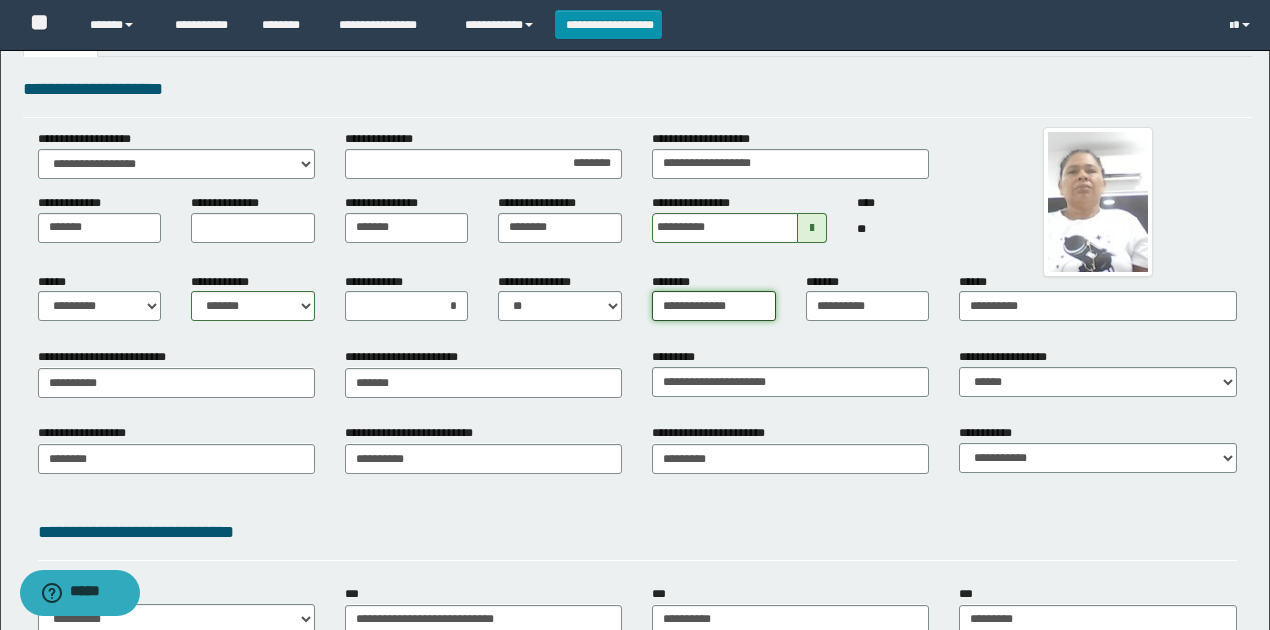 type on "**********" 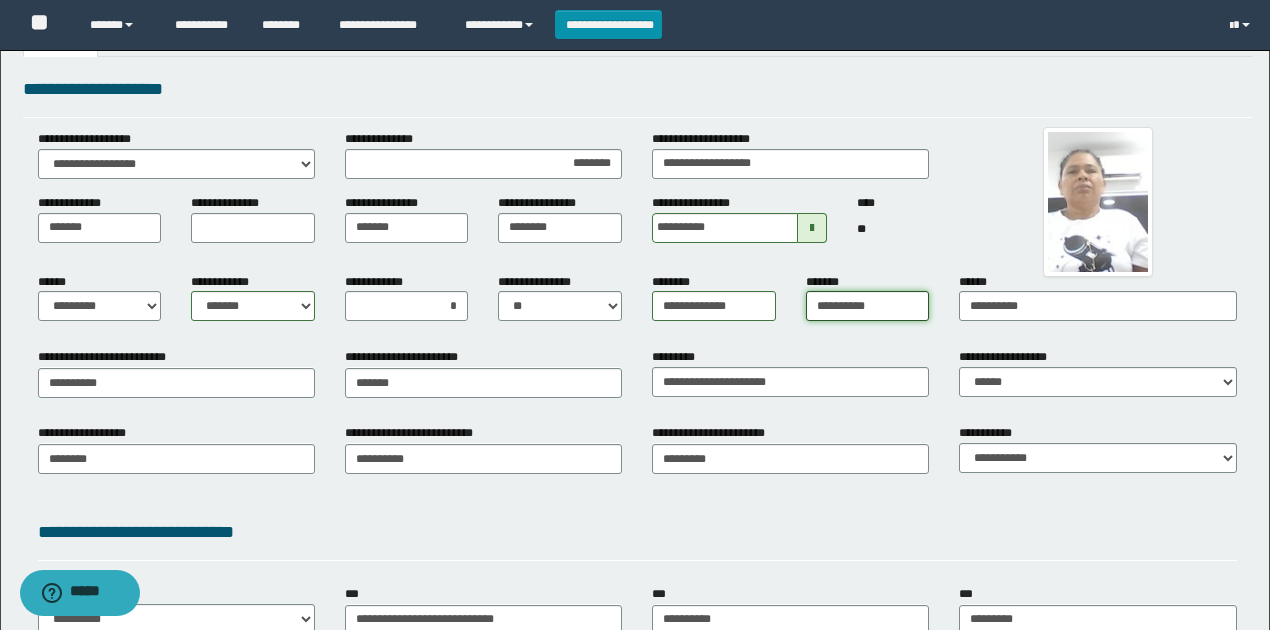 drag, startPoint x: 890, startPoint y: 308, endPoint x: 768, endPoint y: 302, distance: 122.14745 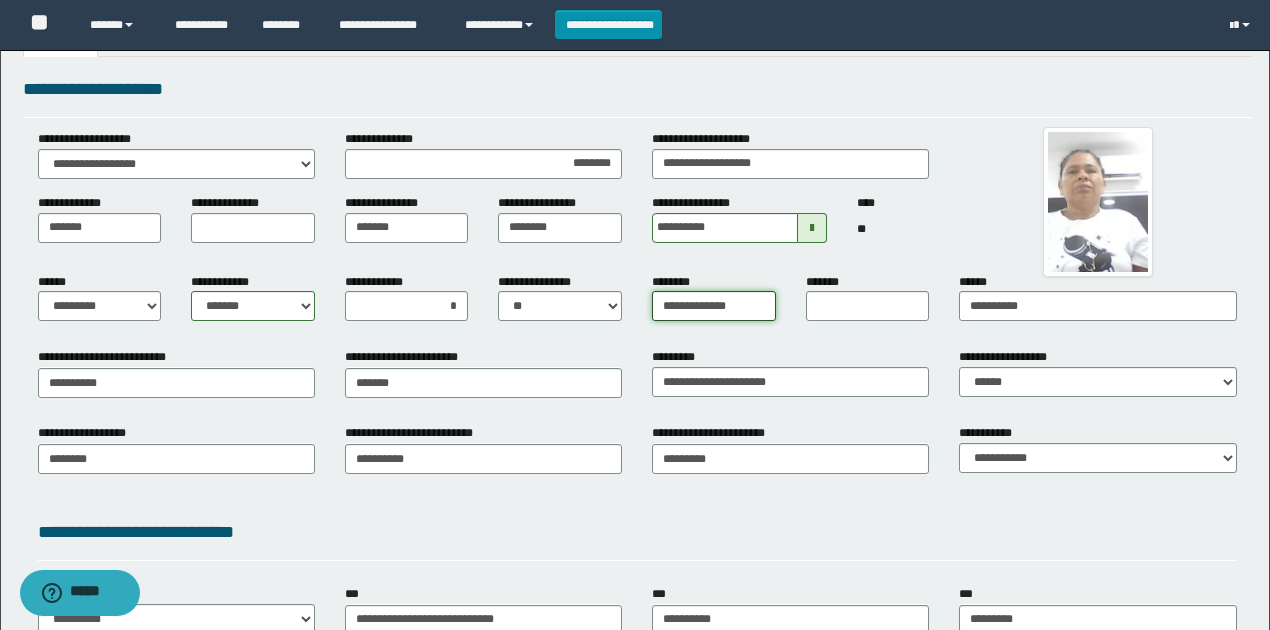 drag, startPoint x: 744, startPoint y: 310, endPoint x: 630, endPoint y: 311, distance: 114.00439 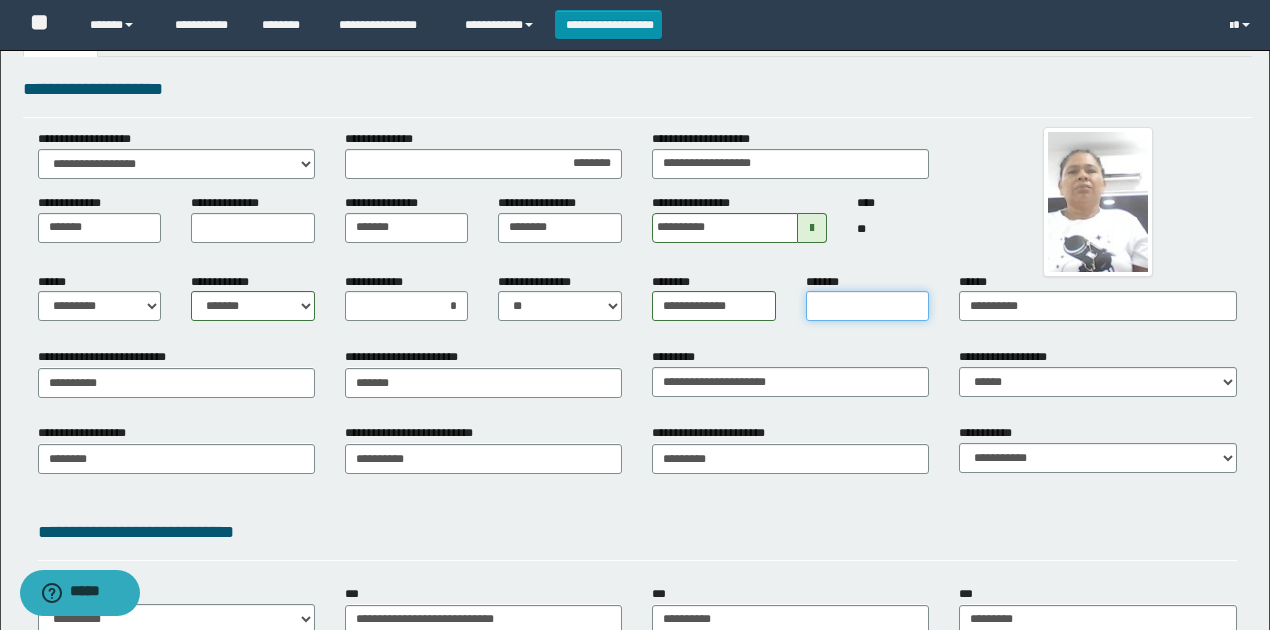 paste on "**********" 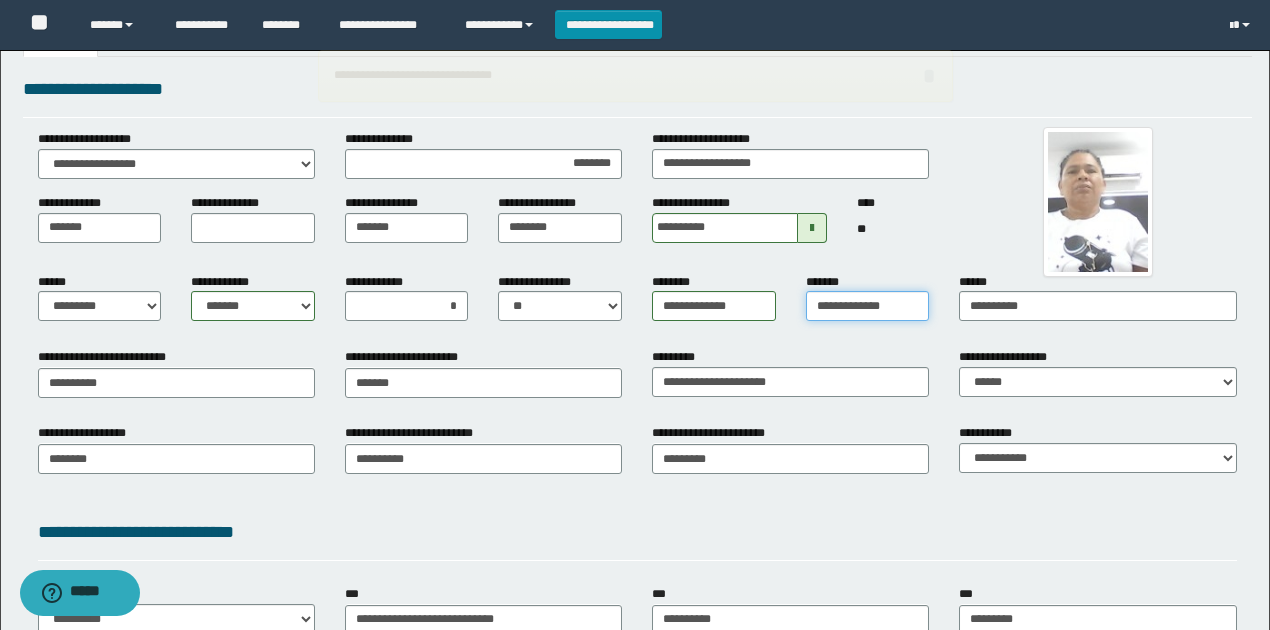 click on "**********" at bounding box center (868, 306) 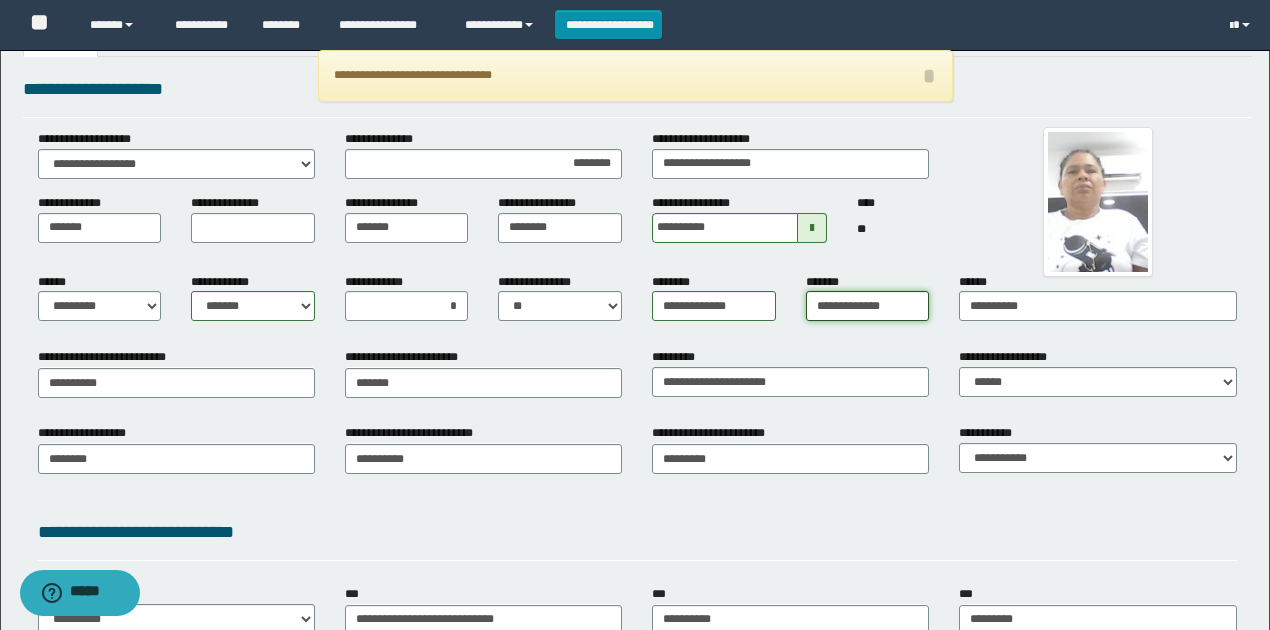 type on "**********" 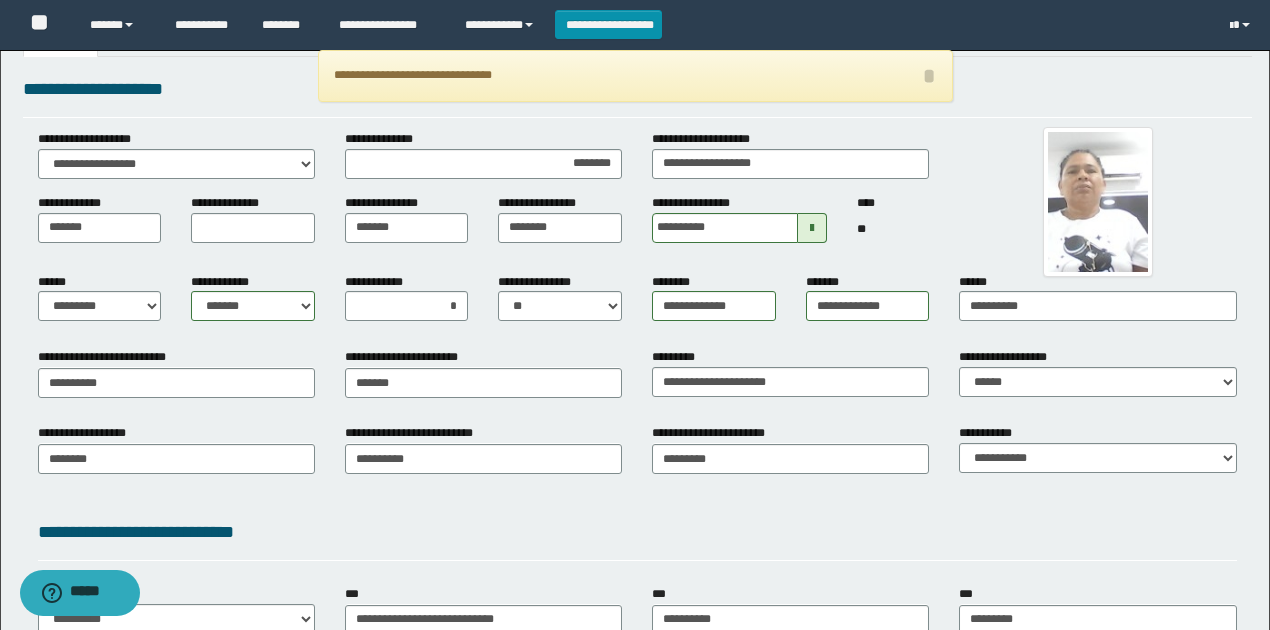 click on "**********" at bounding box center (637, 536) 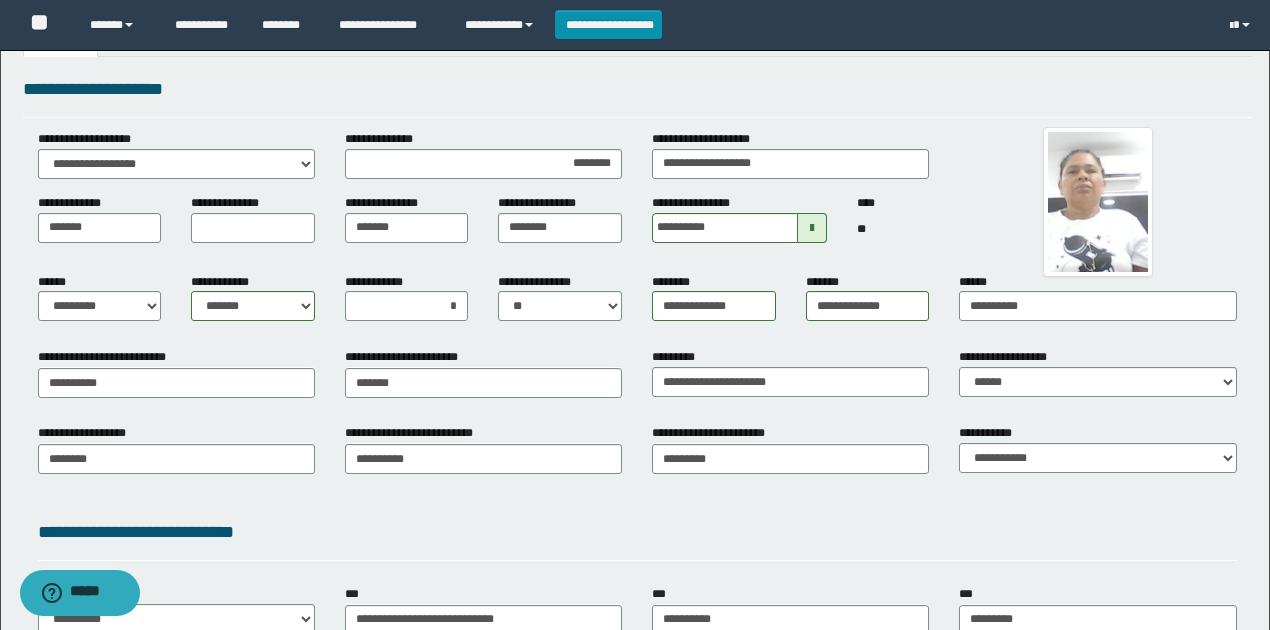 scroll, scrollTop: 116, scrollLeft: 0, axis: vertical 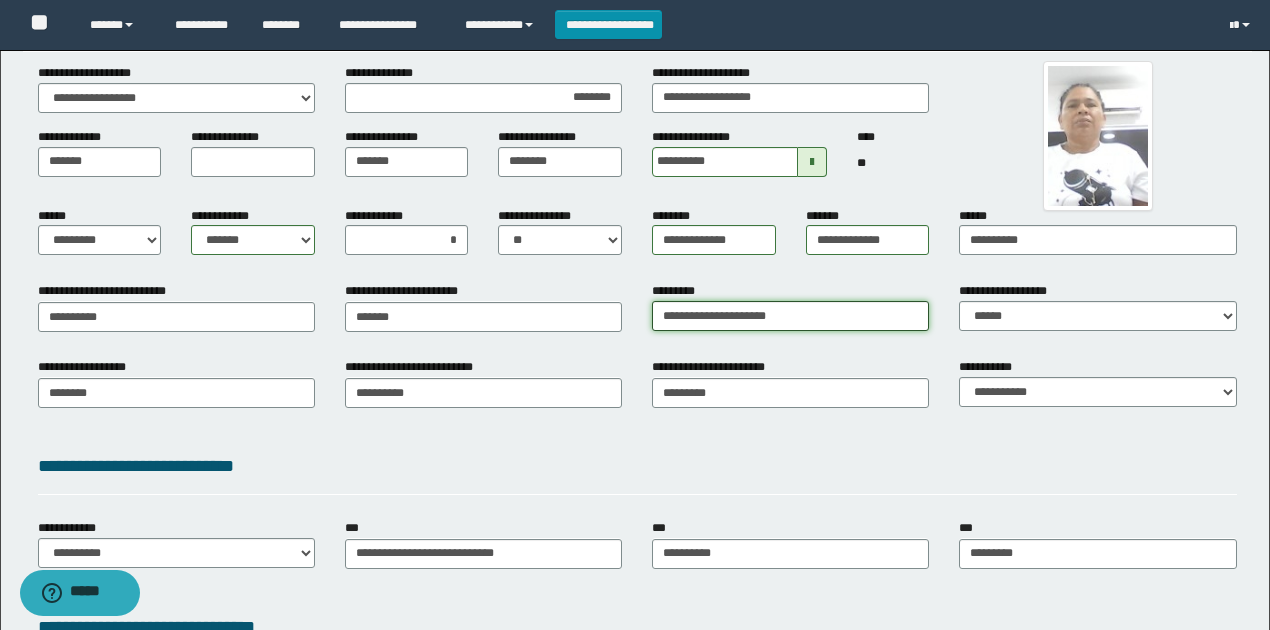 click on "**********" at bounding box center [790, 316] 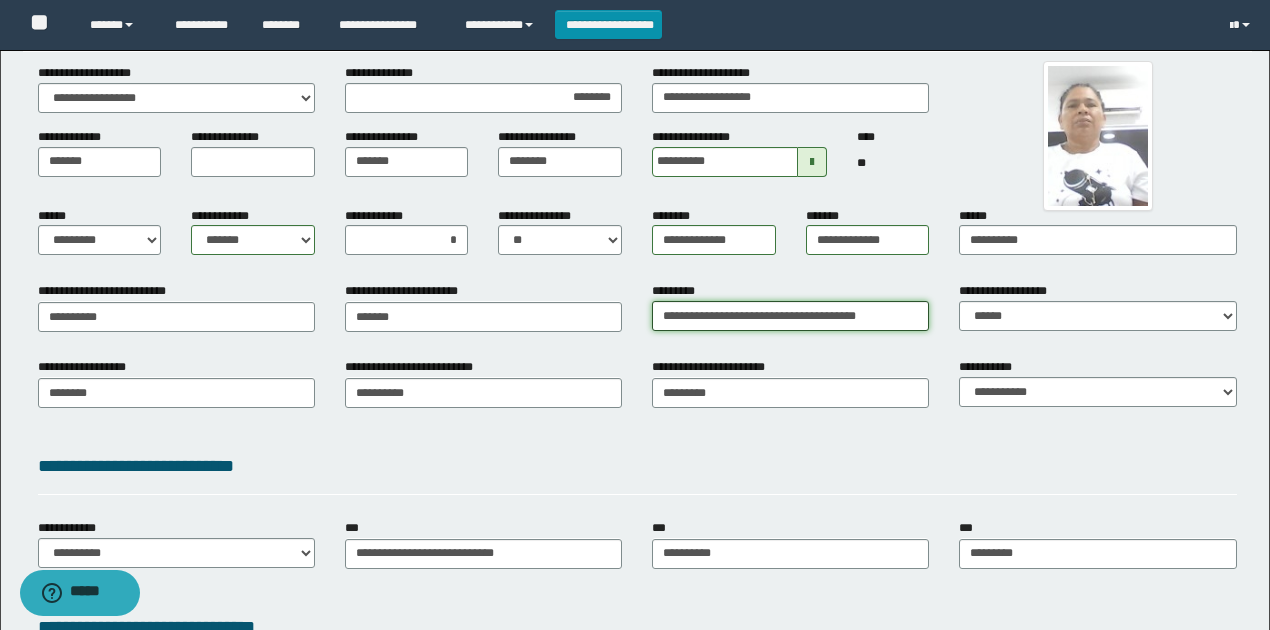 type on "**********" 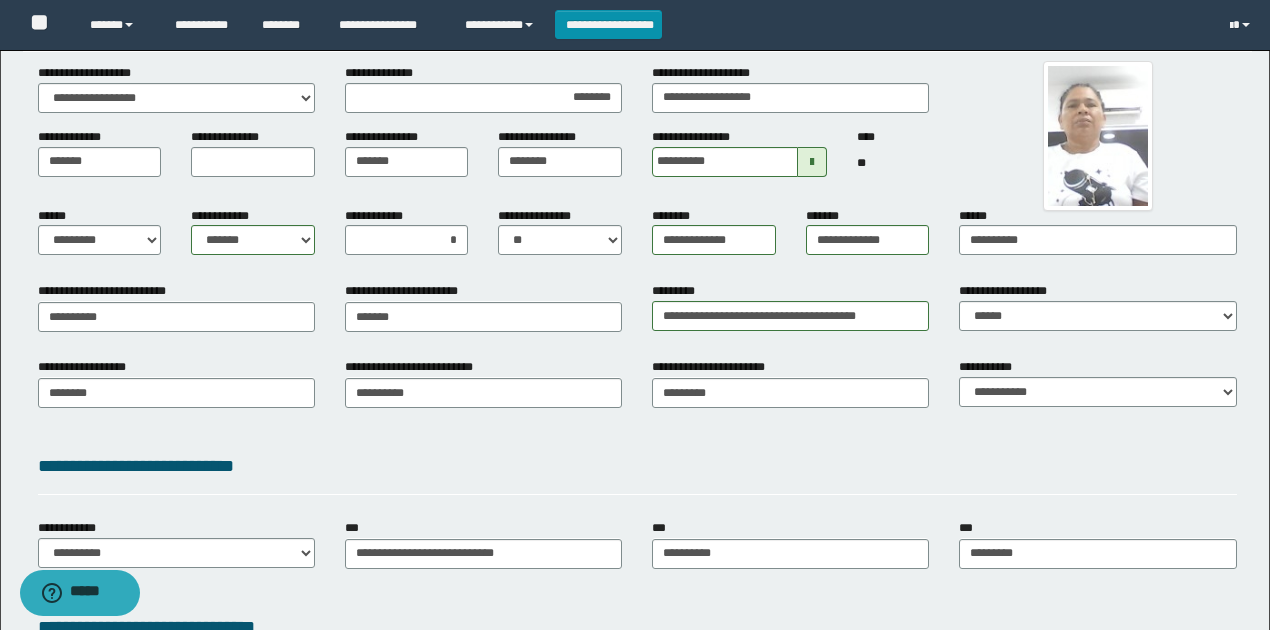 click on "**********" at bounding box center (637, 473) 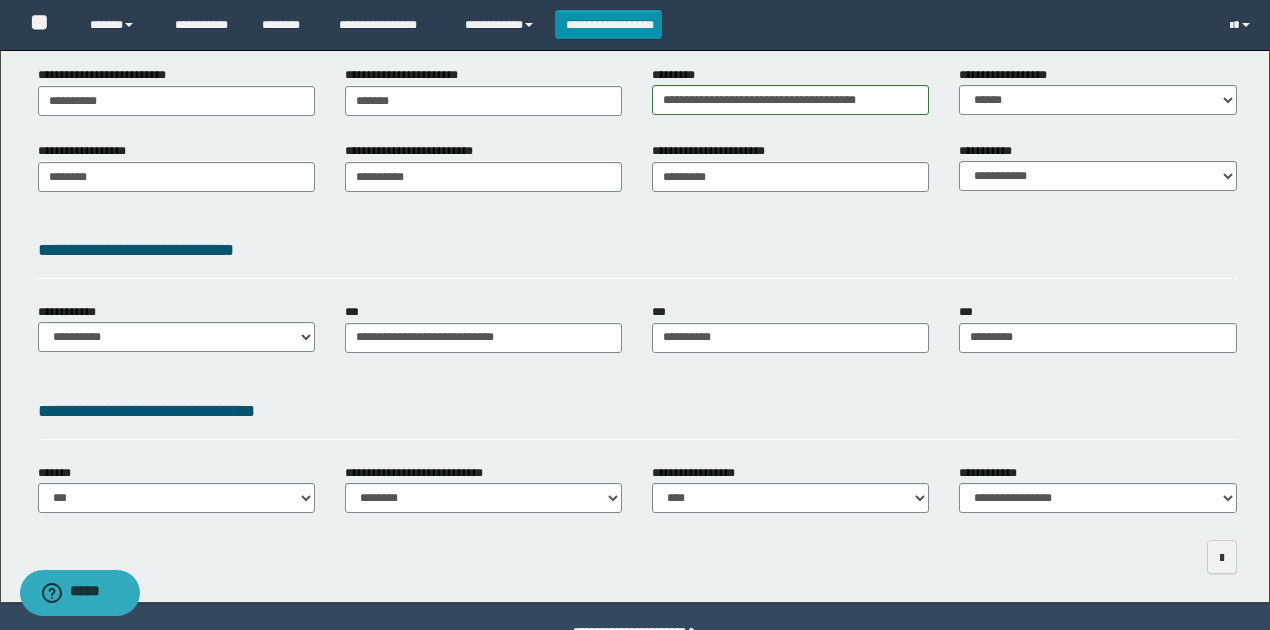 scroll, scrollTop: 333, scrollLeft: 0, axis: vertical 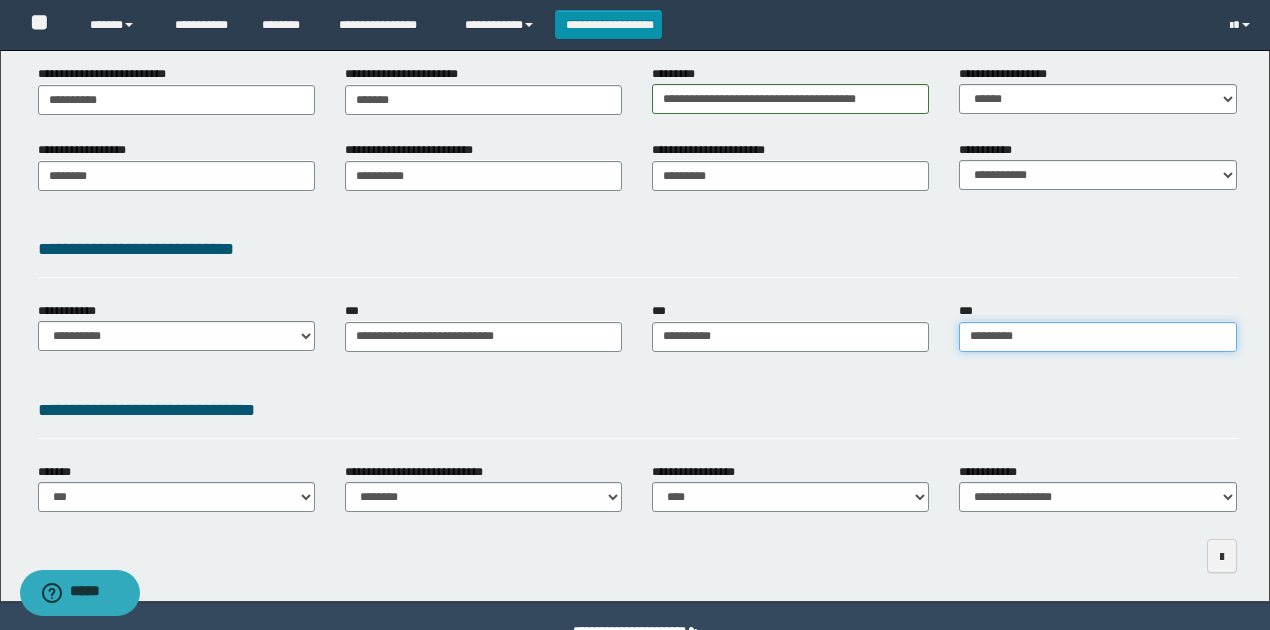 type on "*********" 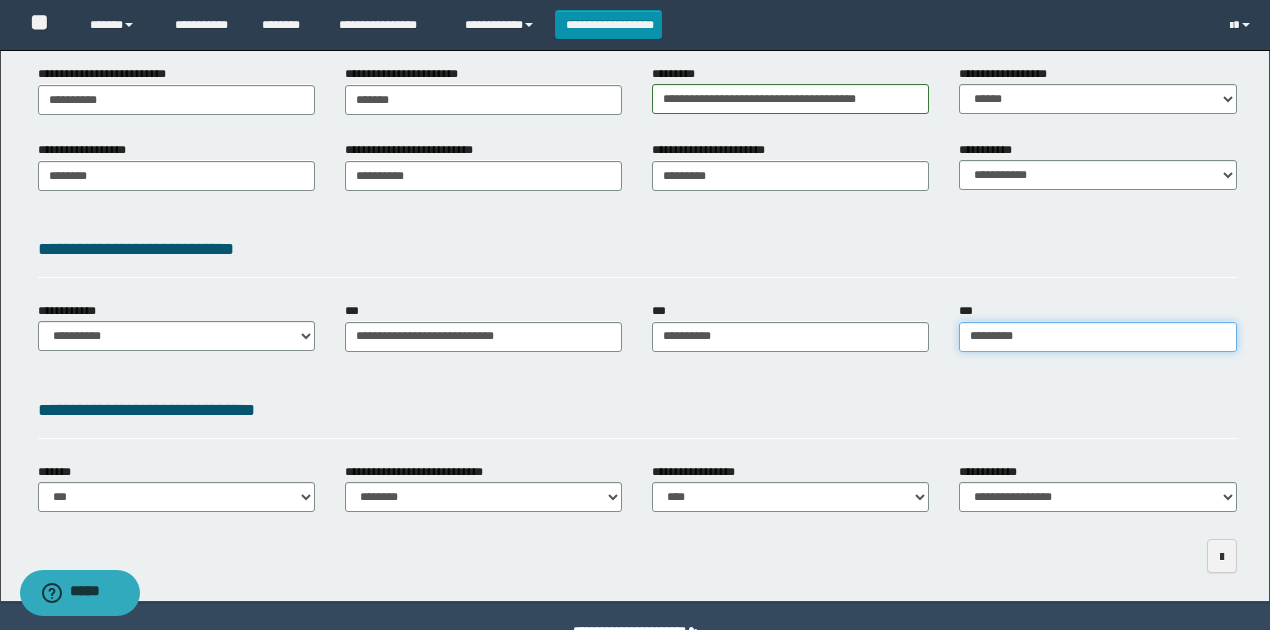 drag, startPoint x: 1006, startPoint y: 329, endPoint x: 946, endPoint y: 326, distance: 60.074955 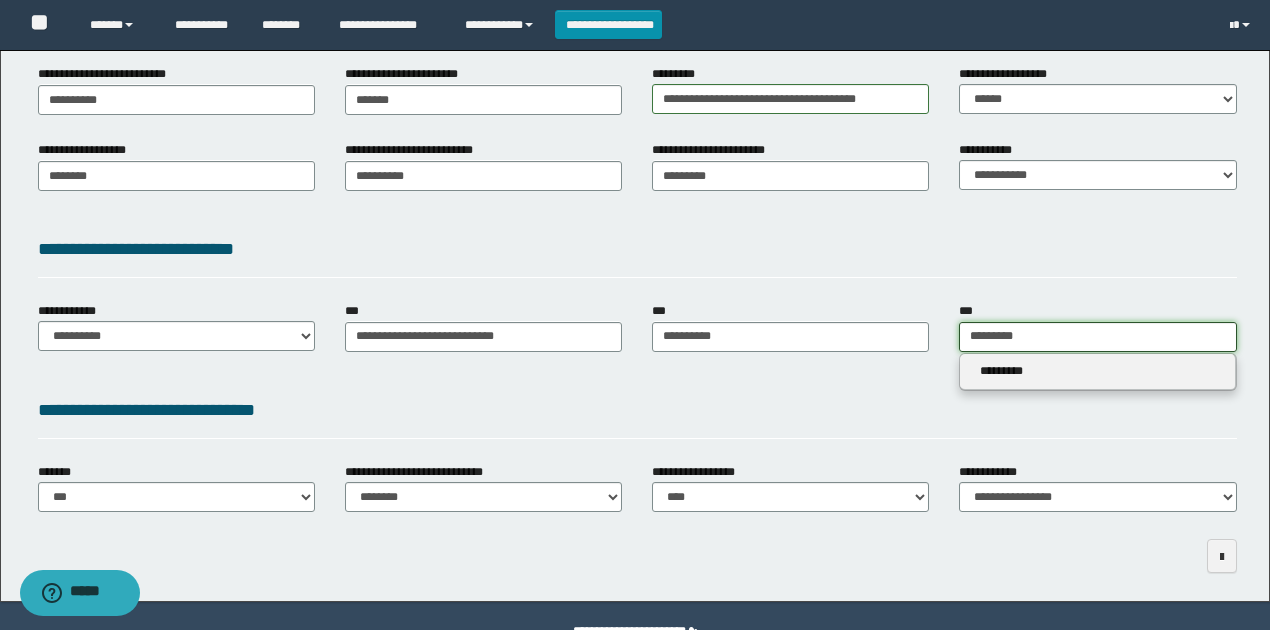 type 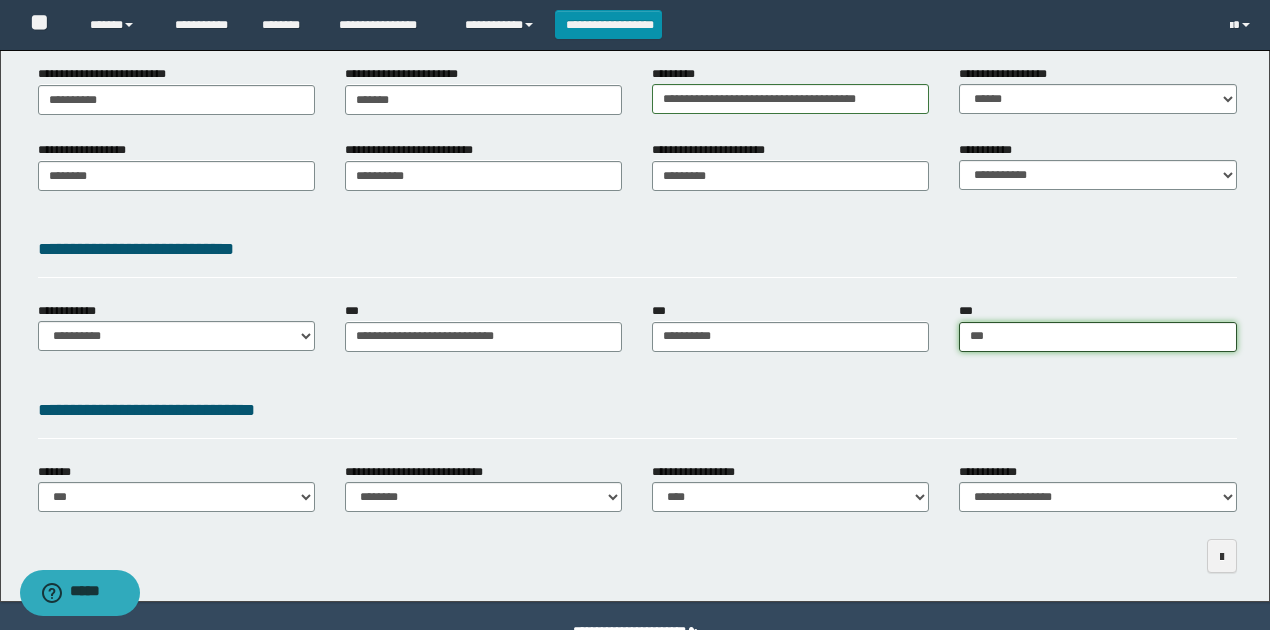 type on "****" 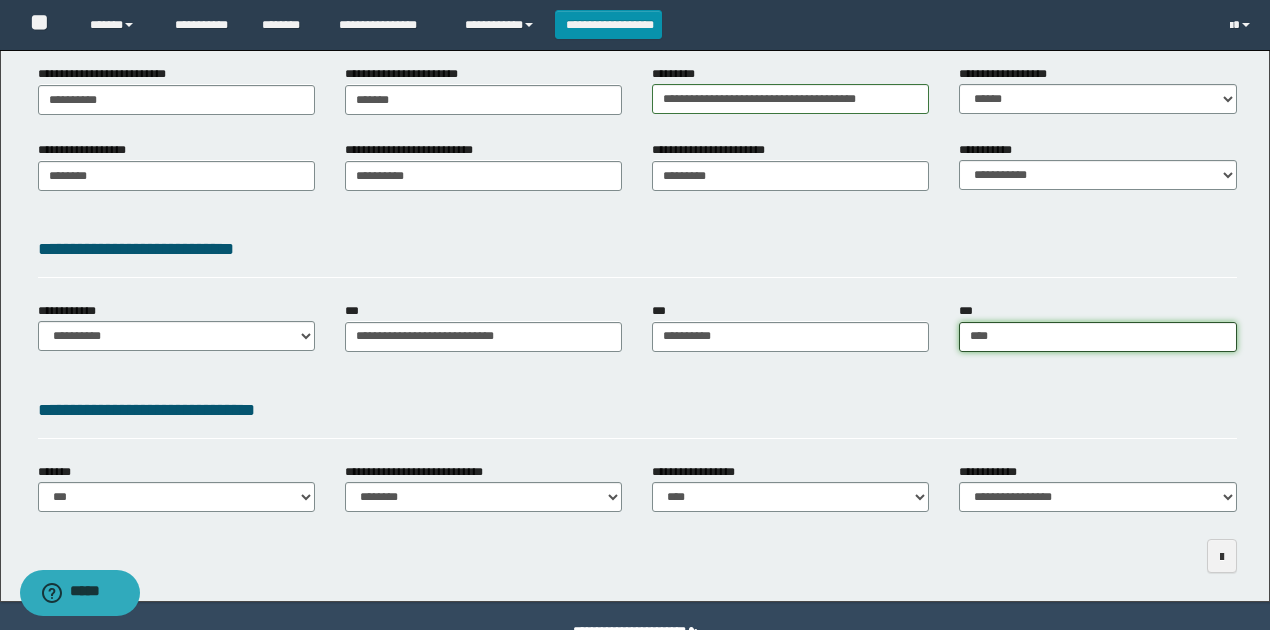 type on "****" 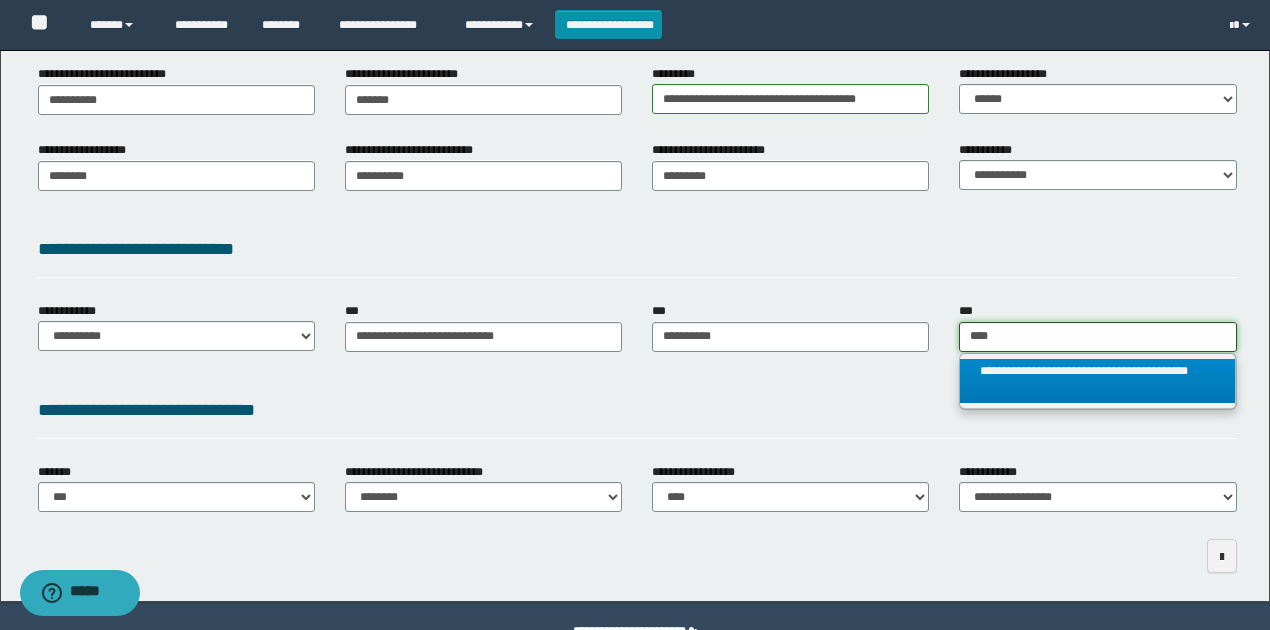 type on "****" 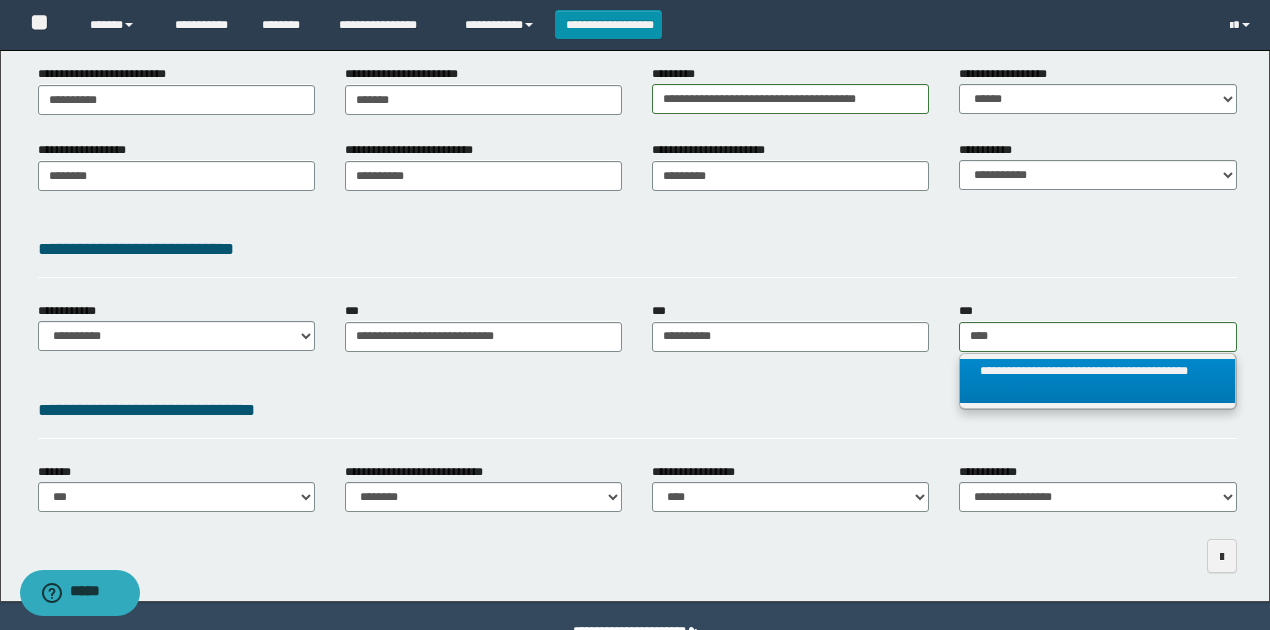 click on "**********" at bounding box center (1097, 381) 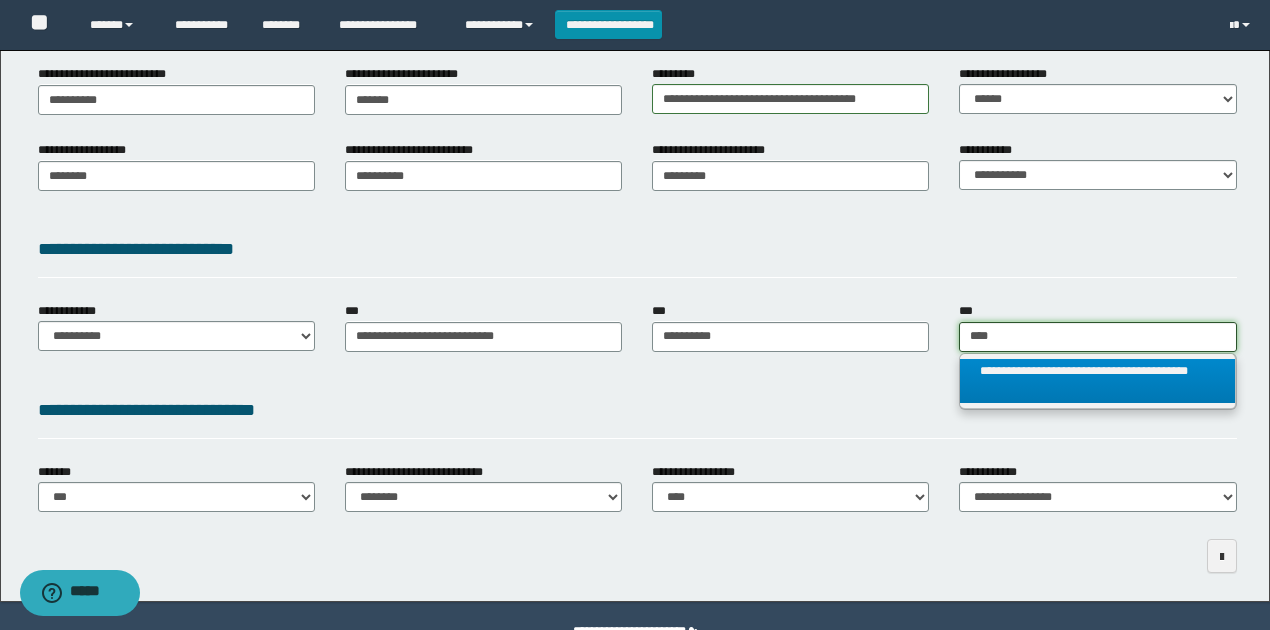 type 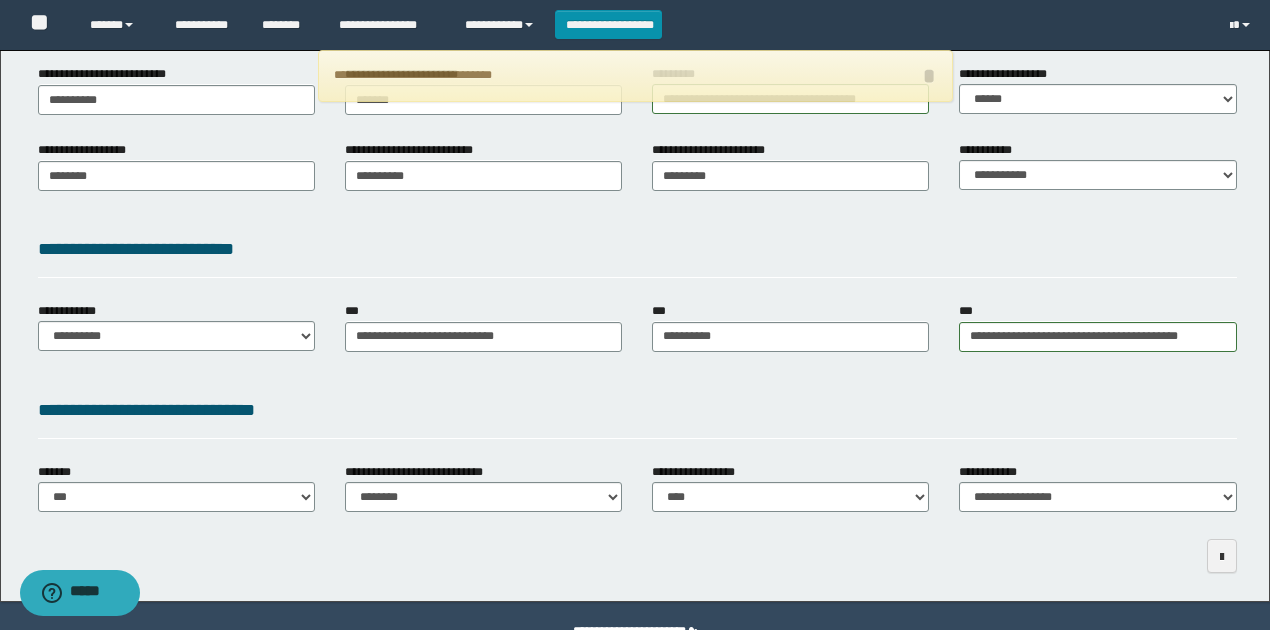 click on "**********" at bounding box center [637, 414] 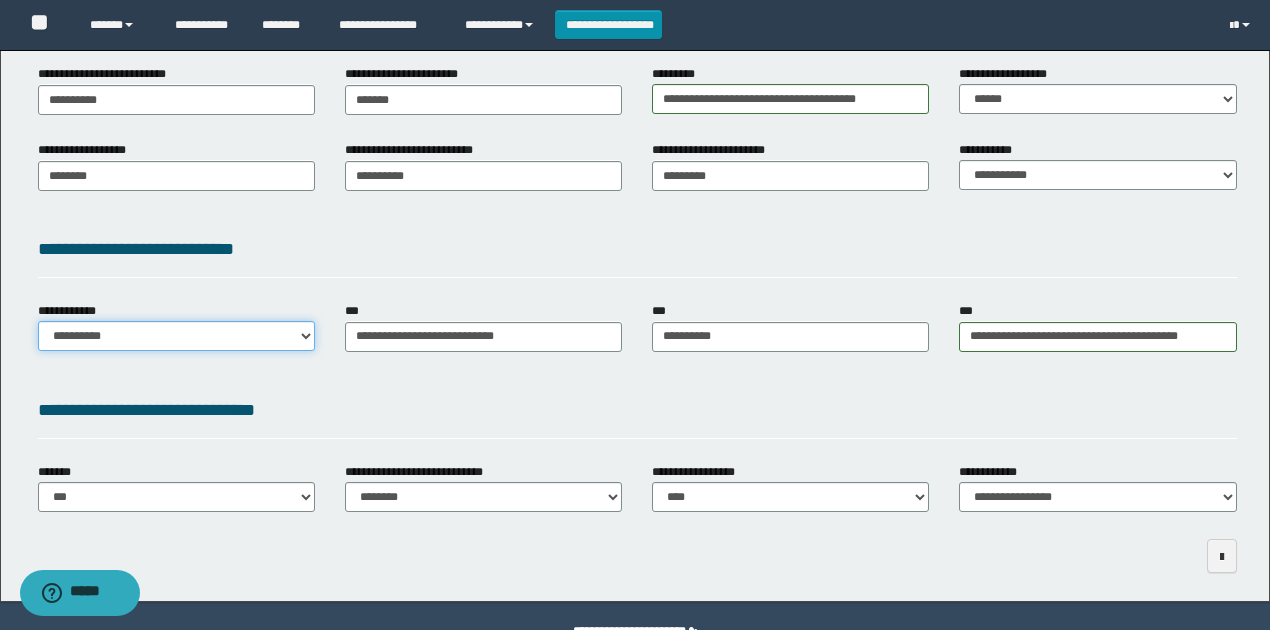 click on "**********" at bounding box center (176, 336) 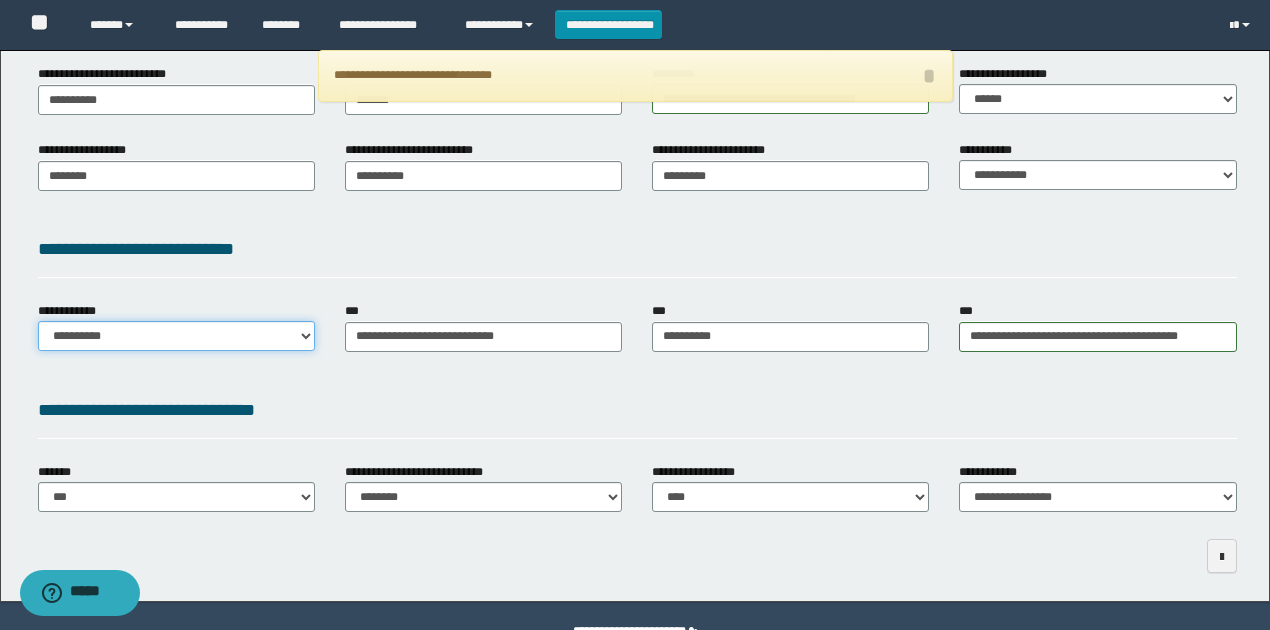 select on "**" 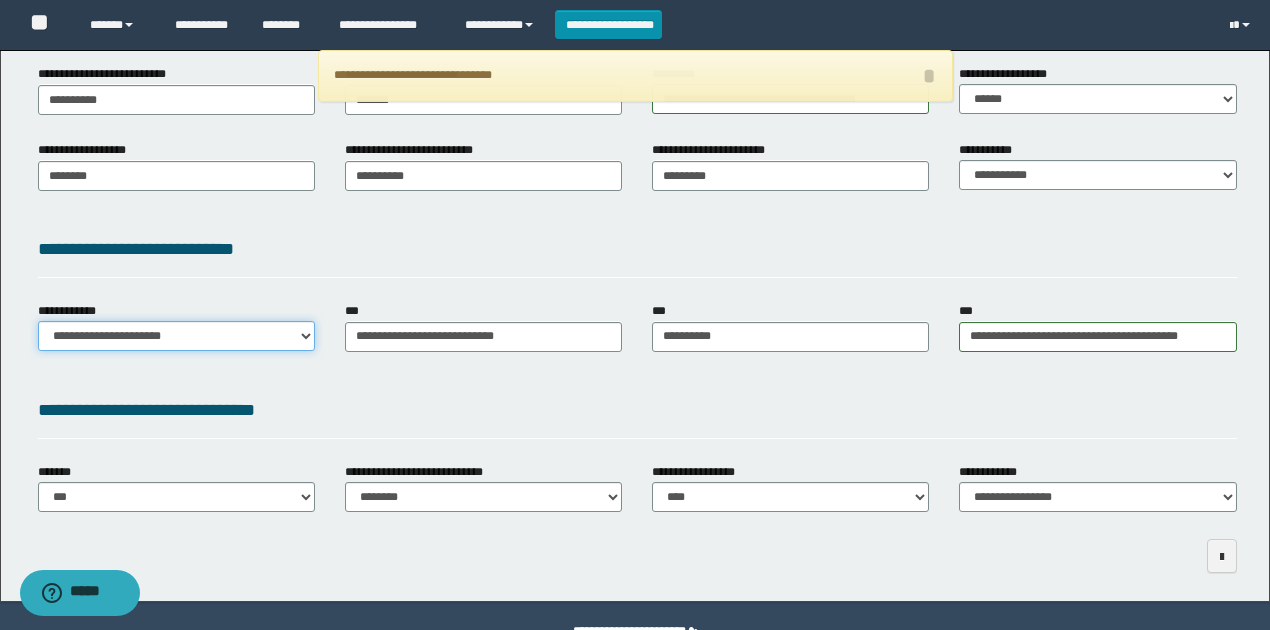 click on "**********" at bounding box center [176, 336] 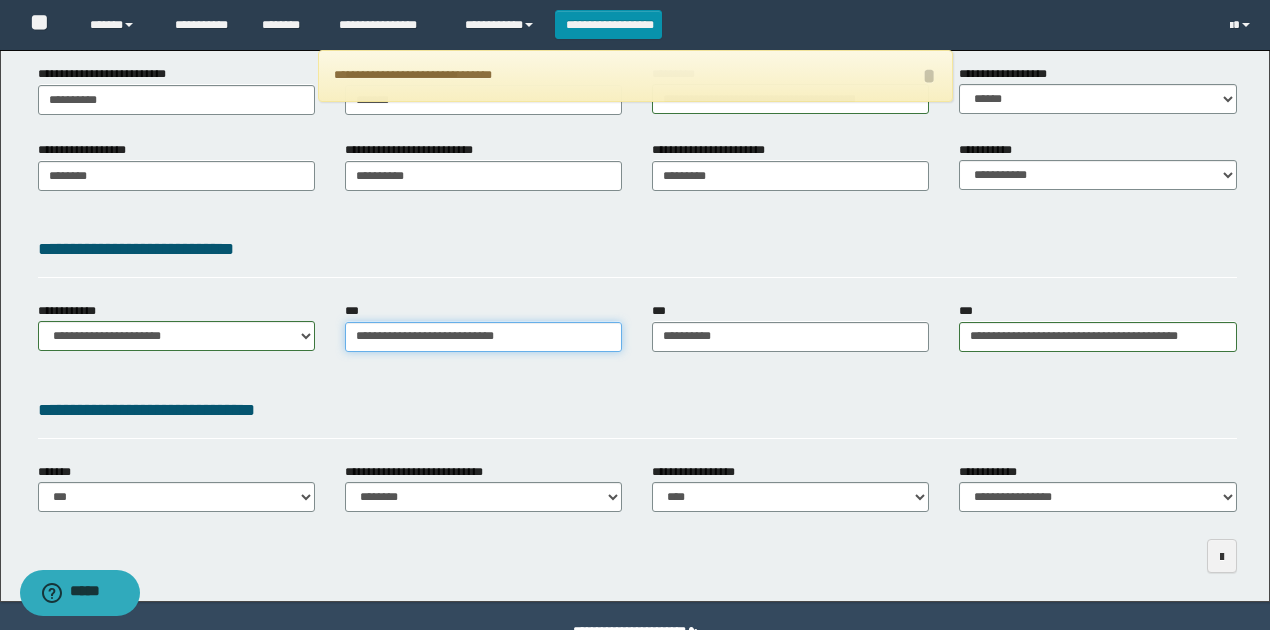 type on "**********" 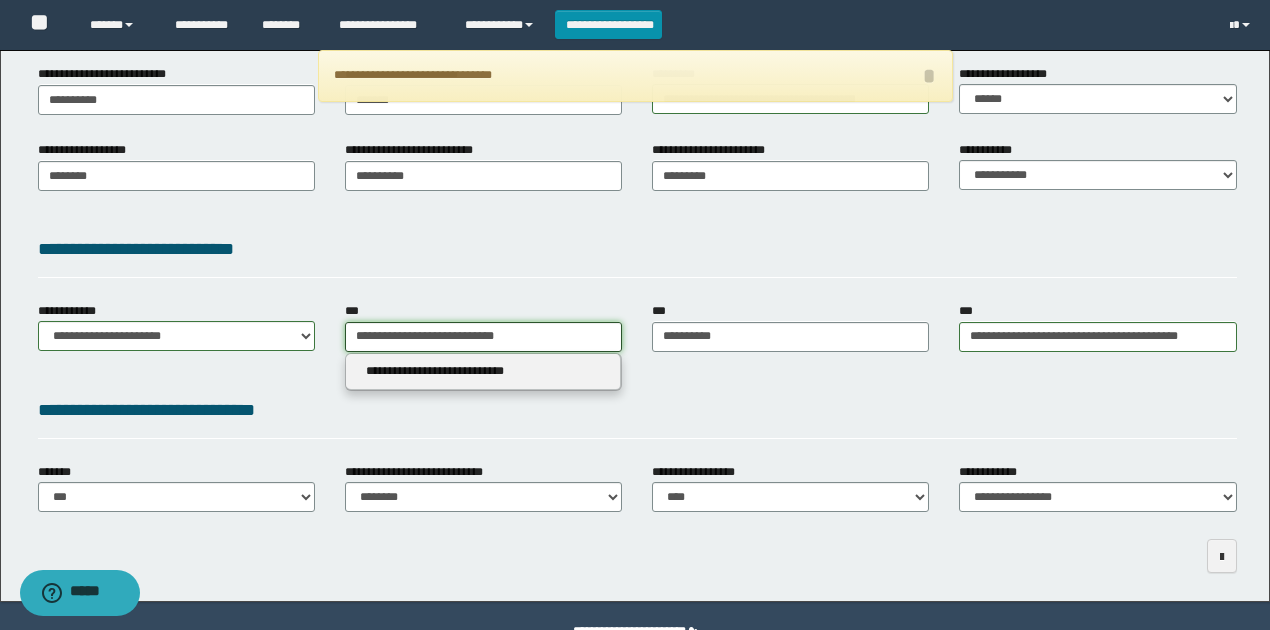 drag, startPoint x: 304, startPoint y: 334, endPoint x: 236, endPoint y: 328, distance: 68.26419 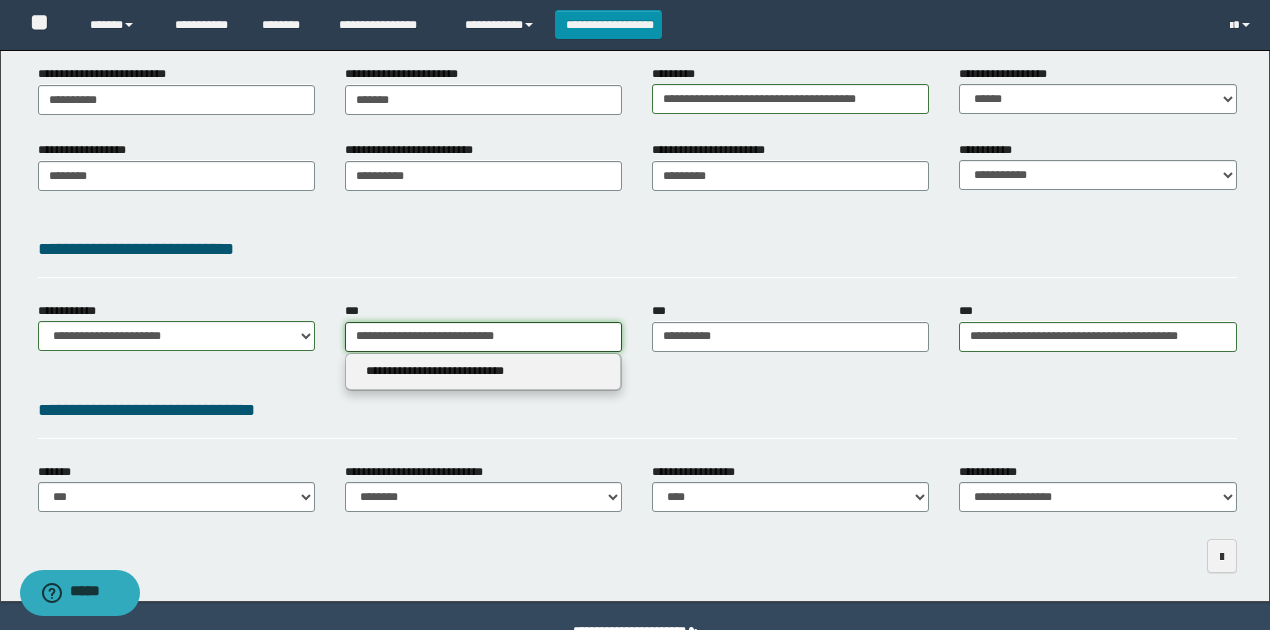 type 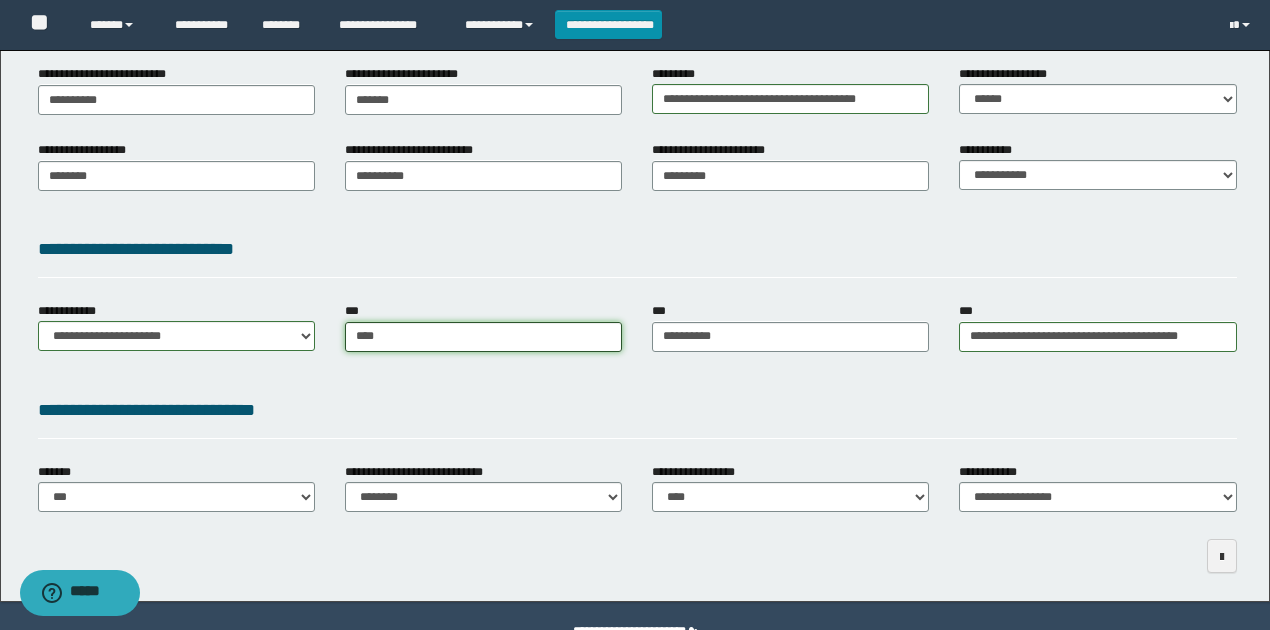 type on "*****" 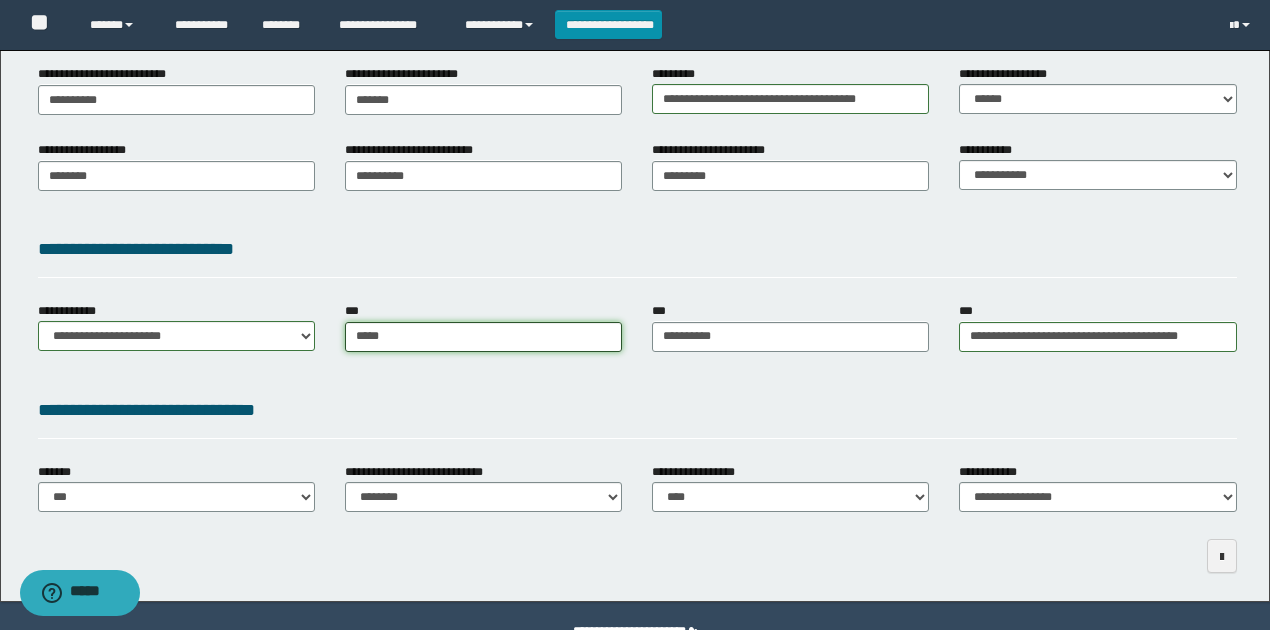 type on "**********" 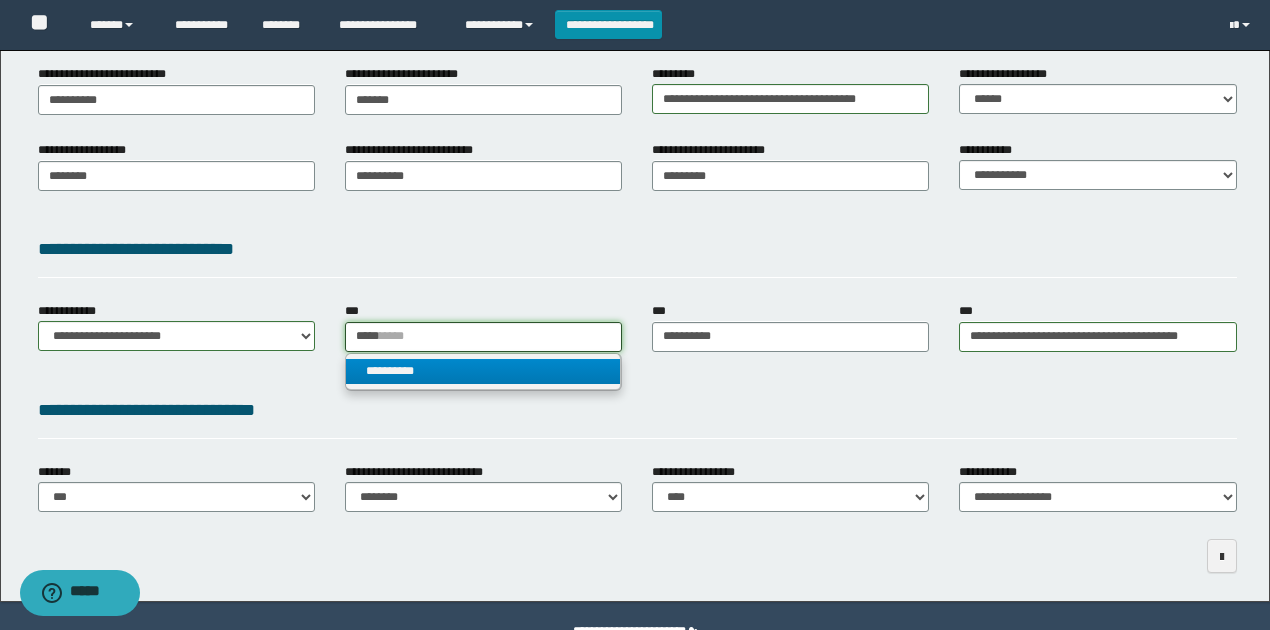 type on "*****" 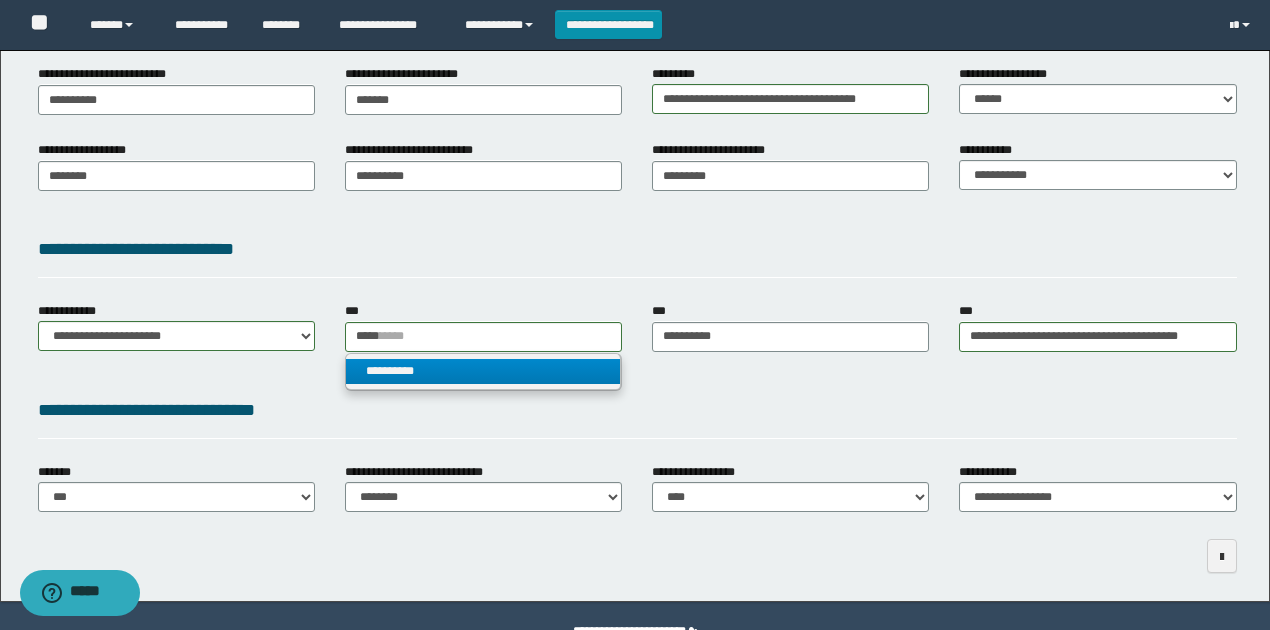 click on "**********" at bounding box center (483, 371) 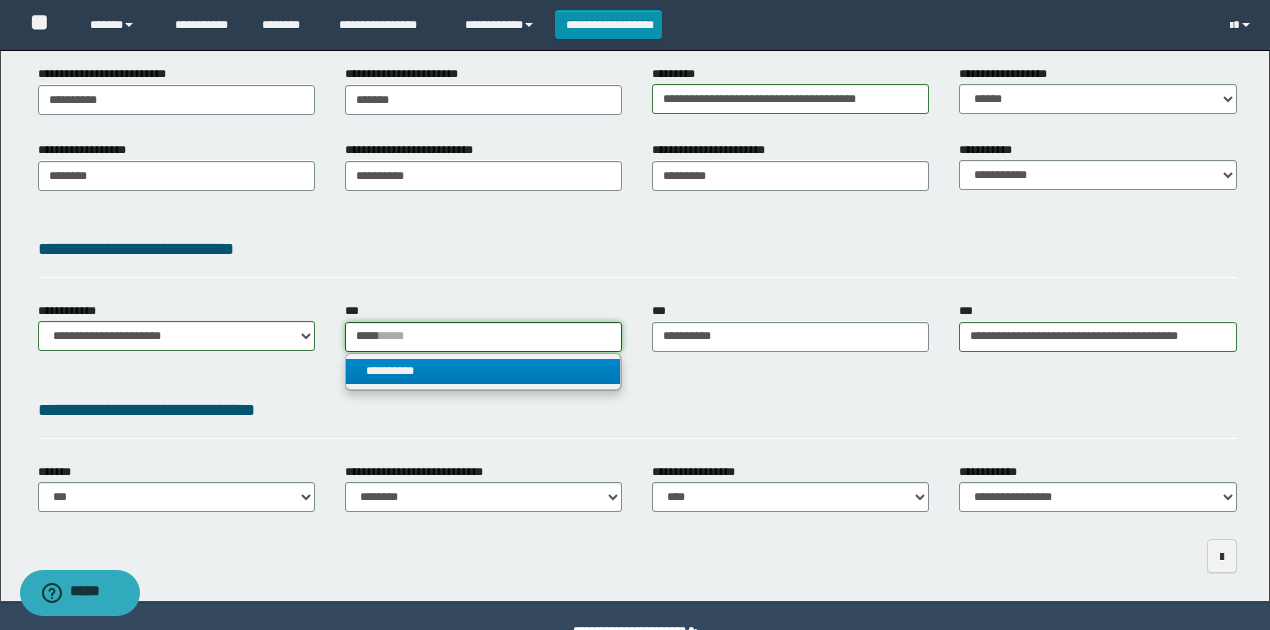 type 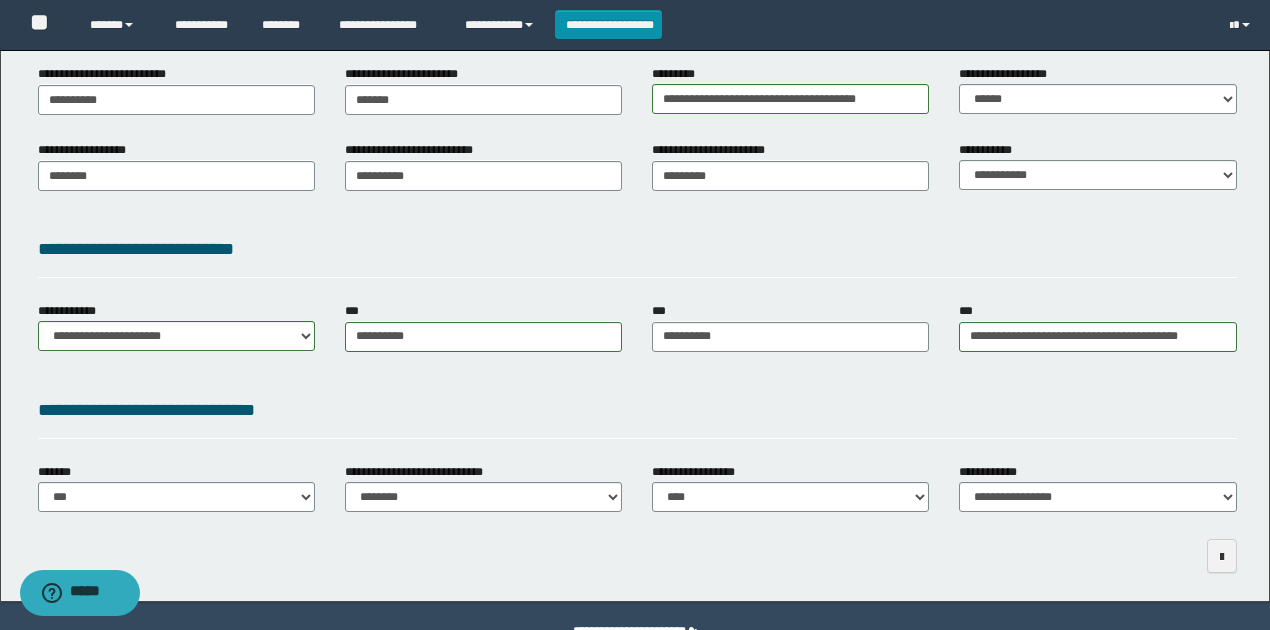 click on "**********" at bounding box center (637, 414) 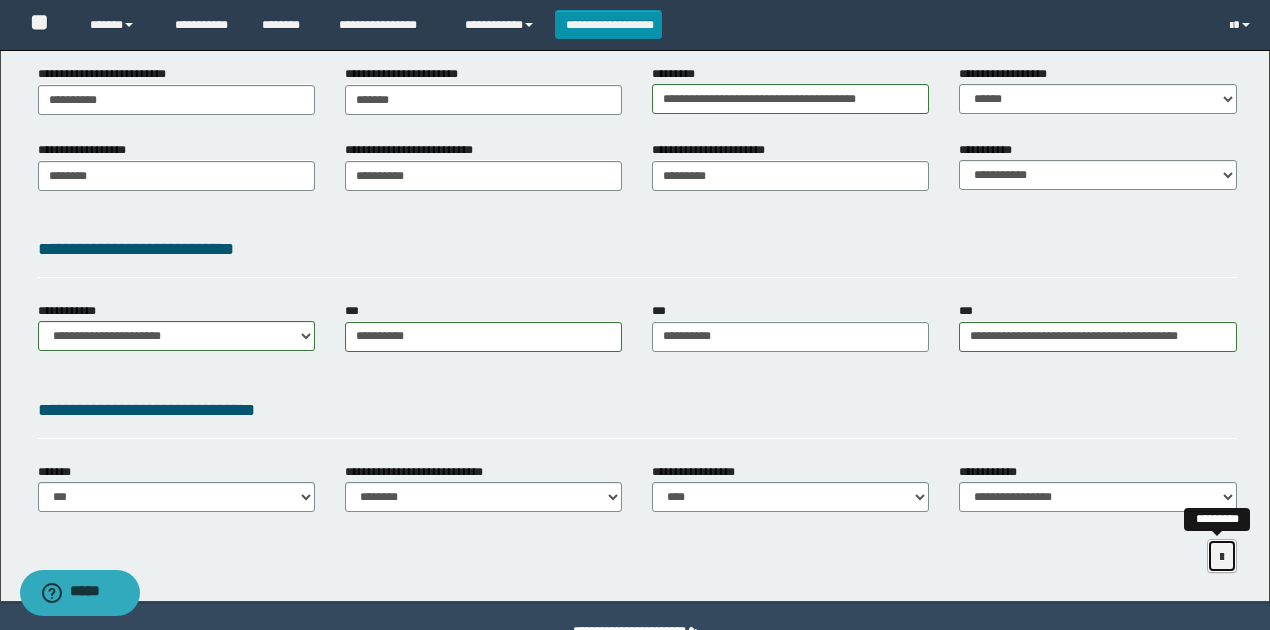 click at bounding box center [1222, 556] 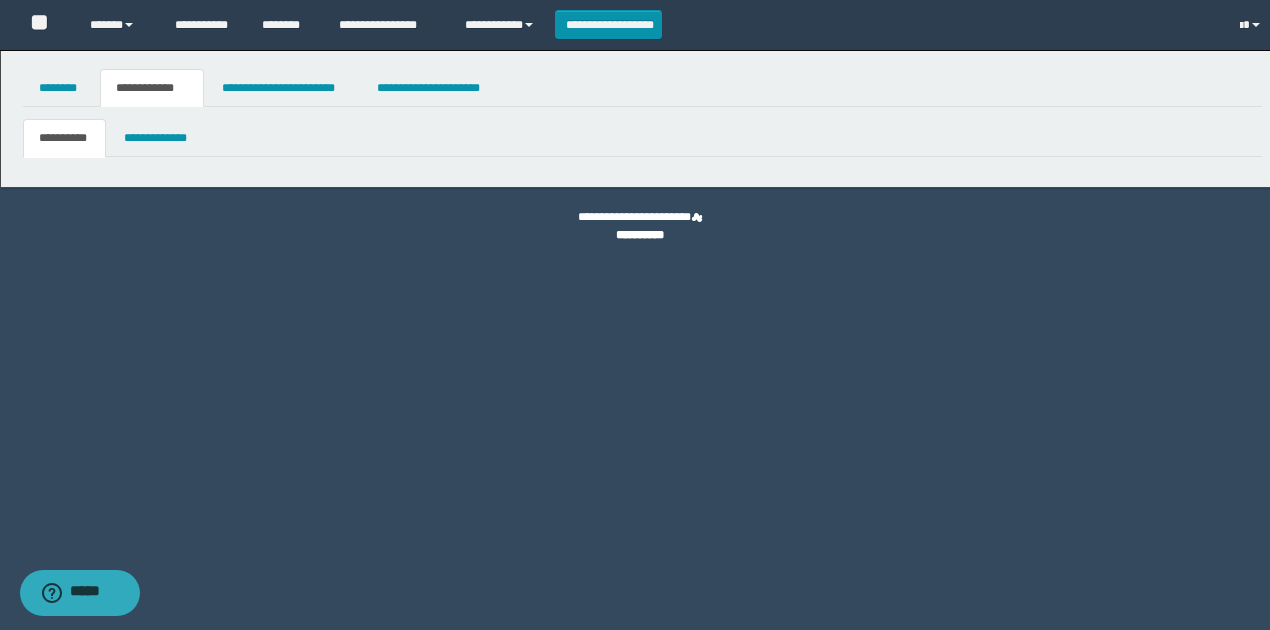 scroll, scrollTop: 0, scrollLeft: 0, axis: both 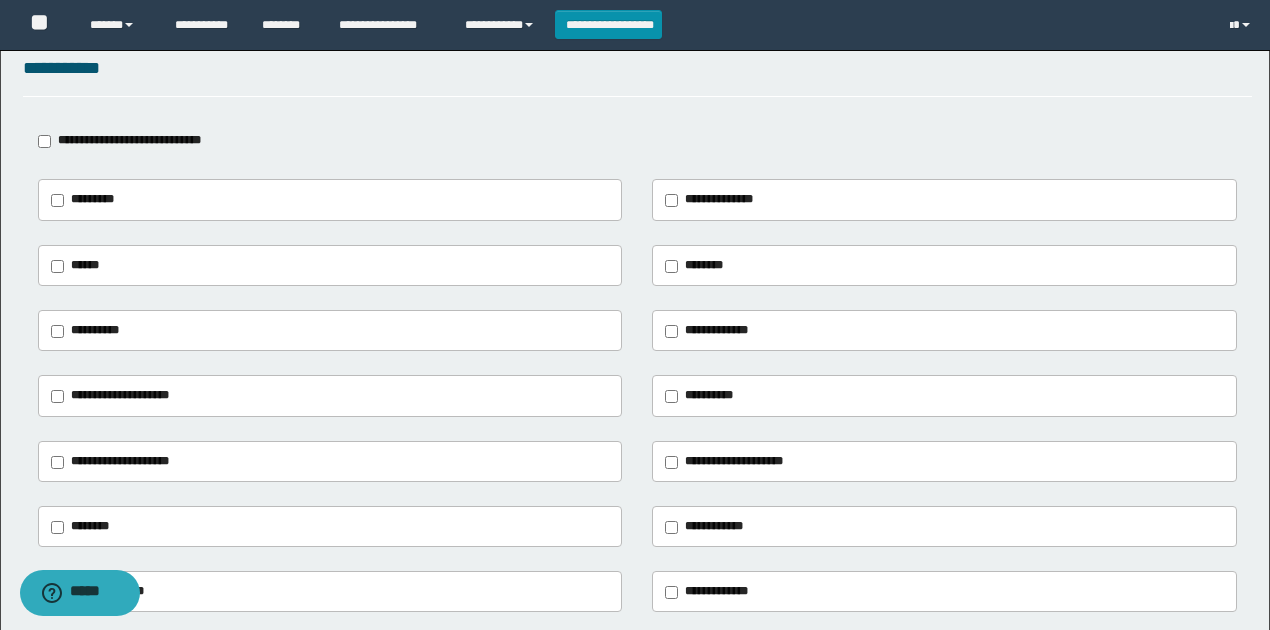 click on "********" at bounding box center (704, 265) 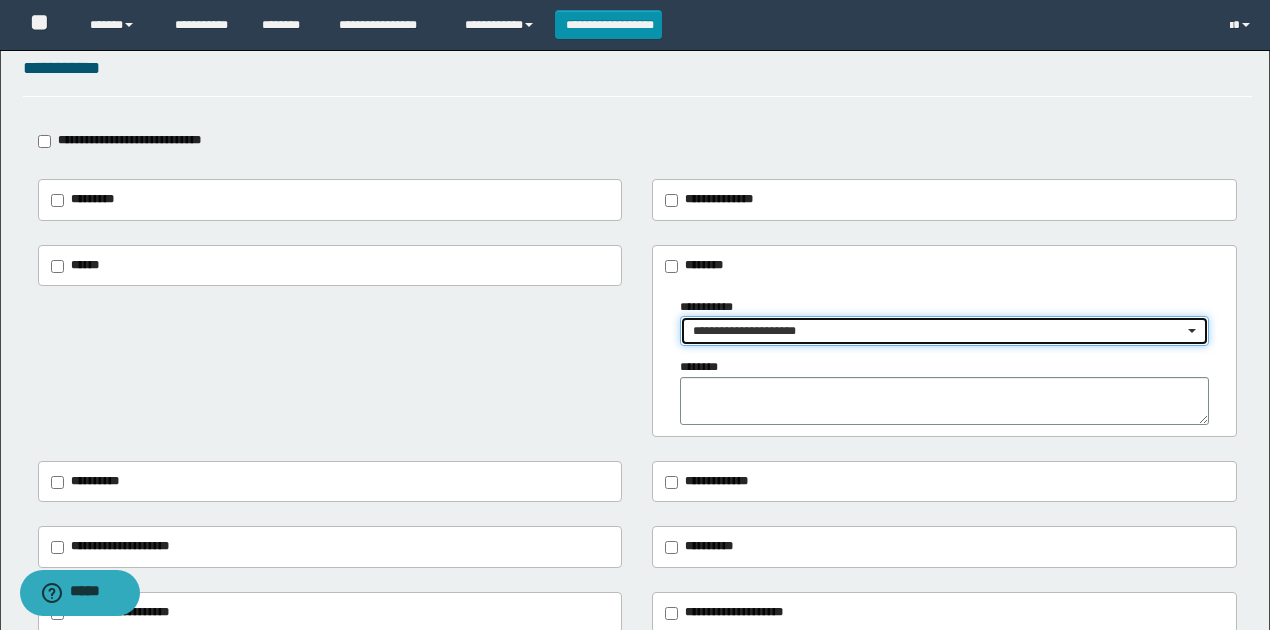 drag, startPoint x: 728, startPoint y: 328, endPoint x: 719, endPoint y: 402, distance: 74.54529 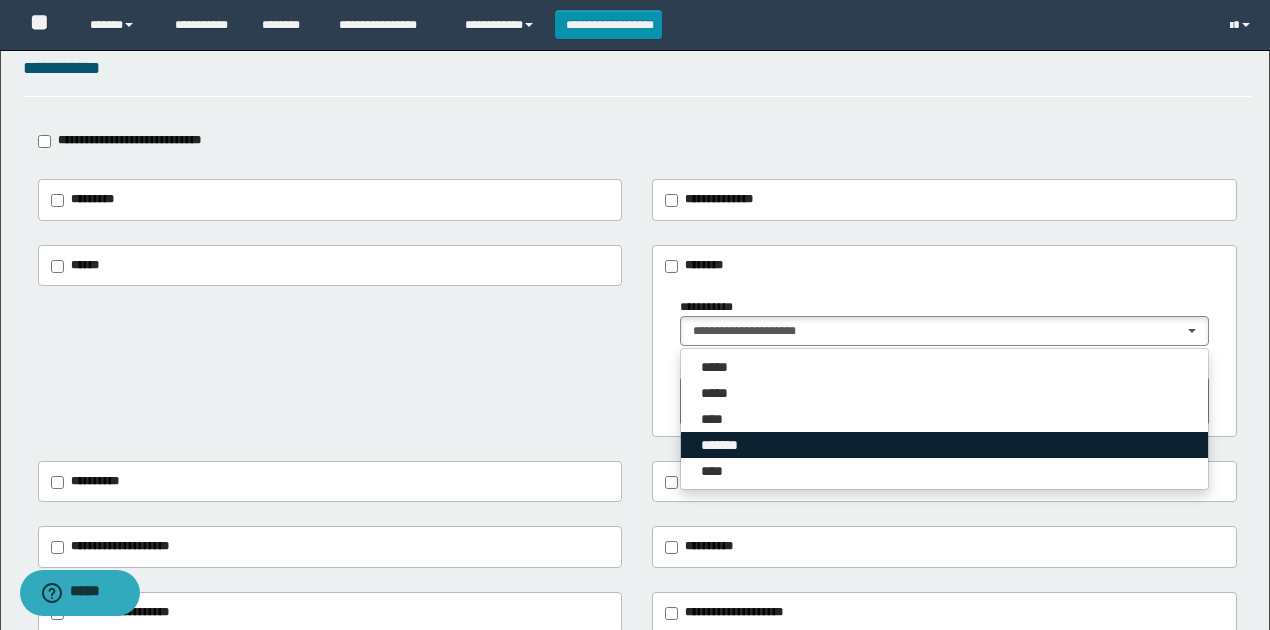 click on "*******" at bounding box center [729, 445] 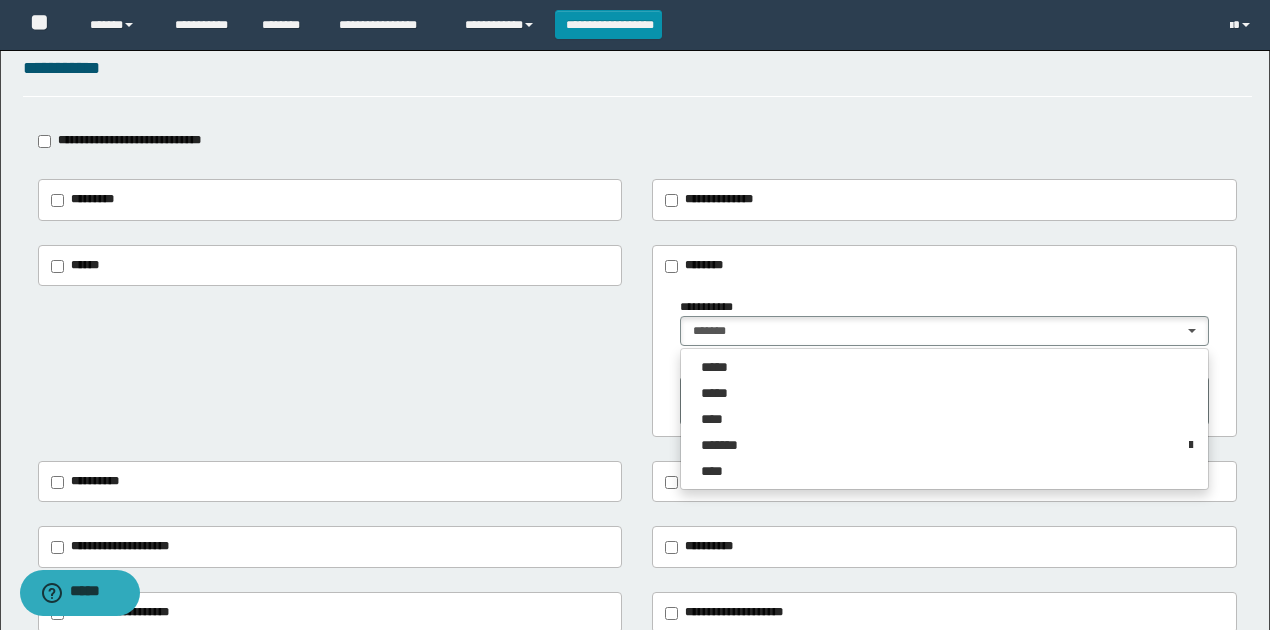 click on "**********" at bounding box center [637, 341] 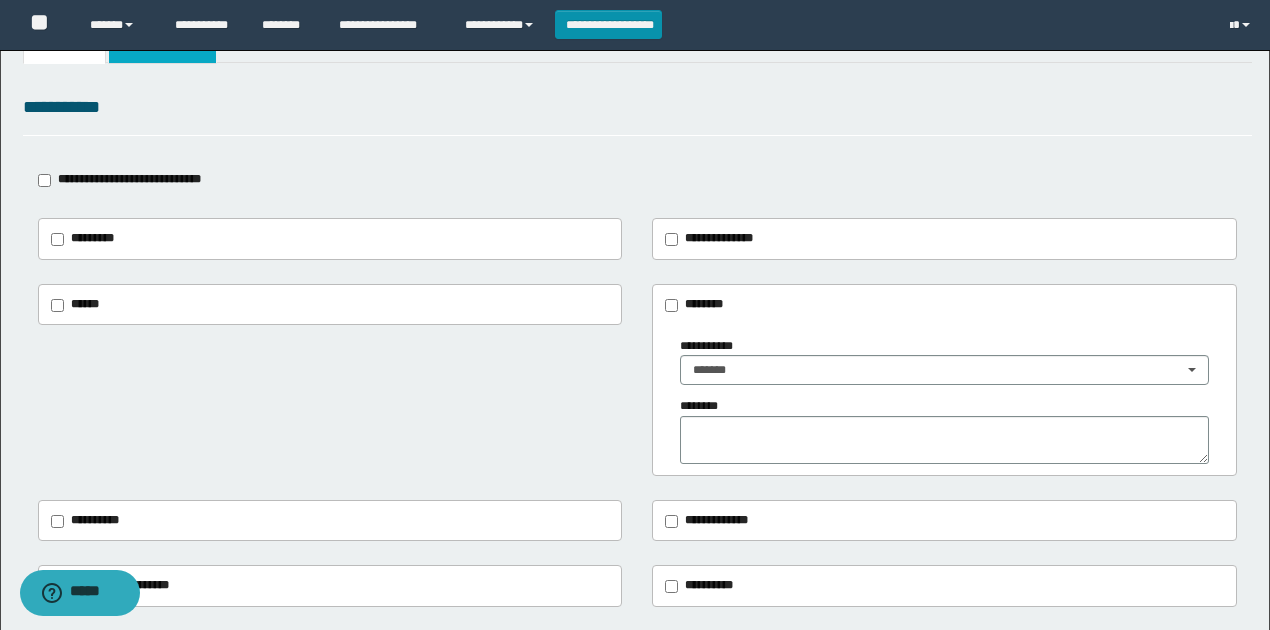 scroll, scrollTop: 0, scrollLeft: 0, axis: both 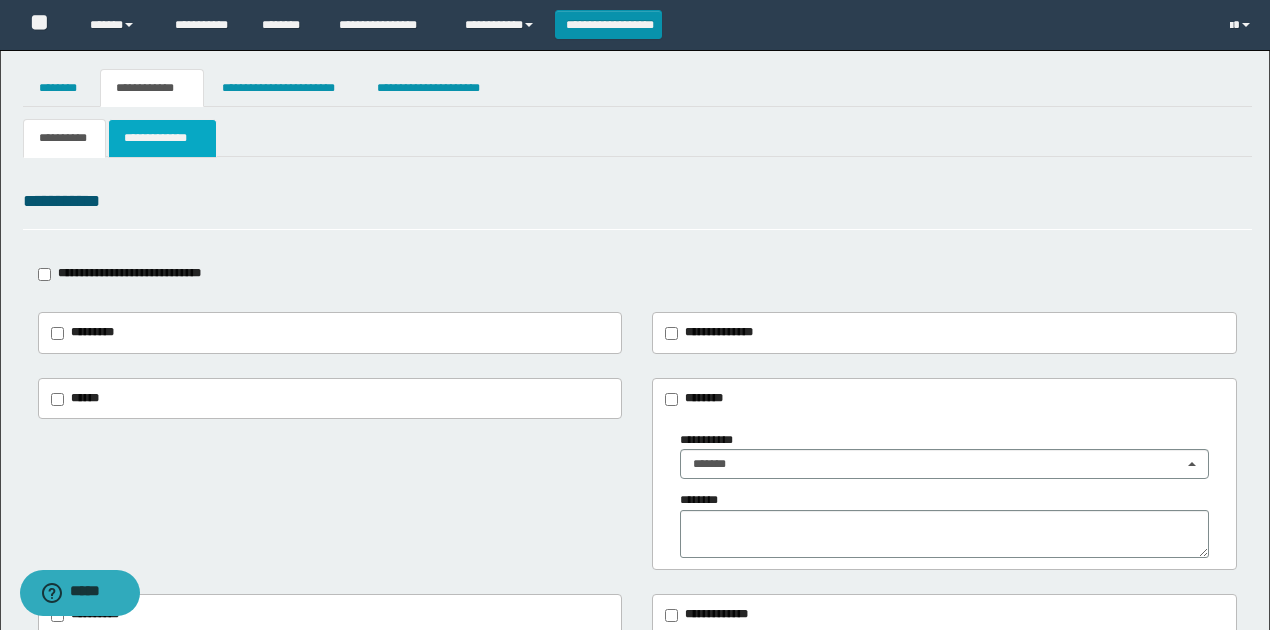 click on "**********" at bounding box center [162, 138] 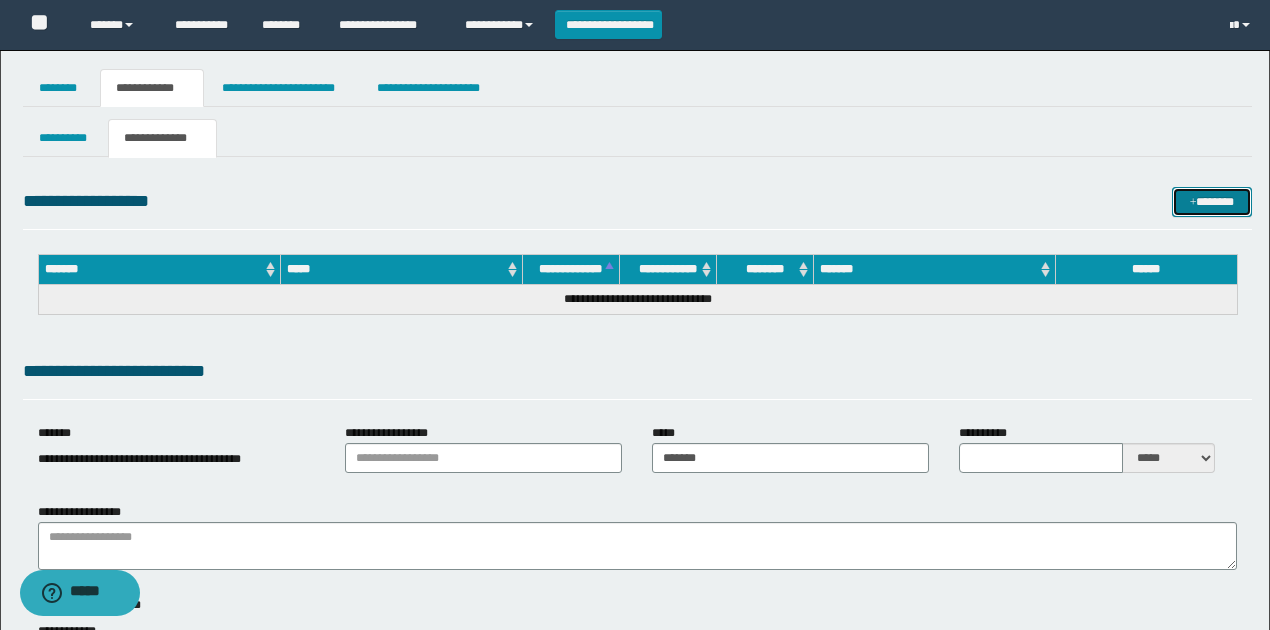 click on "*******" at bounding box center [1211, 201] 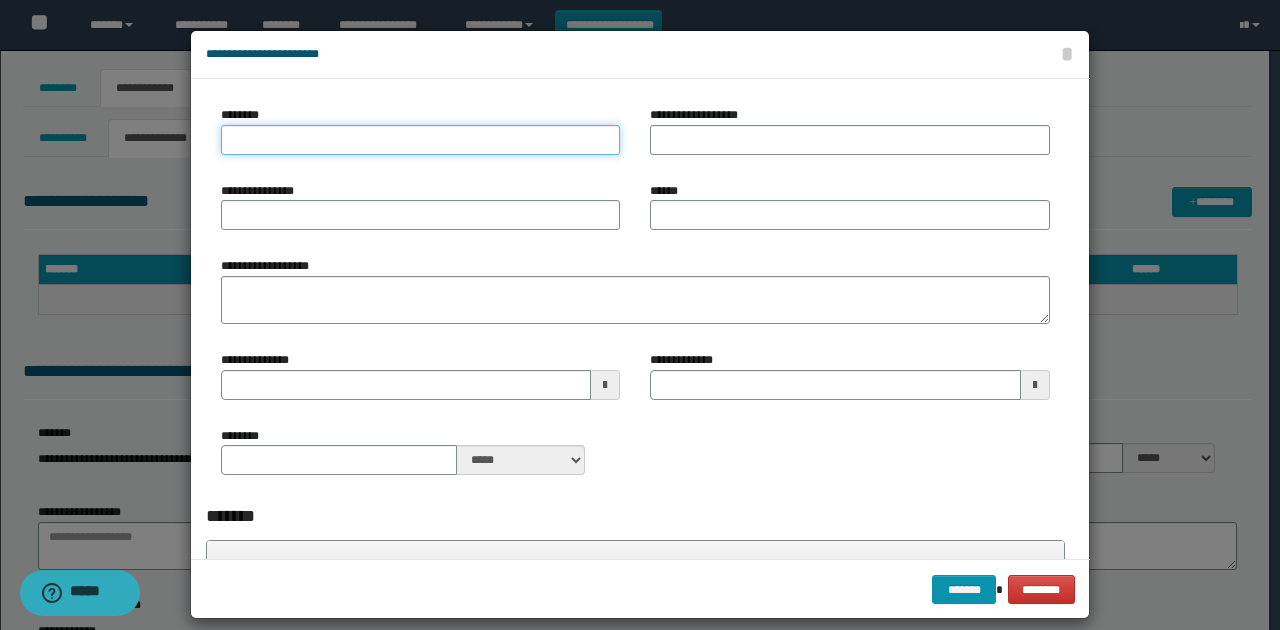 click on "********" at bounding box center (420, 140) 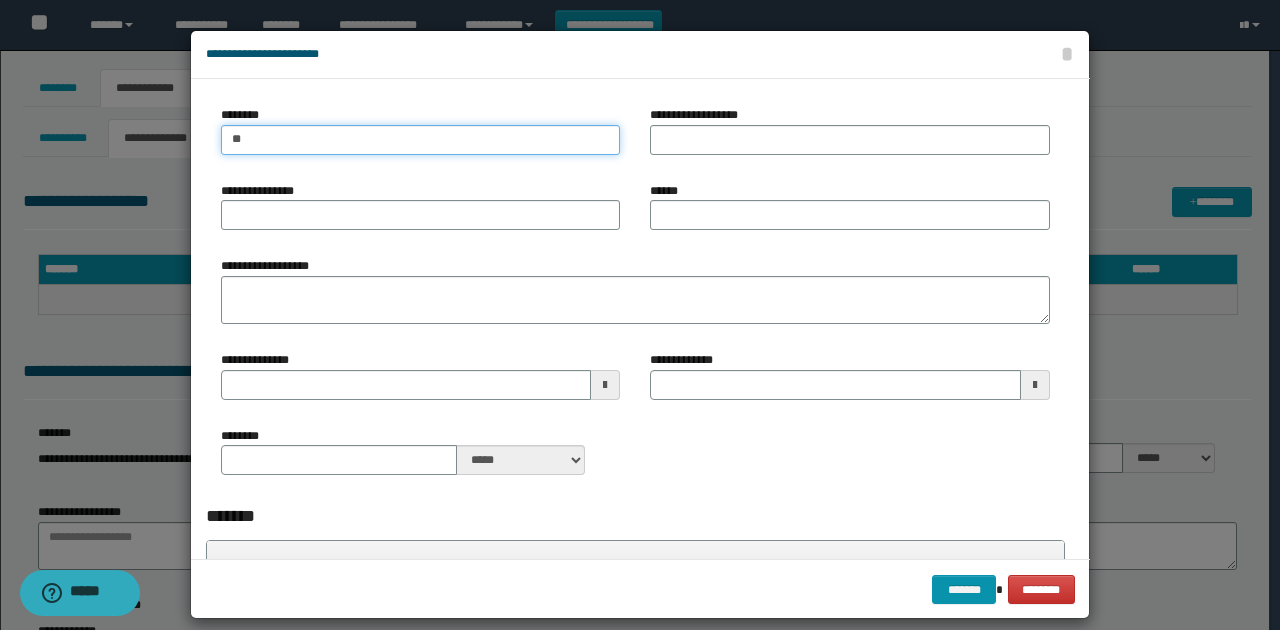 type on "*" 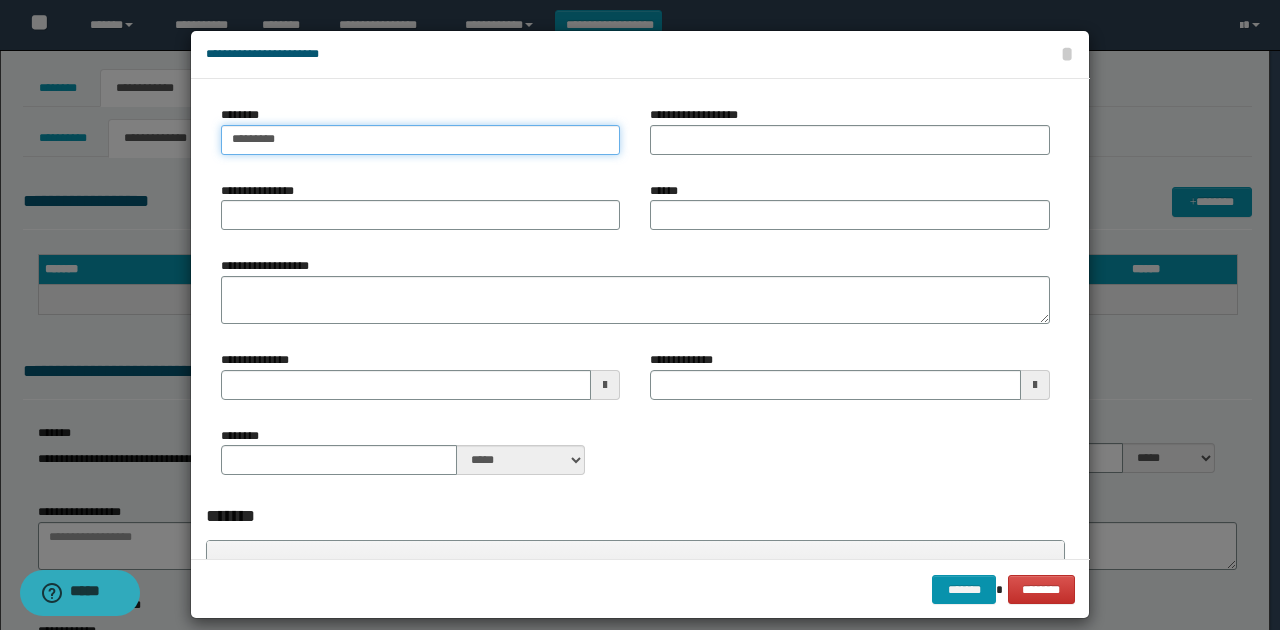 type on "*********" 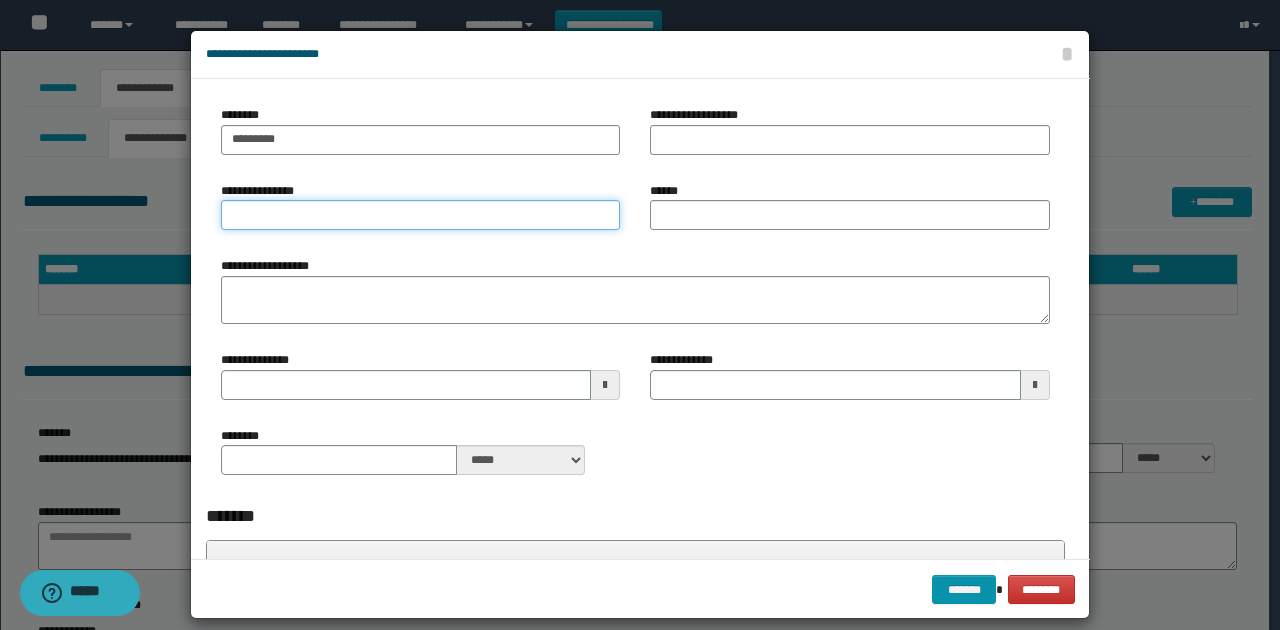 click on "**********" at bounding box center [420, 215] 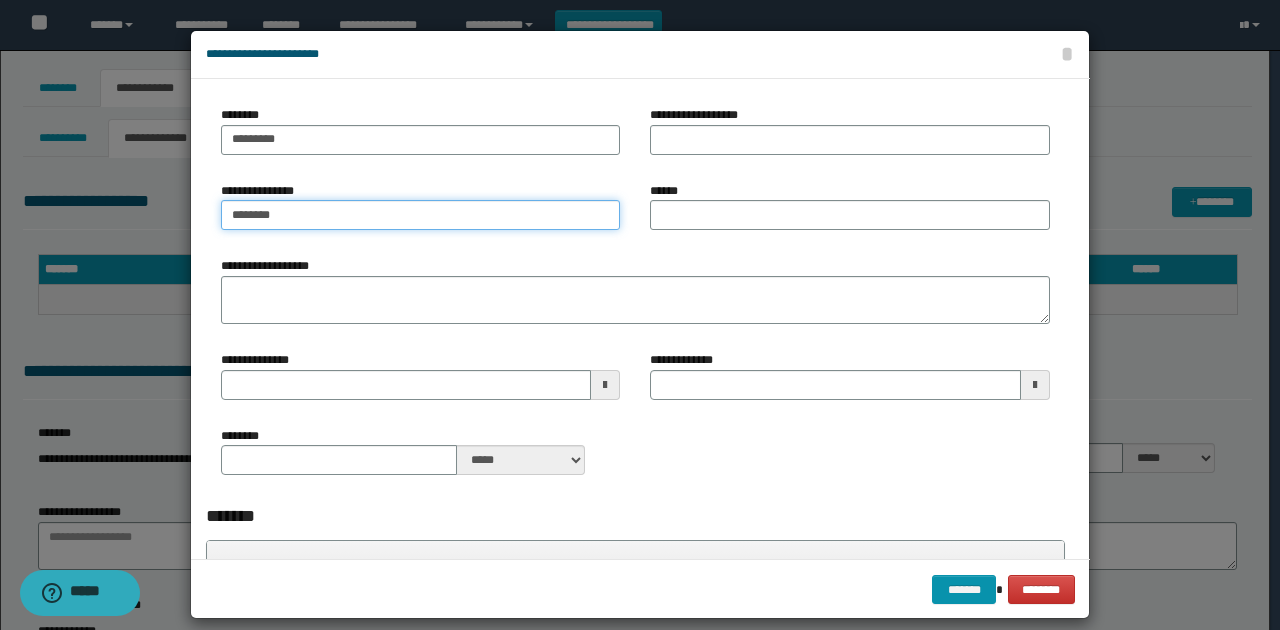 type on "*********" 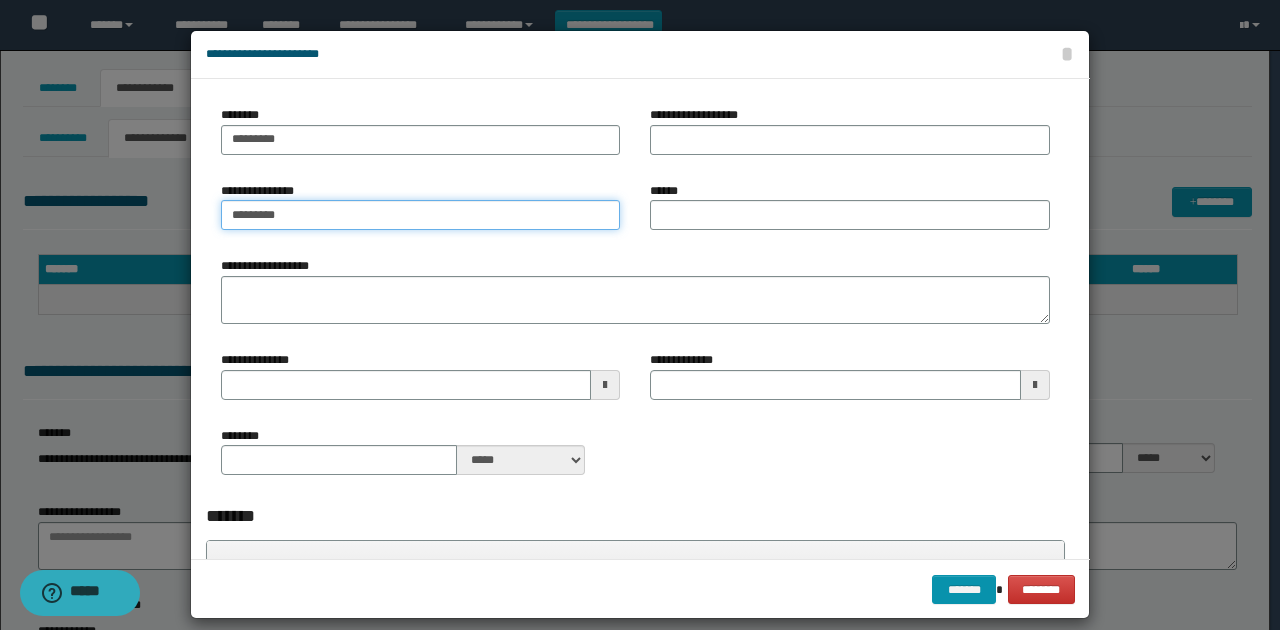 type 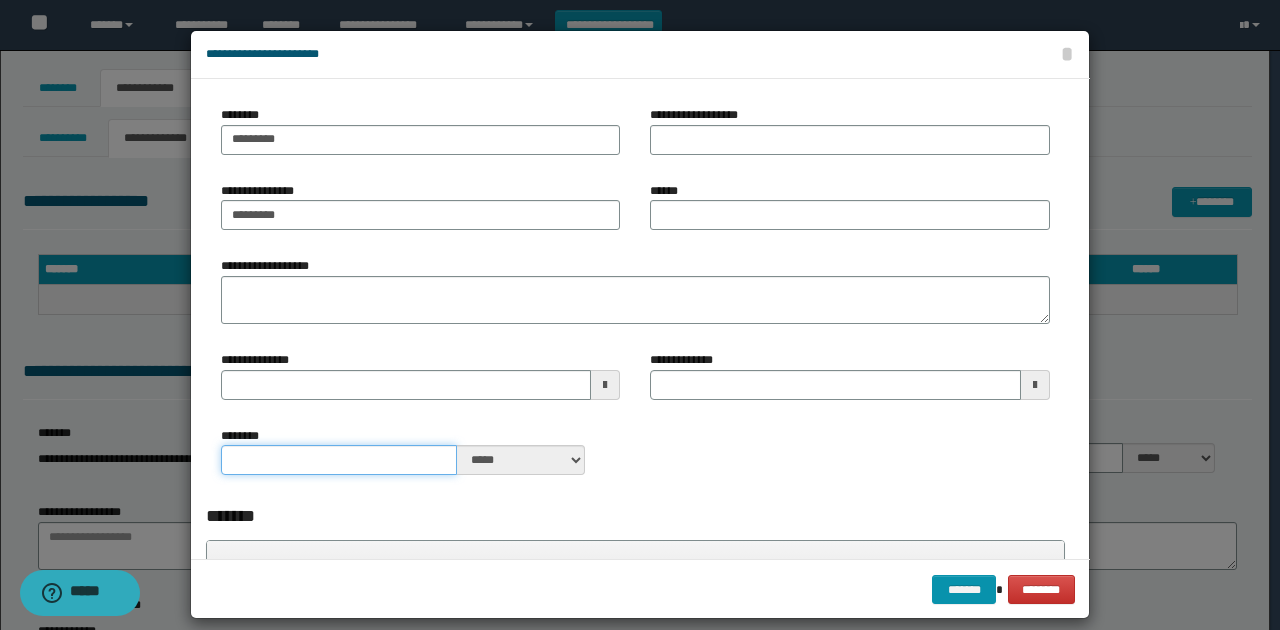 click on "********" at bounding box center (339, 460) 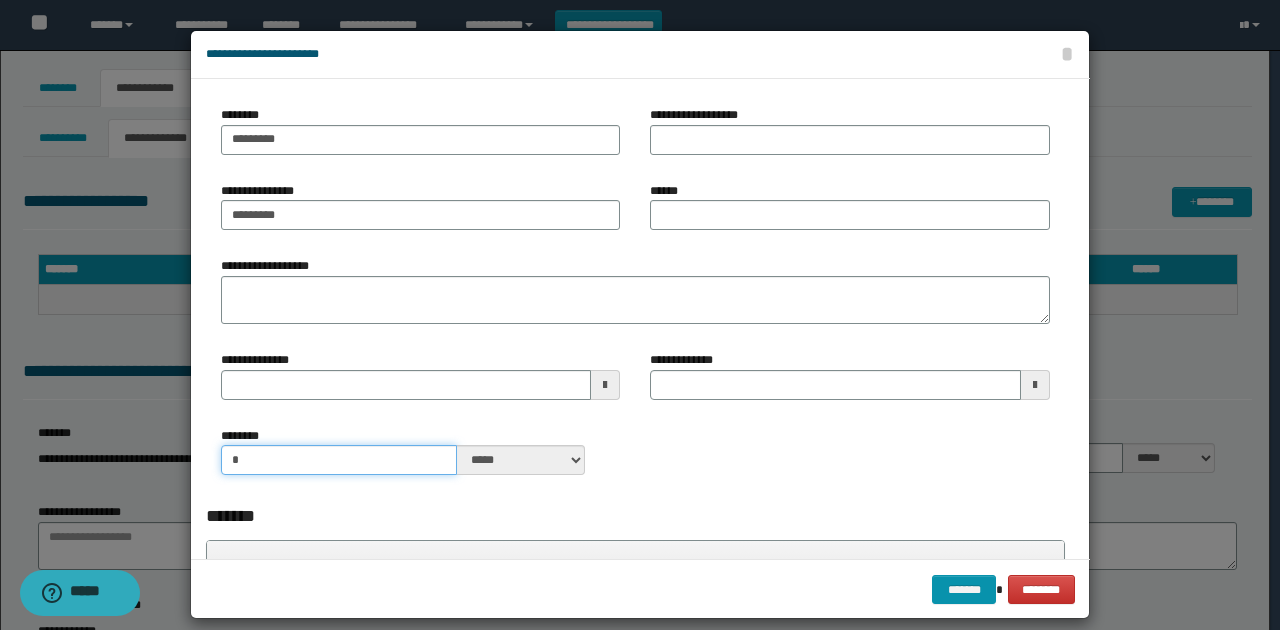 type on "*" 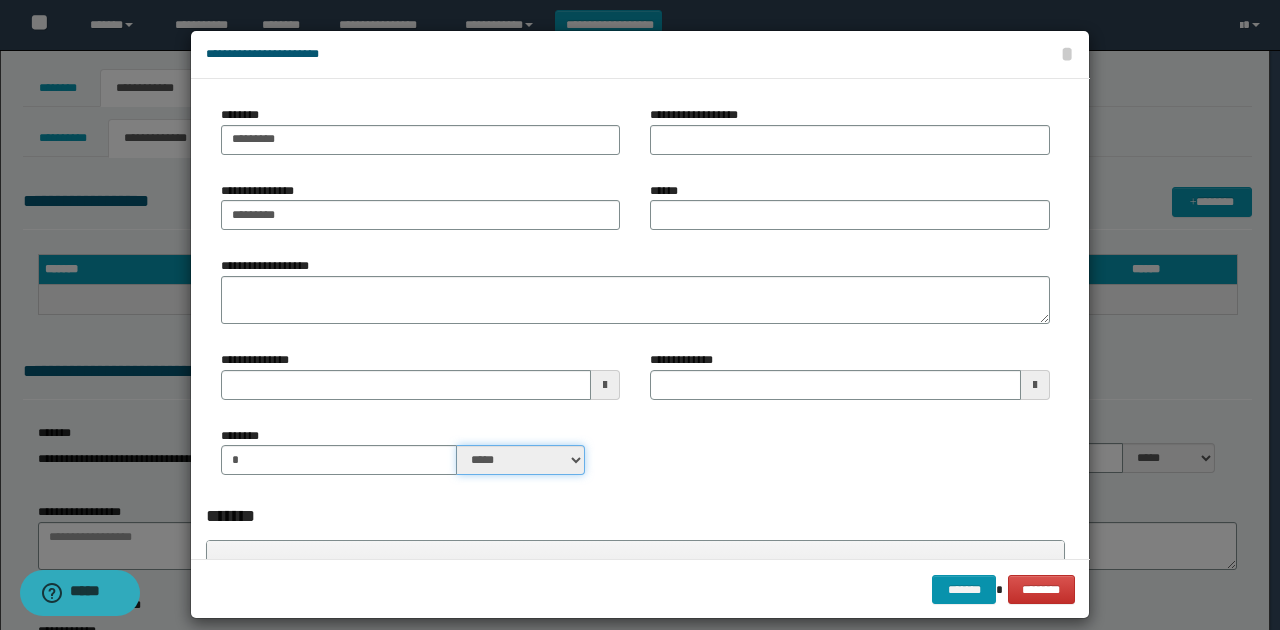 drag, startPoint x: 477, startPoint y: 464, endPoint x: 478, endPoint y: 480, distance: 16.03122 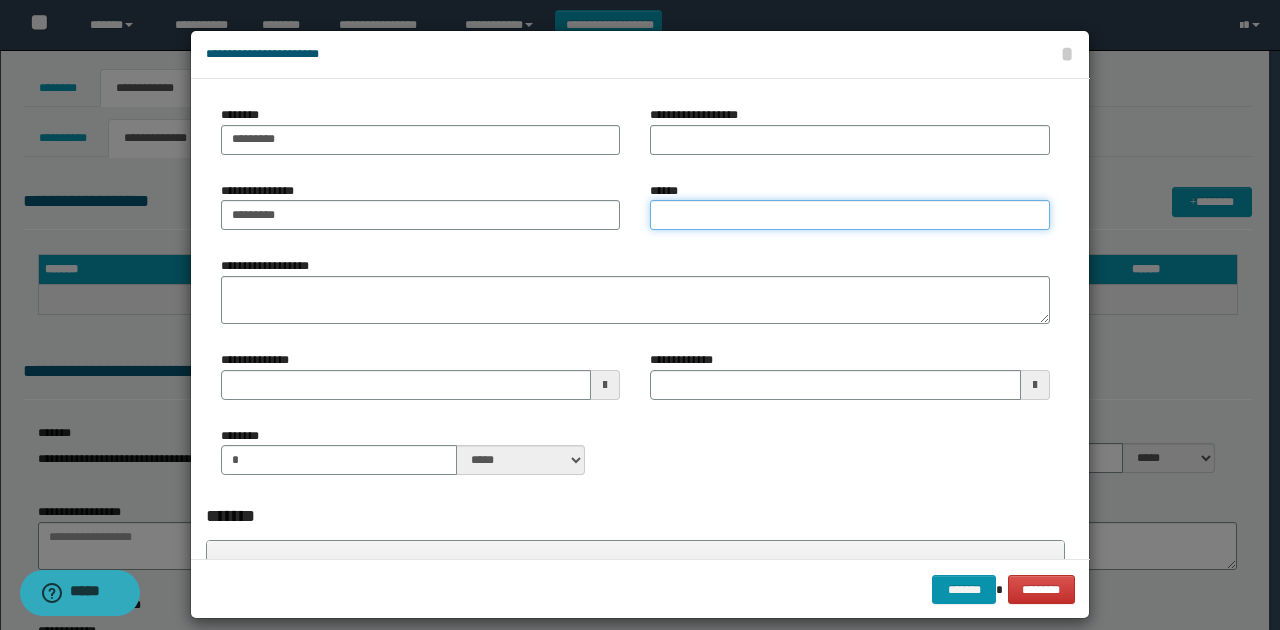 click on "******" at bounding box center (849, 215) 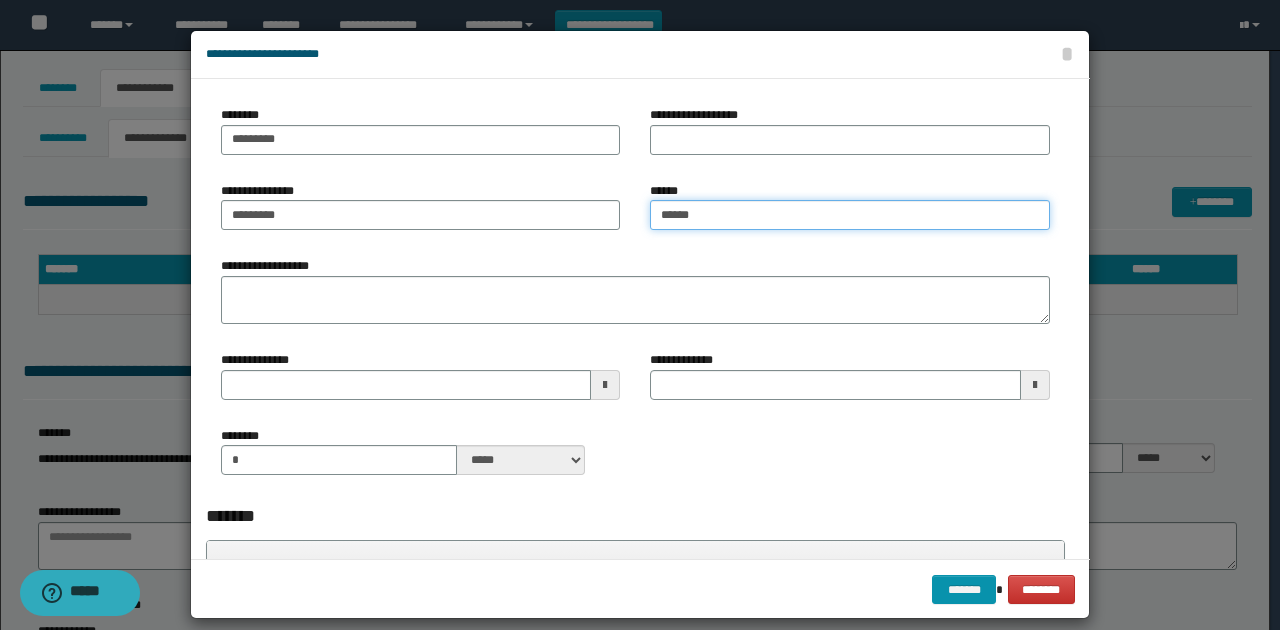 type on "*******" 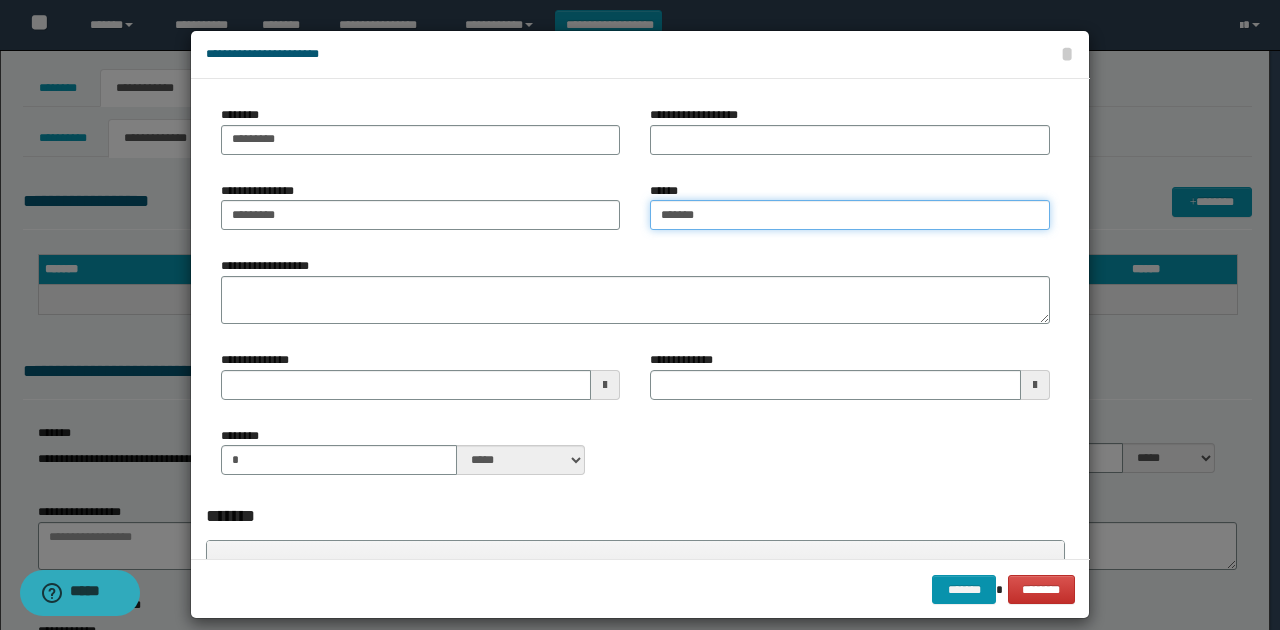 type 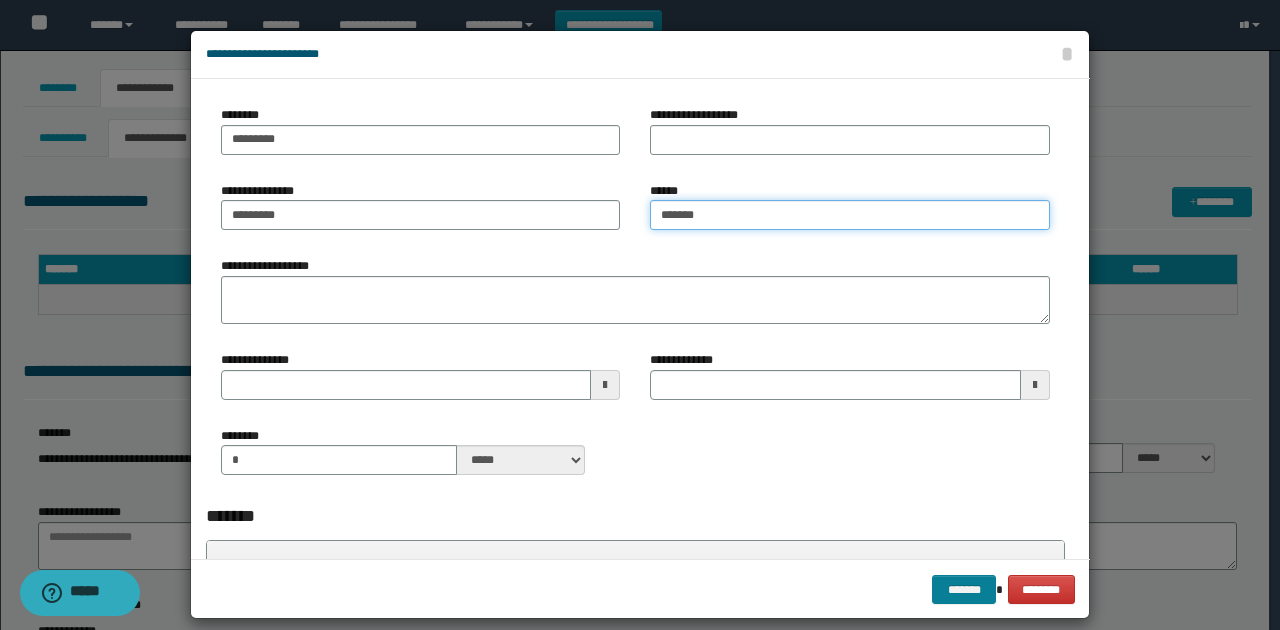 type on "*******" 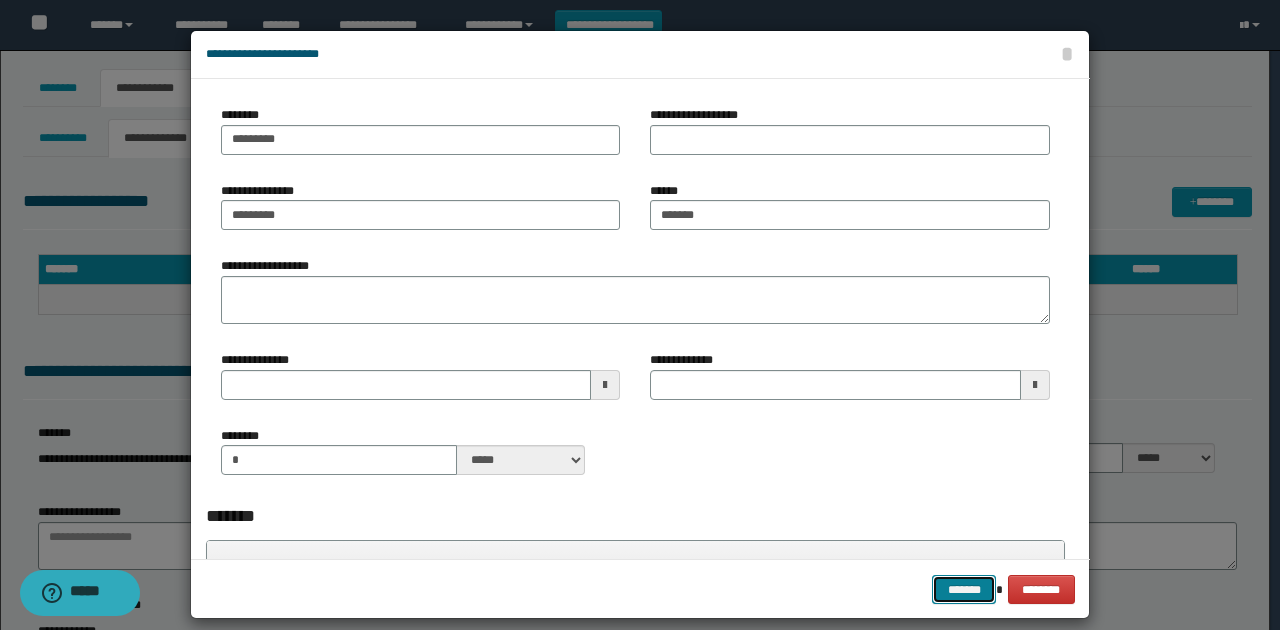 click on "*******" at bounding box center (964, 589) 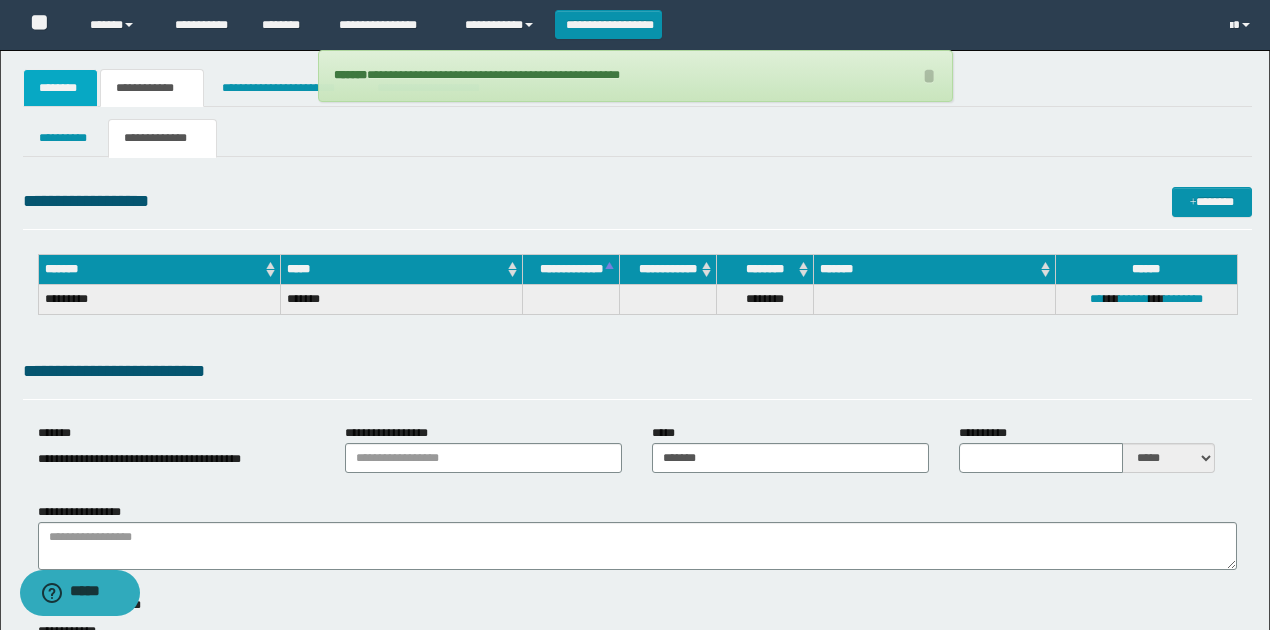 click on "********" at bounding box center (61, 88) 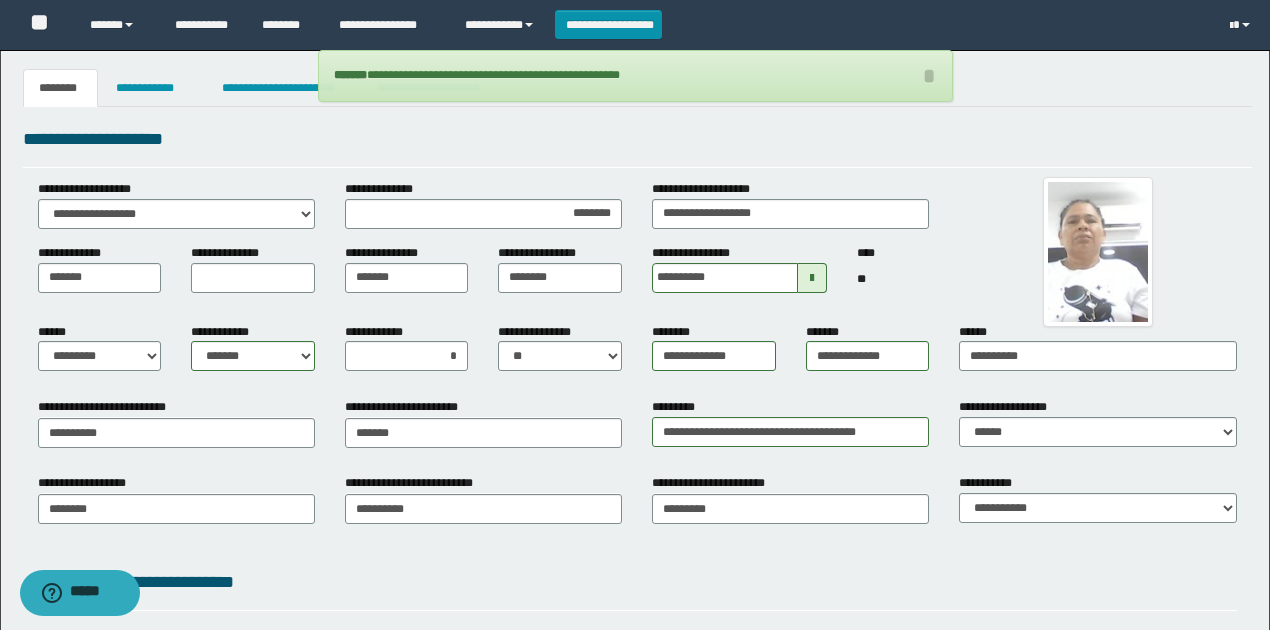 click on "********" at bounding box center (61, 88) 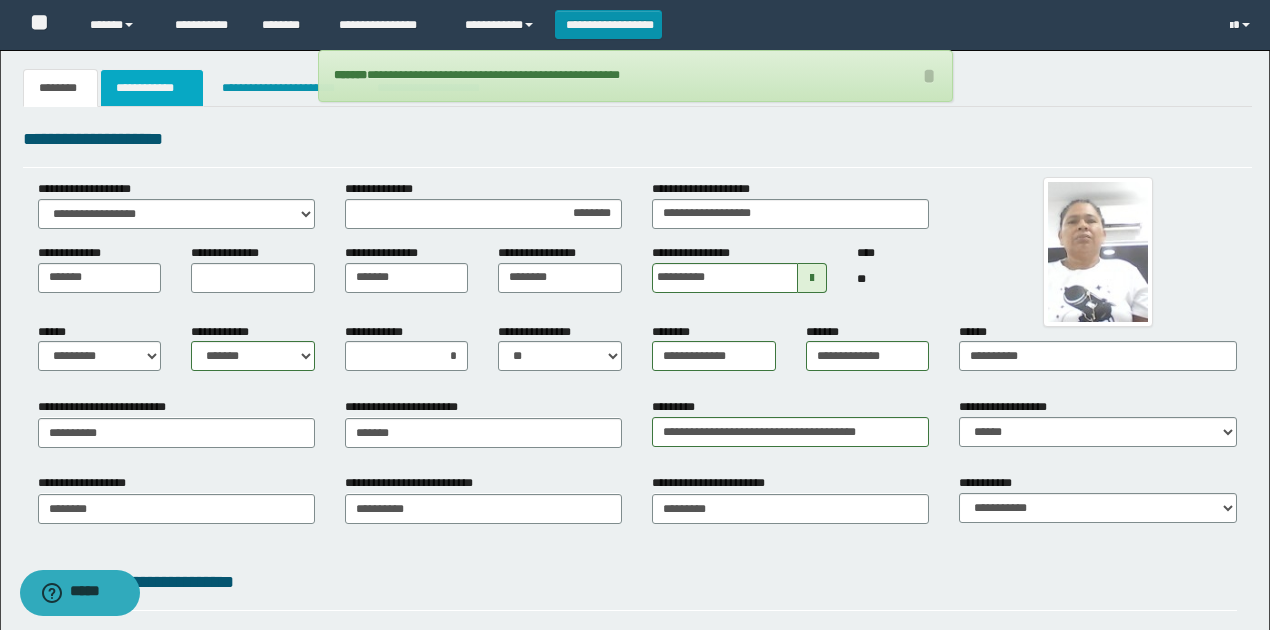 click on "**********" at bounding box center [152, 88] 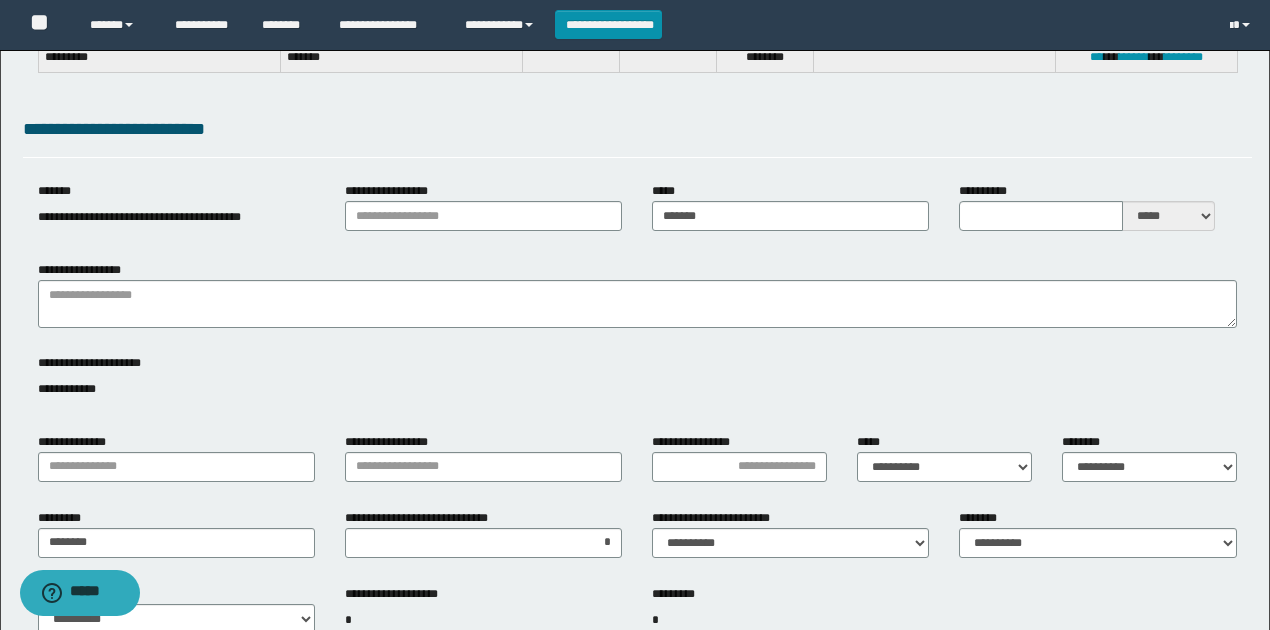 scroll, scrollTop: 266, scrollLeft: 0, axis: vertical 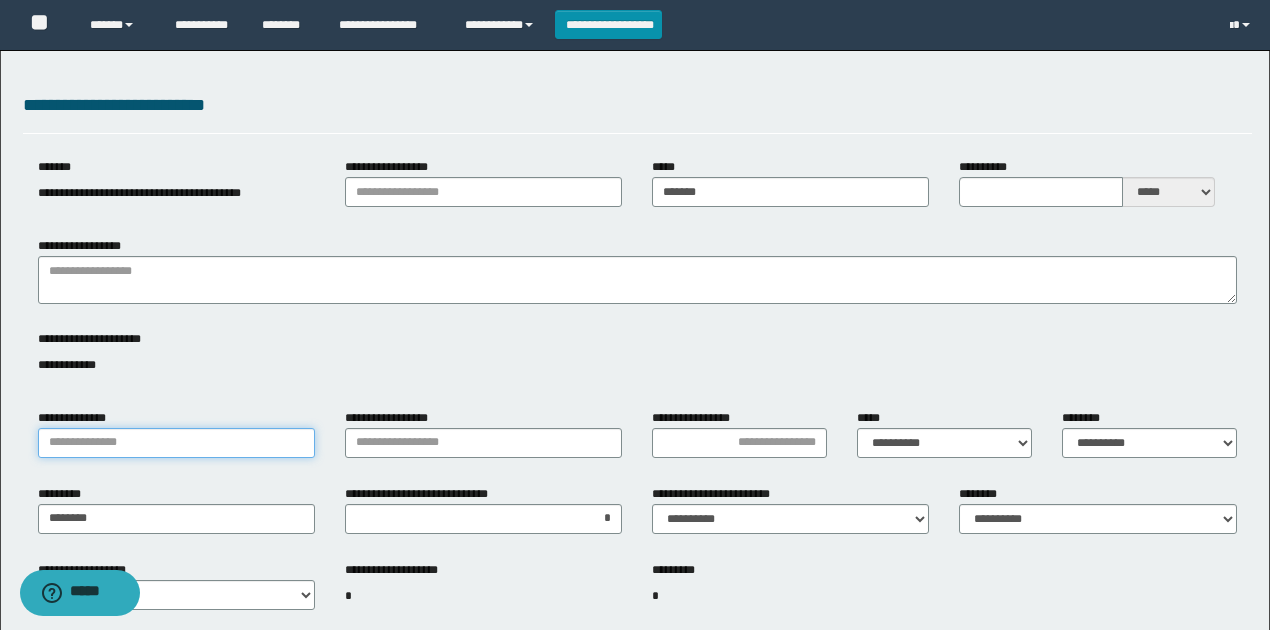 drag, startPoint x: 185, startPoint y: 431, endPoint x: 174, endPoint y: 453, distance: 24.596748 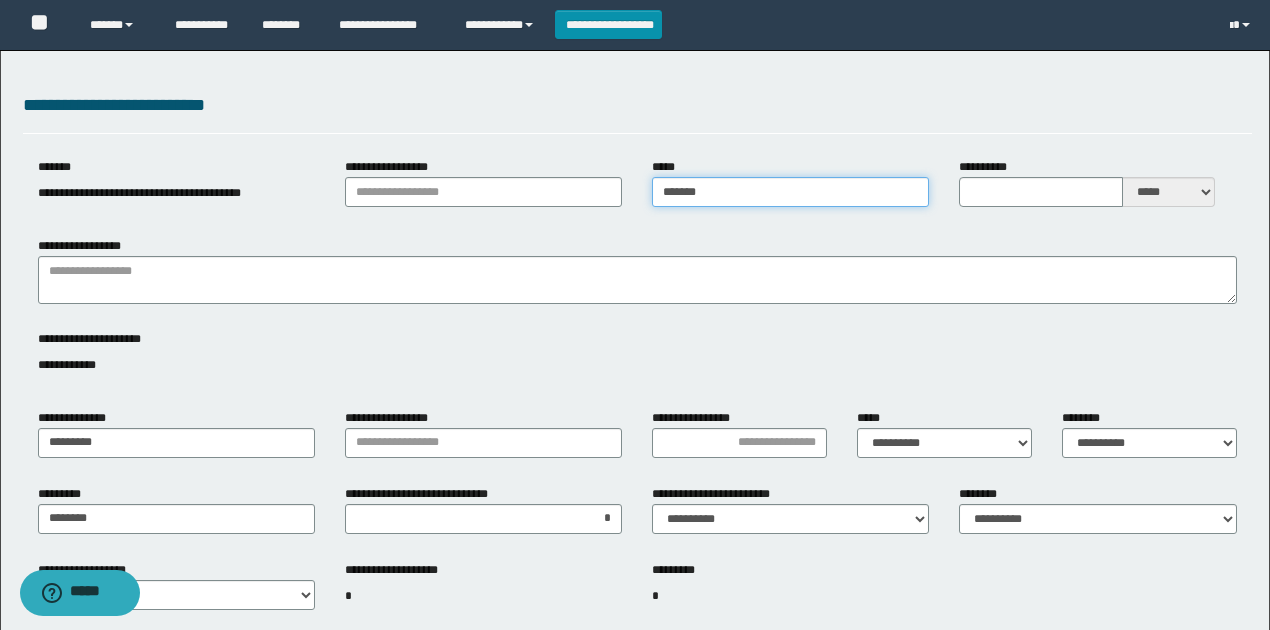 drag, startPoint x: 726, startPoint y: 188, endPoint x: 644, endPoint y: 189, distance: 82.006096 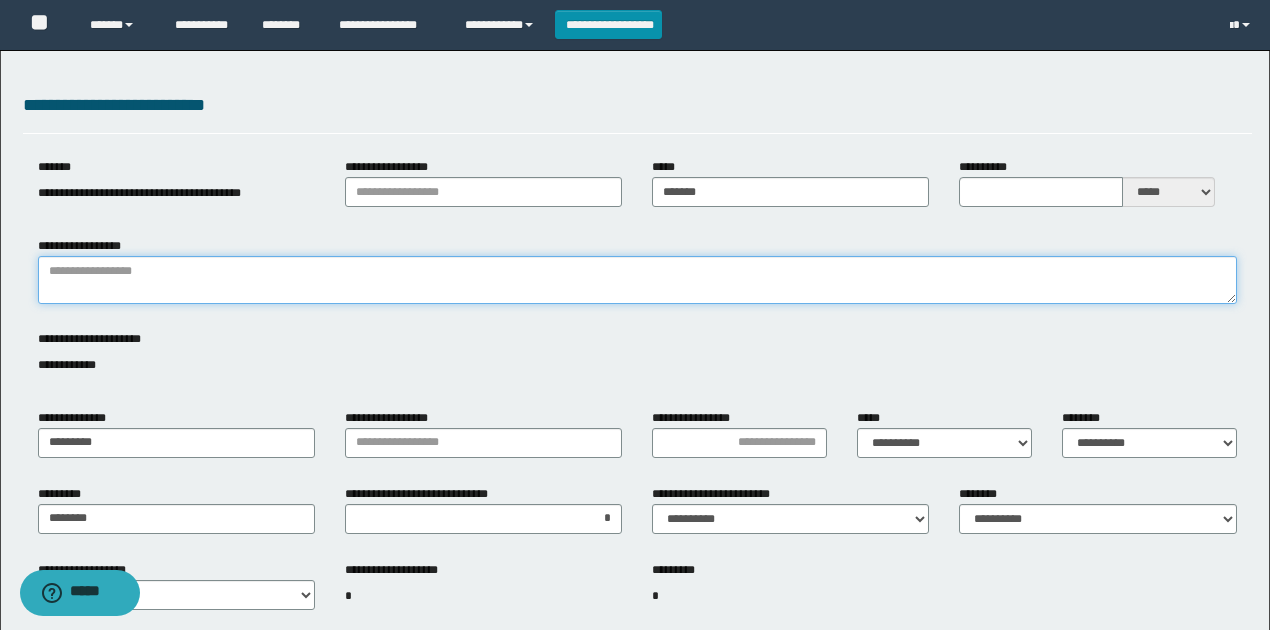 click on "**********" at bounding box center [637, 280] 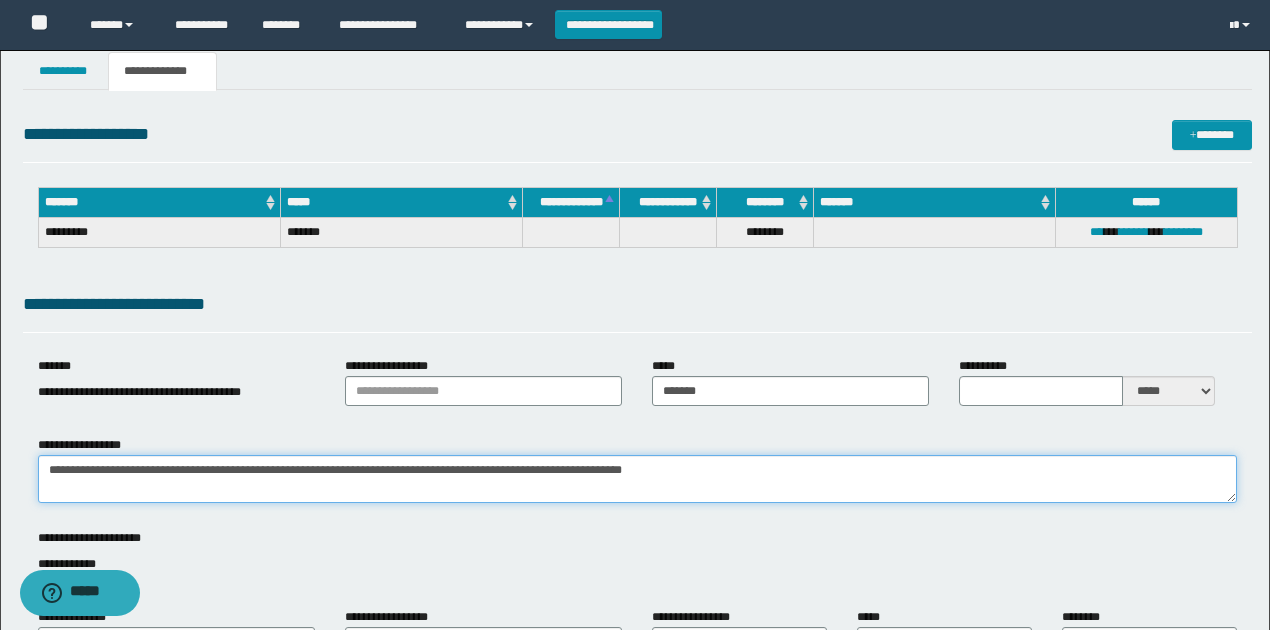 scroll, scrollTop: 0, scrollLeft: 0, axis: both 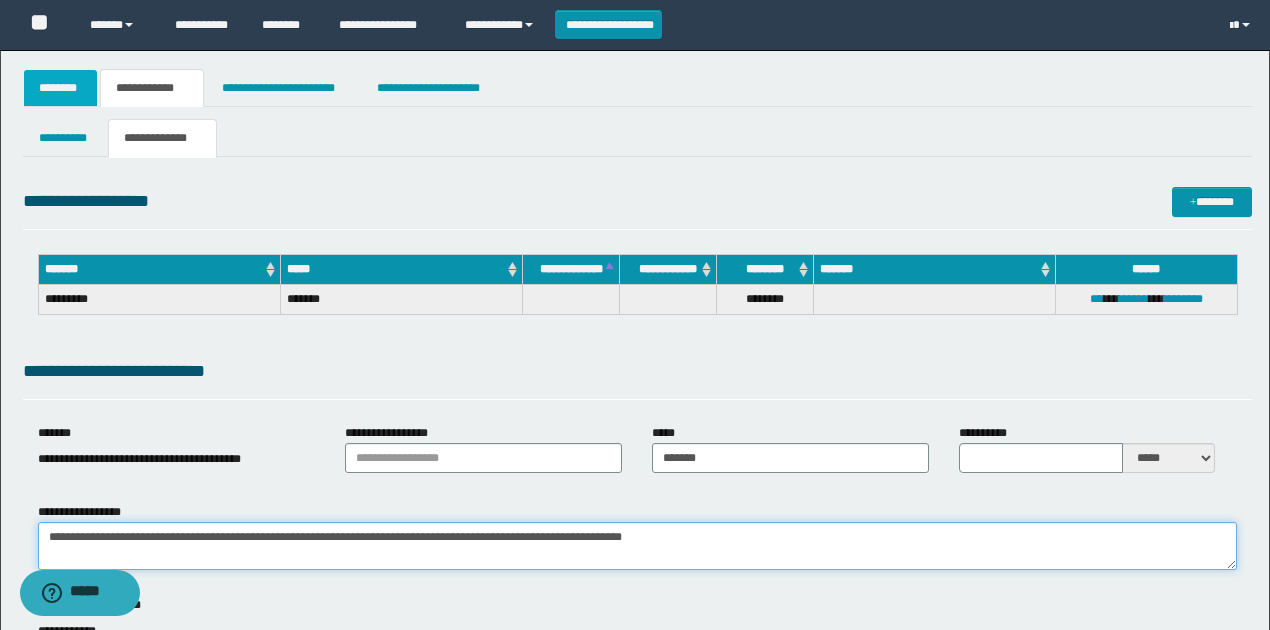 type on "**********" 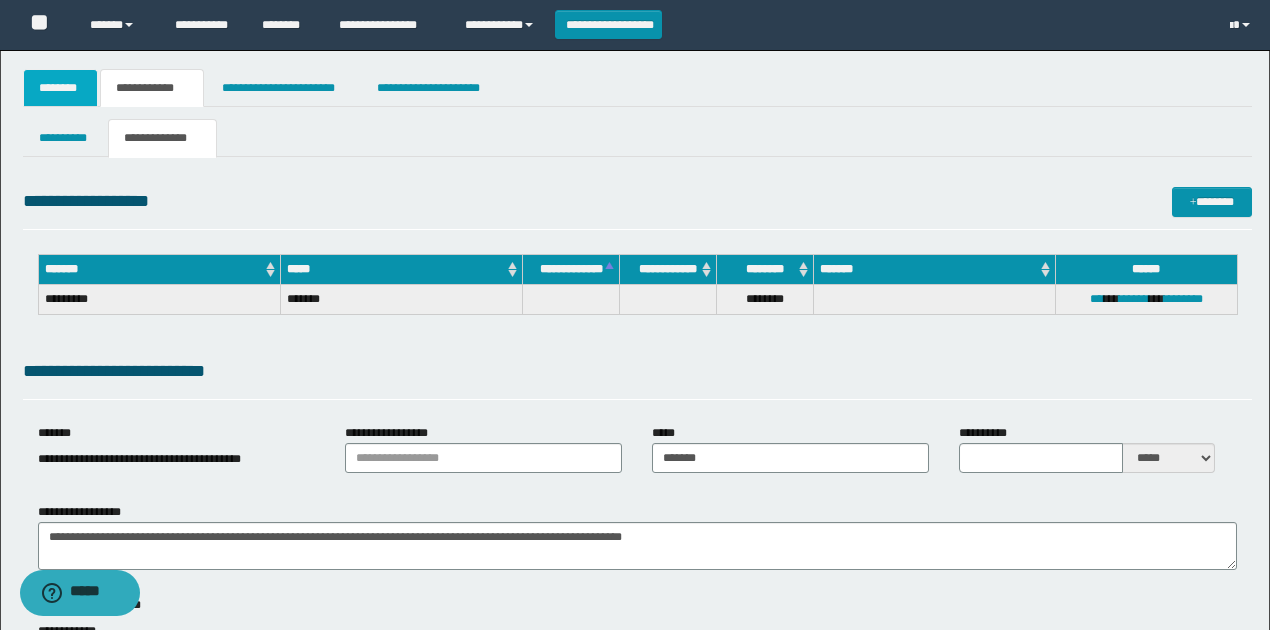 click on "********" at bounding box center [61, 88] 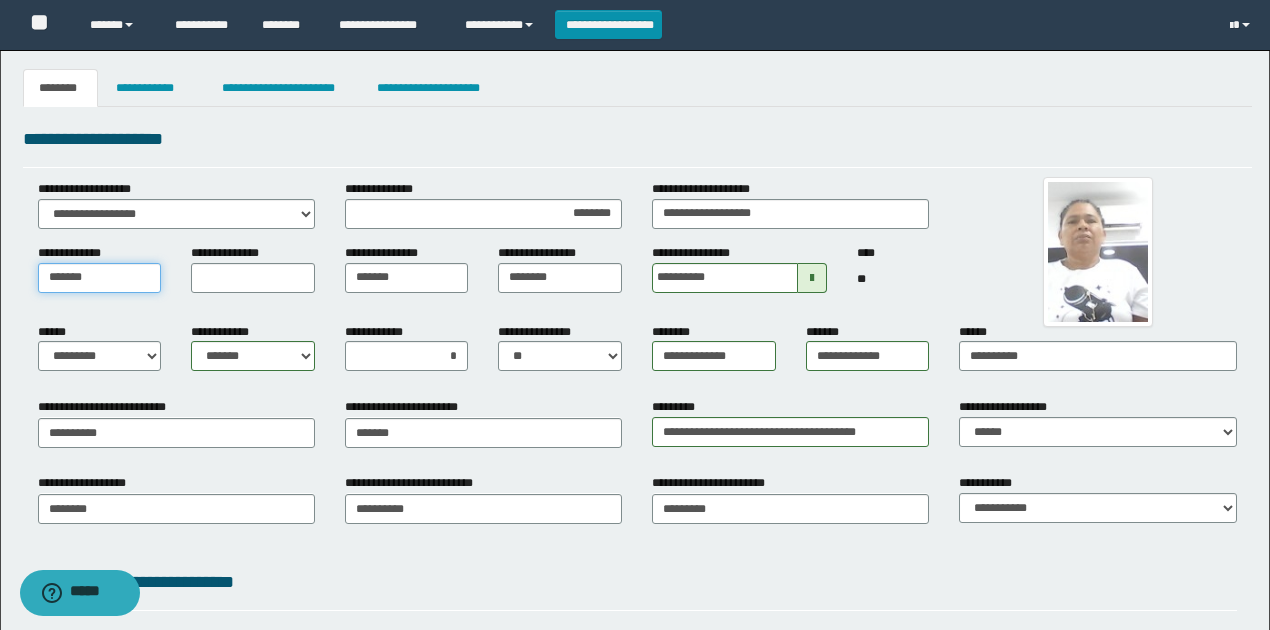 click on "*******" at bounding box center [100, 278] 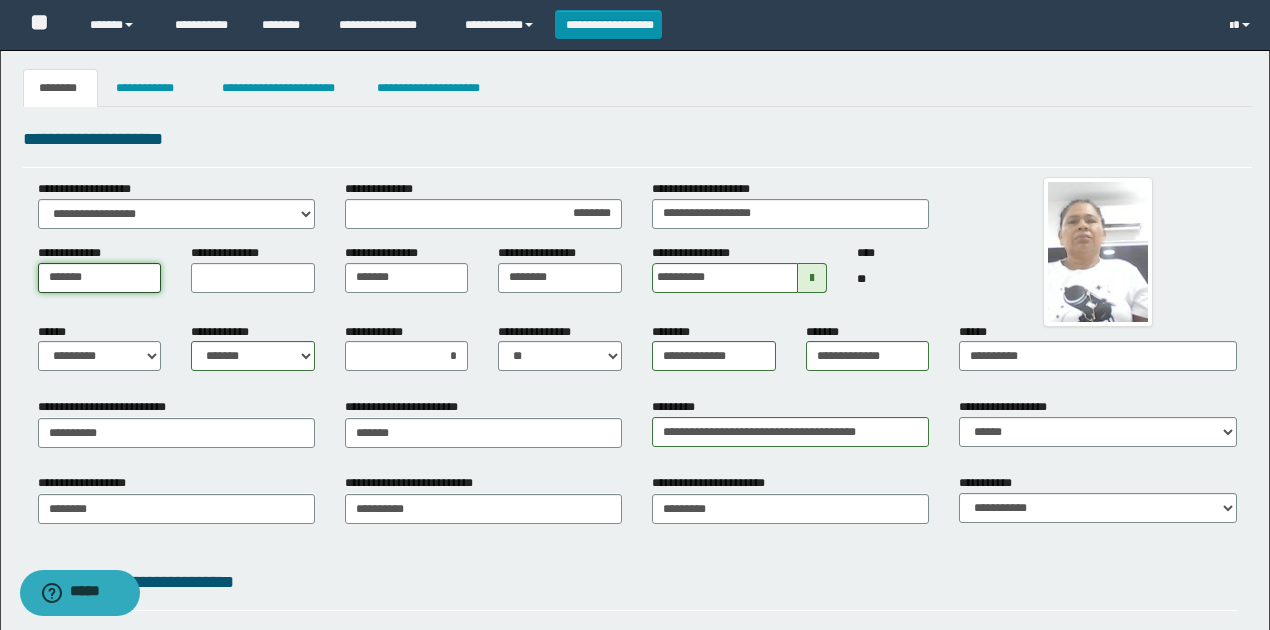 type on "*******" 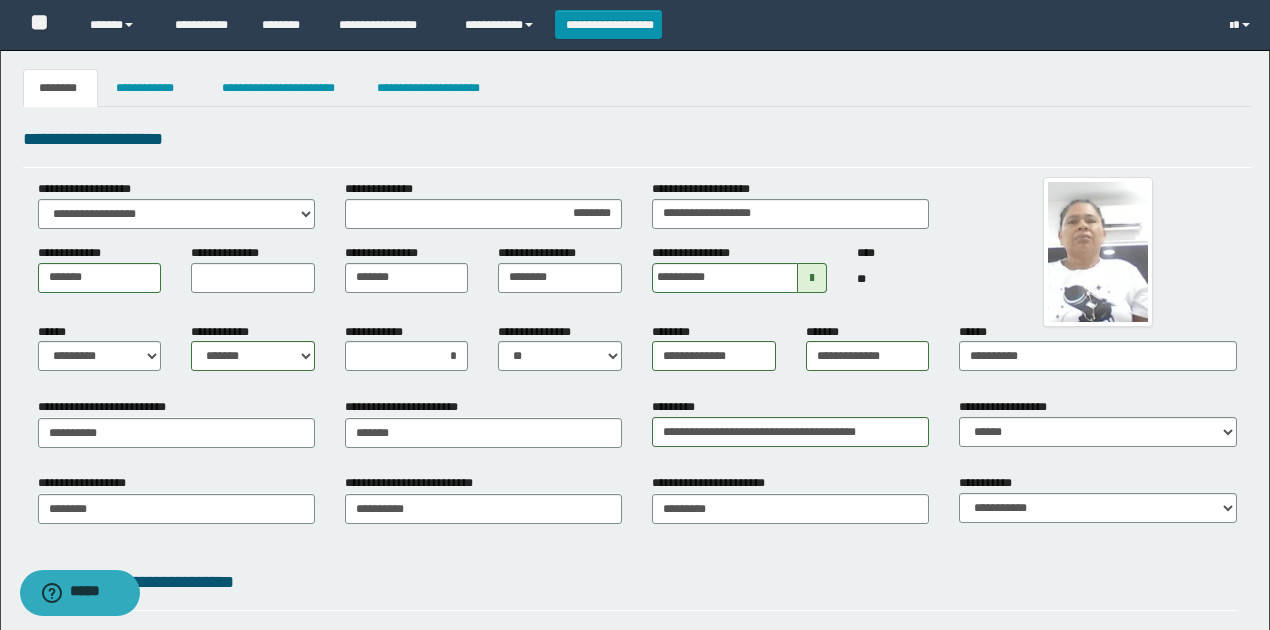 click on "**********" at bounding box center (637, 582) 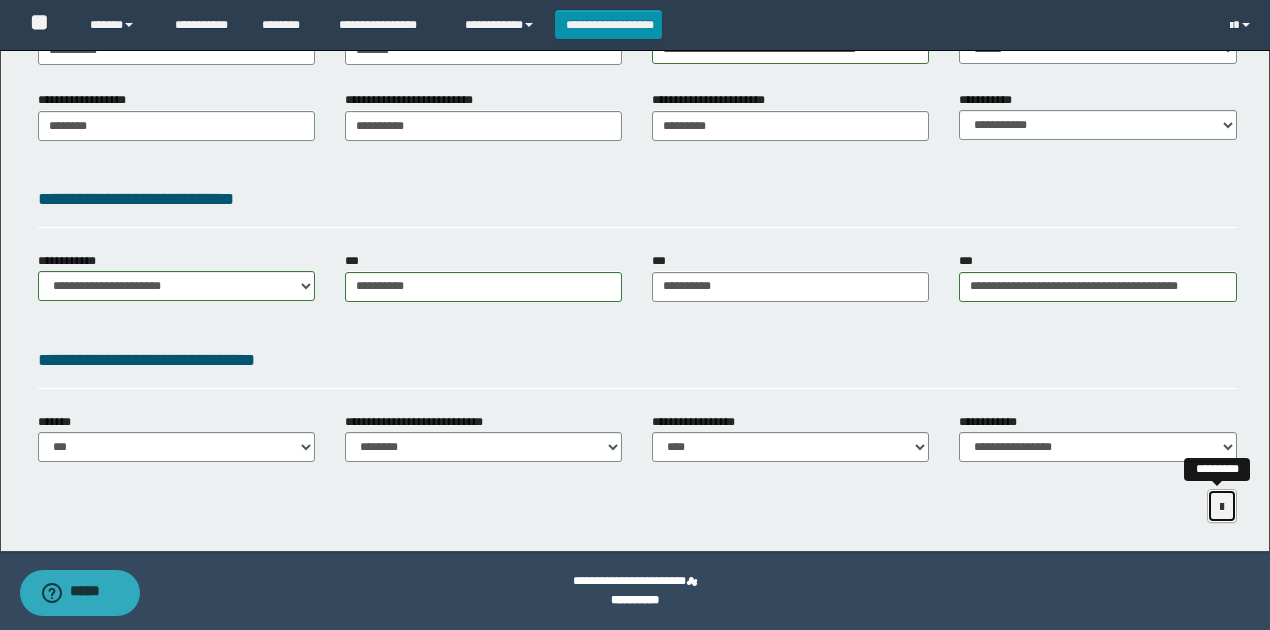click at bounding box center (1222, 506) 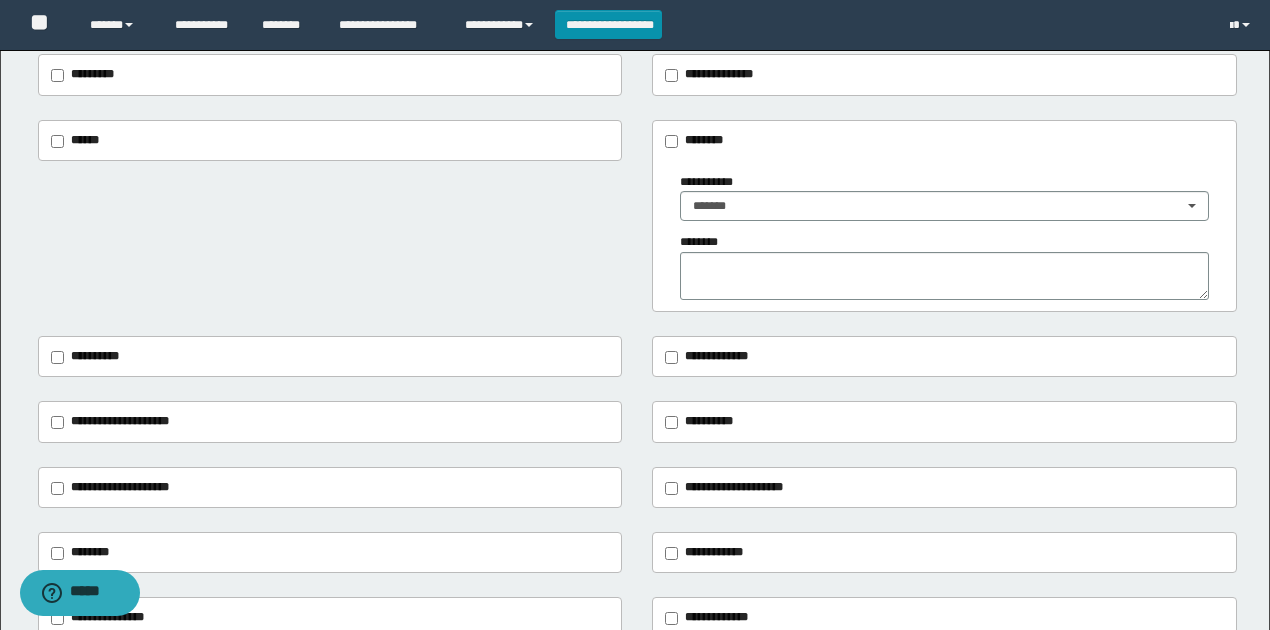 scroll, scrollTop: 44, scrollLeft: 0, axis: vertical 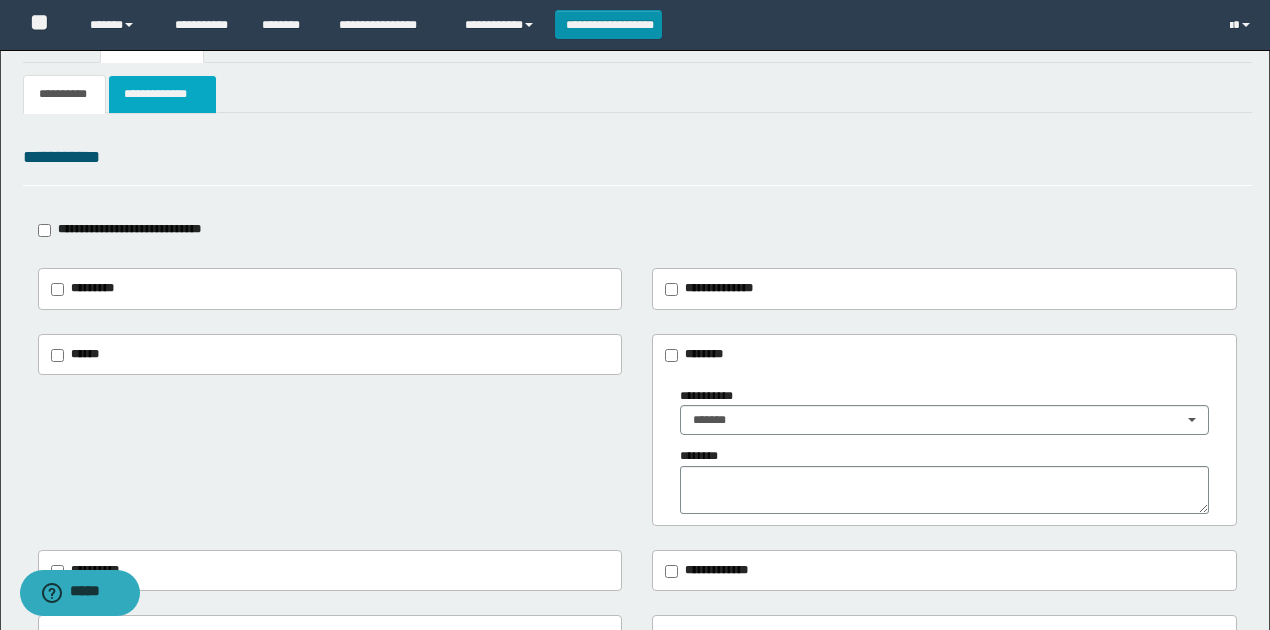 click on "**********" at bounding box center (162, 94) 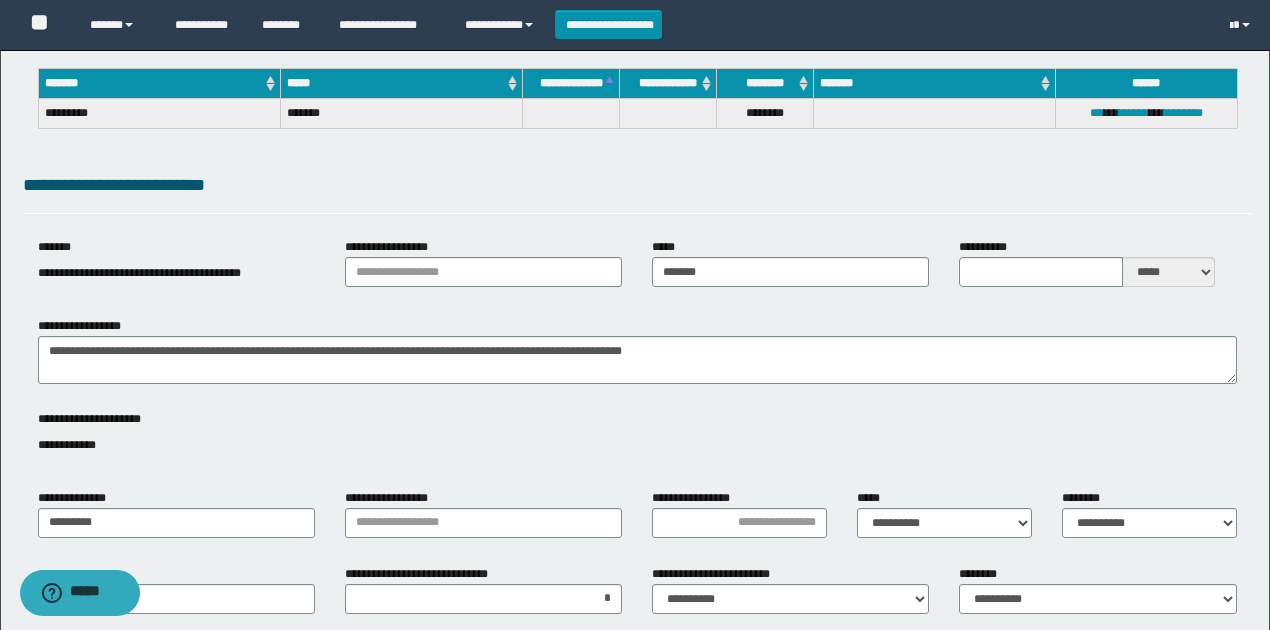 scroll, scrollTop: 310, scrollLeft: 0, axis: vertical 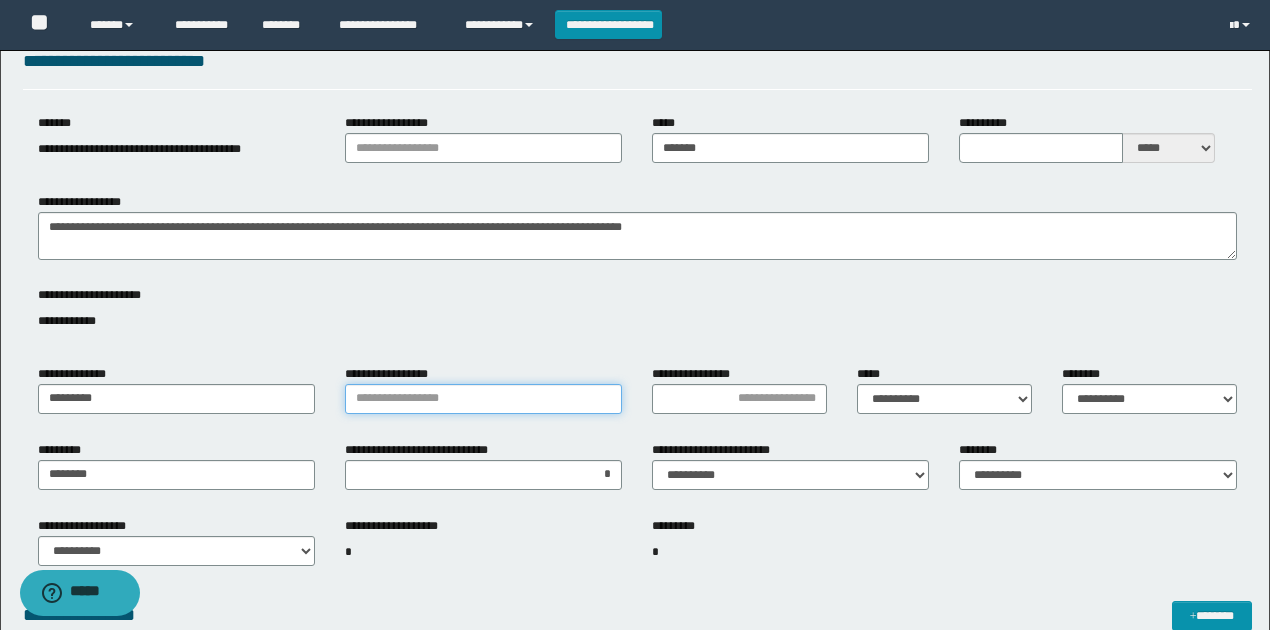 click on "**********" at bounding box center [483, 399] 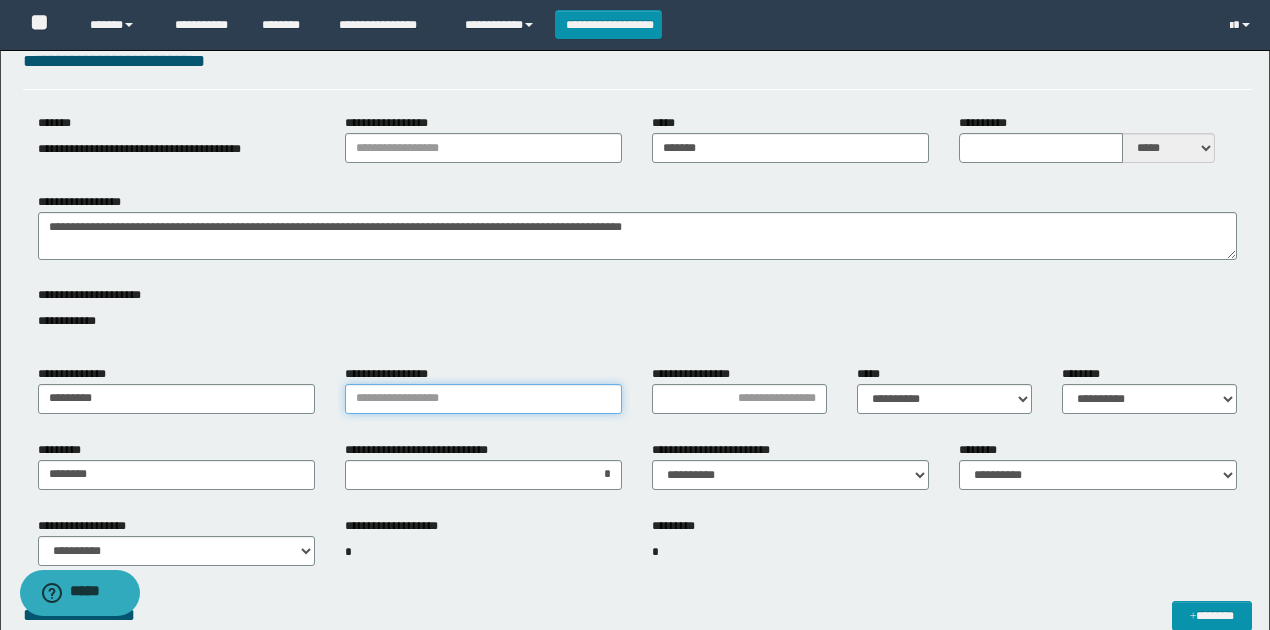 type on "**********" 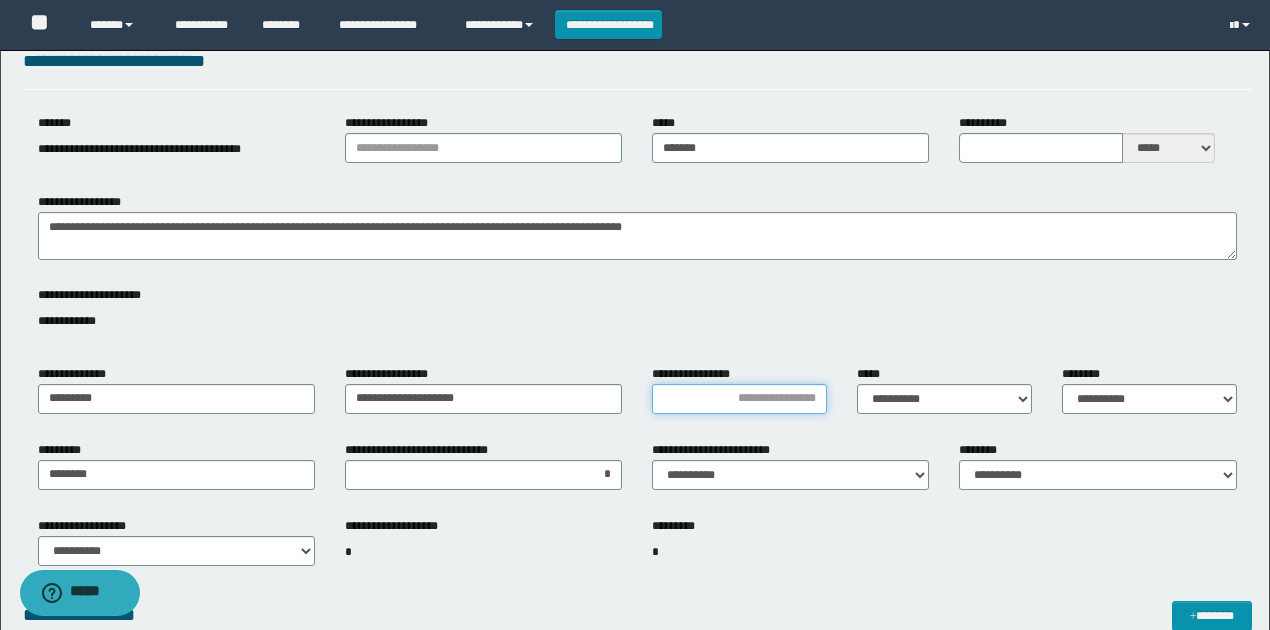 click on "**********" at bounding box center [739, 399] 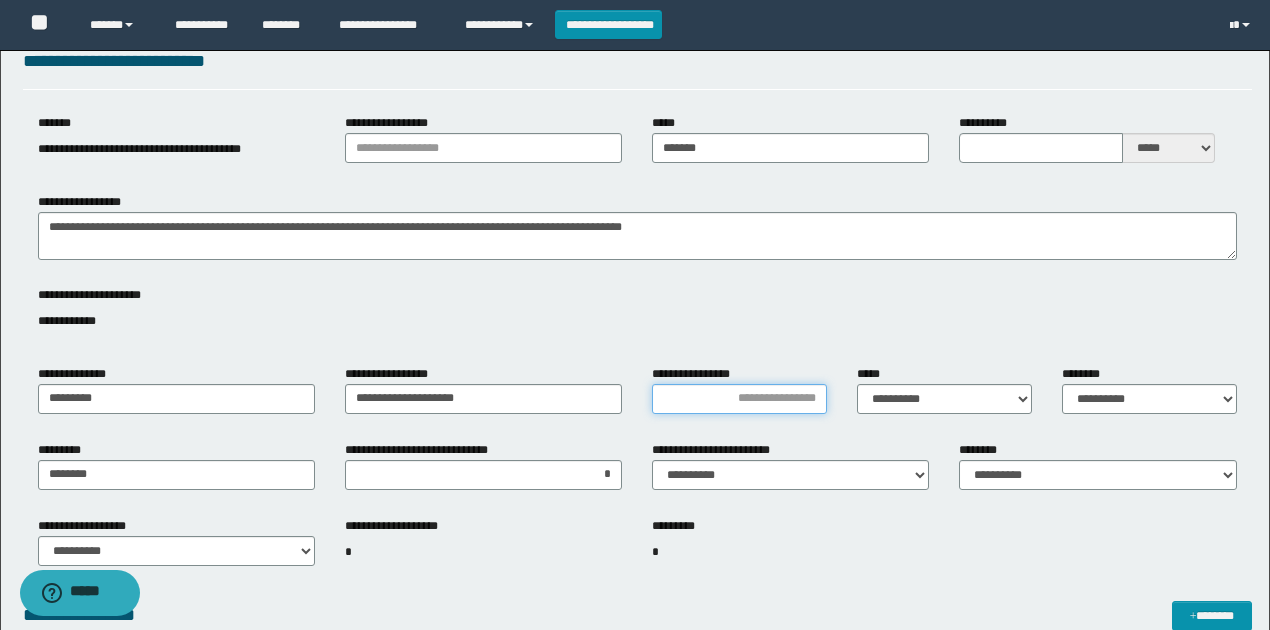 type on "*" 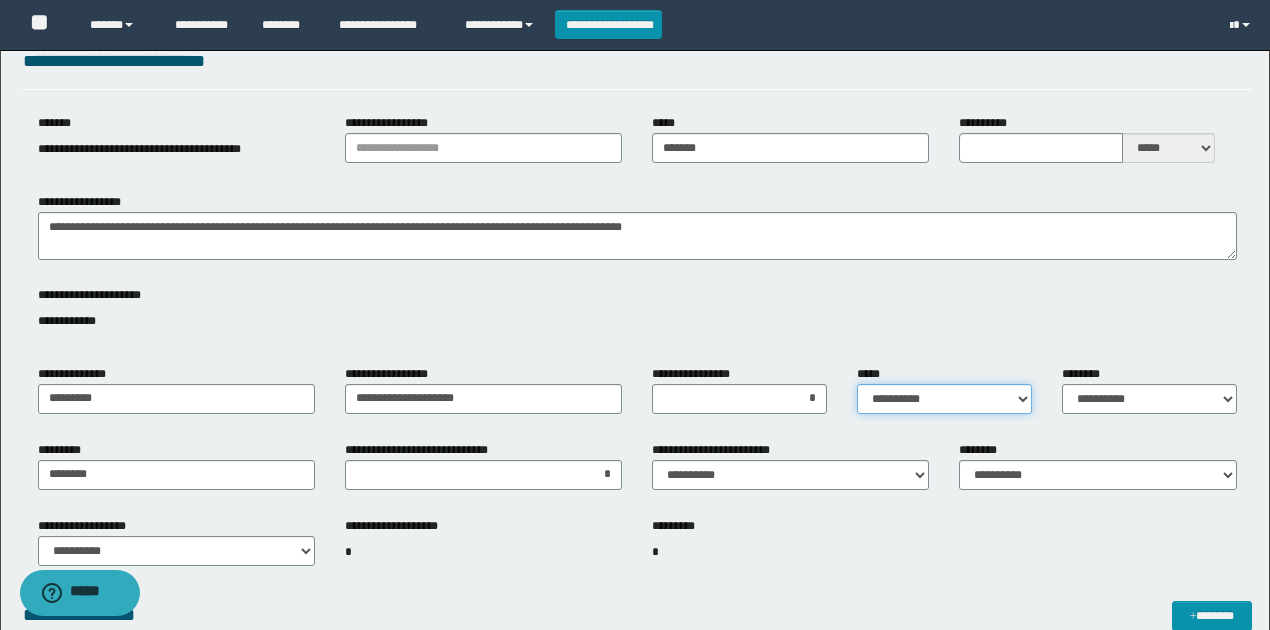 click on "**********" at bounding box center [944, 399] 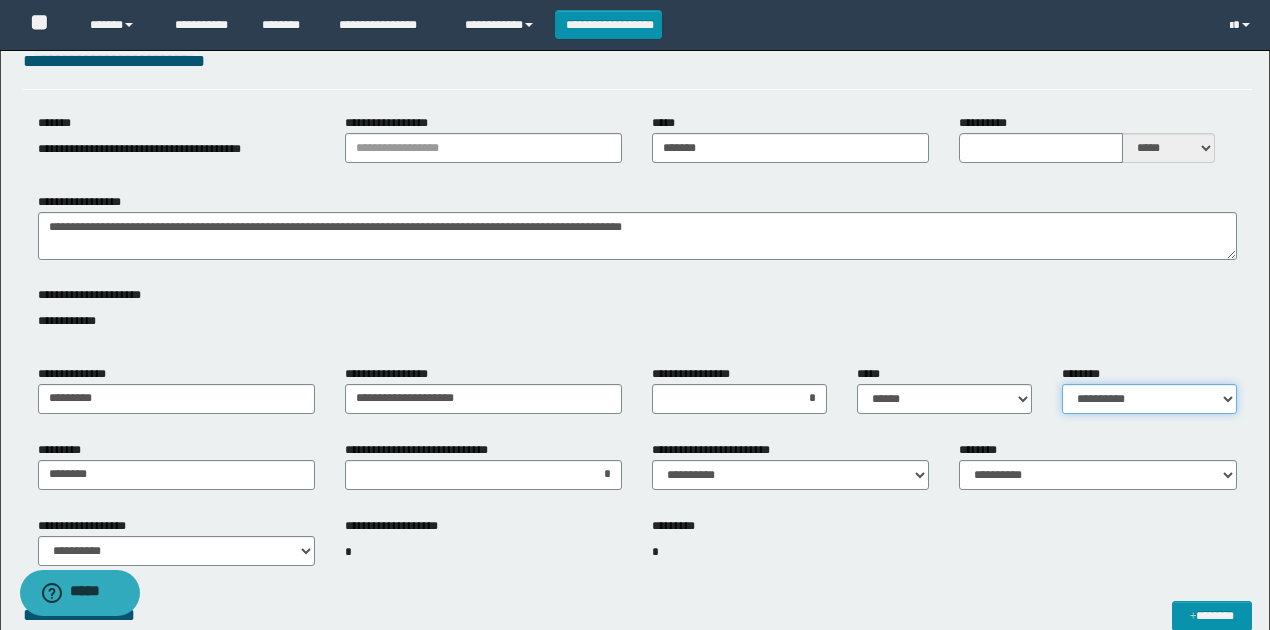 click on "**********" at bounding box center [1149, 399] 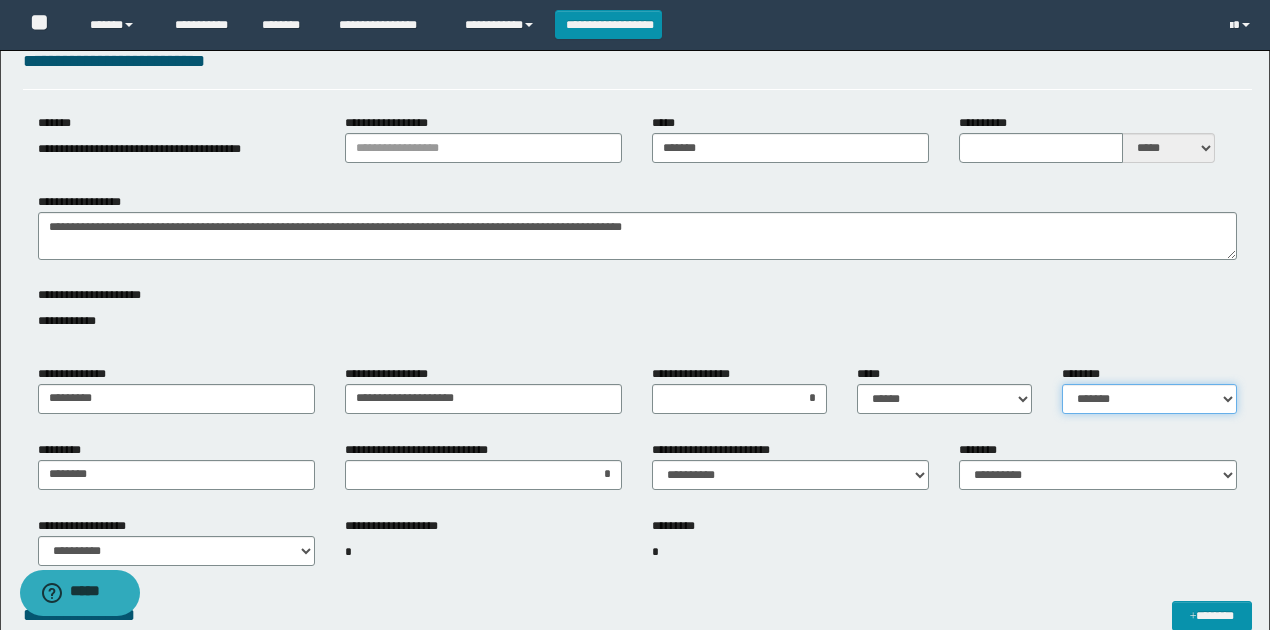 click on "**********" at bounding box center [1149, 399] 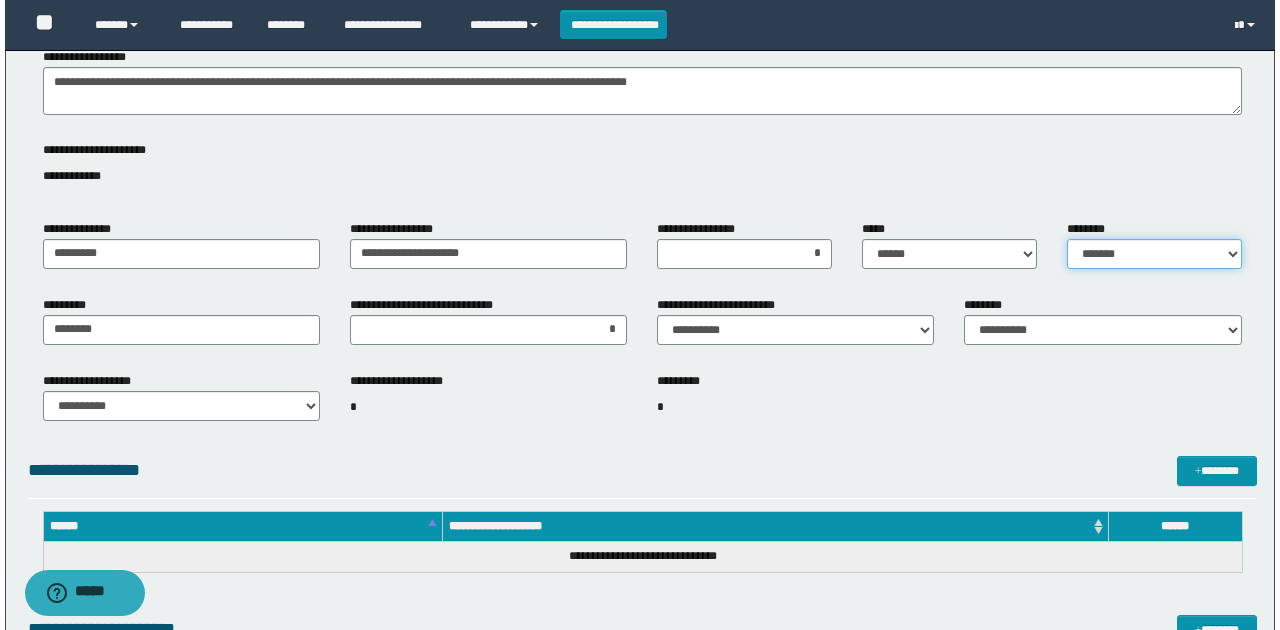 scroll, scrollTop: 510, scrollLeft: 0, axis: vertical 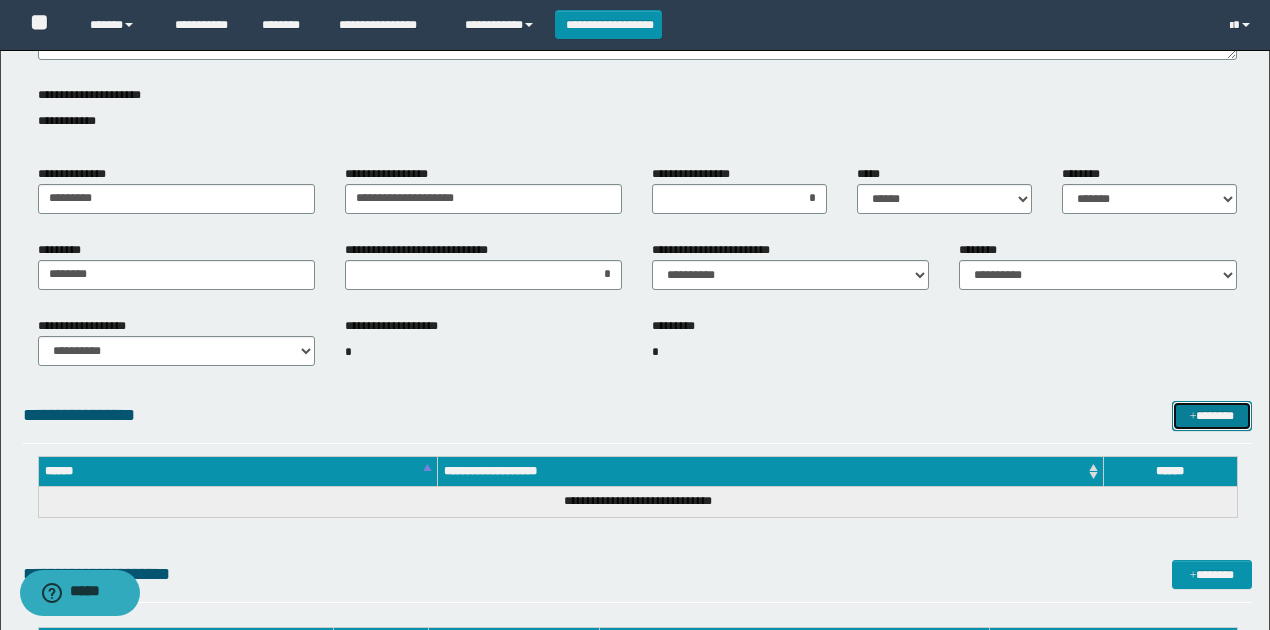 click on "*******" at bounding box center [1211, 415] 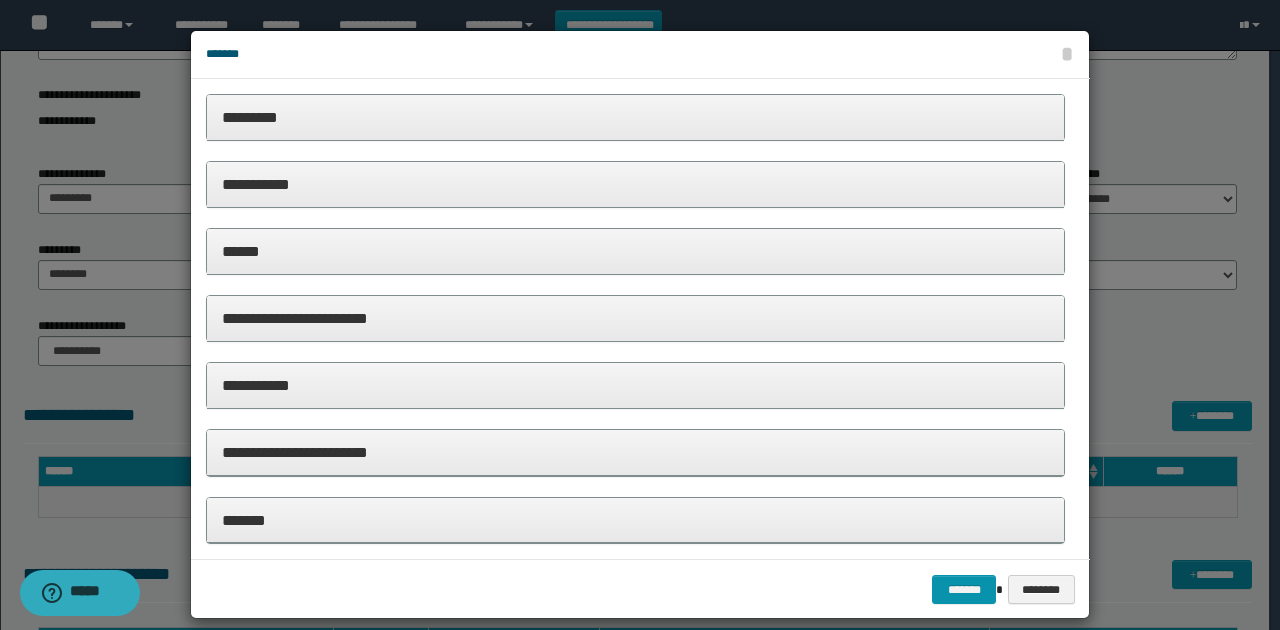 drag, startPoint x: 278, startPoint y: 385, endPoint x: 294, endPoint y: 430, distance: 47.759815 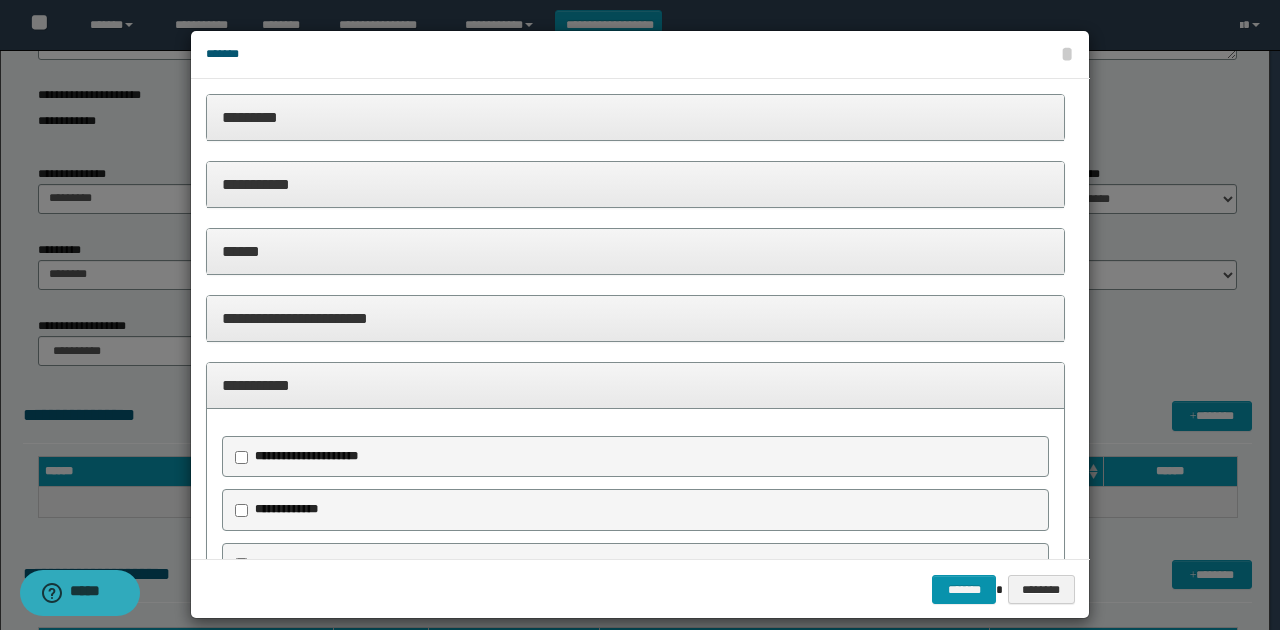 click on "**********" at bounding box center (304, 457) 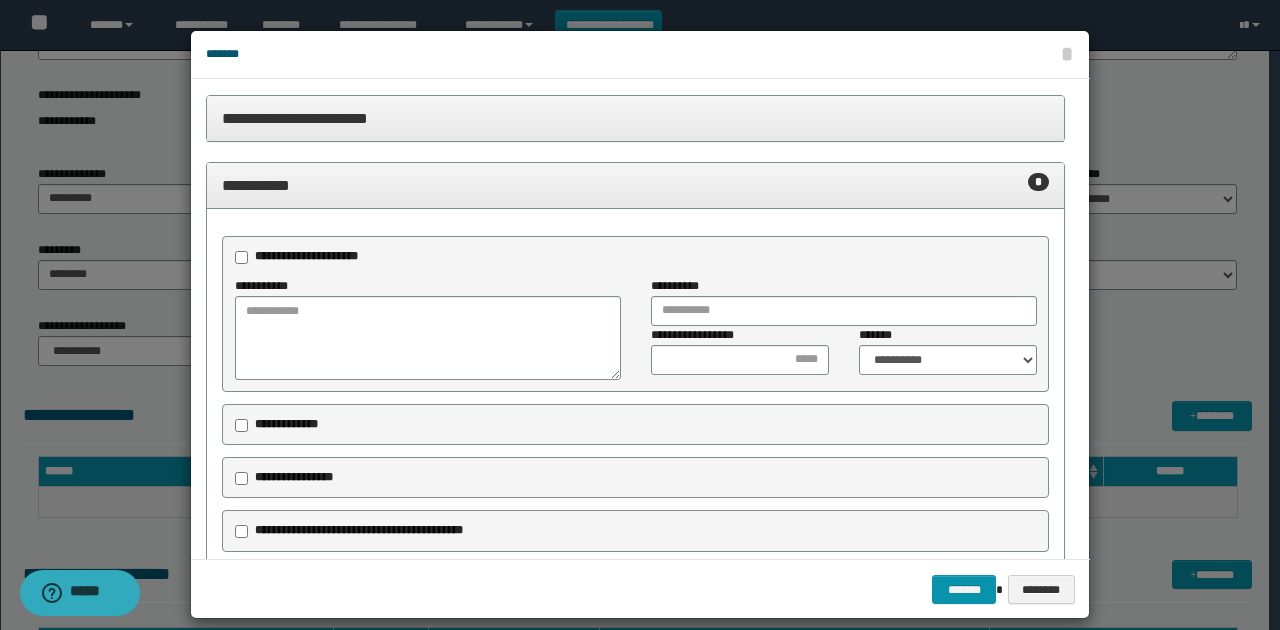 click on "**********" at bounding box center [286, 424] 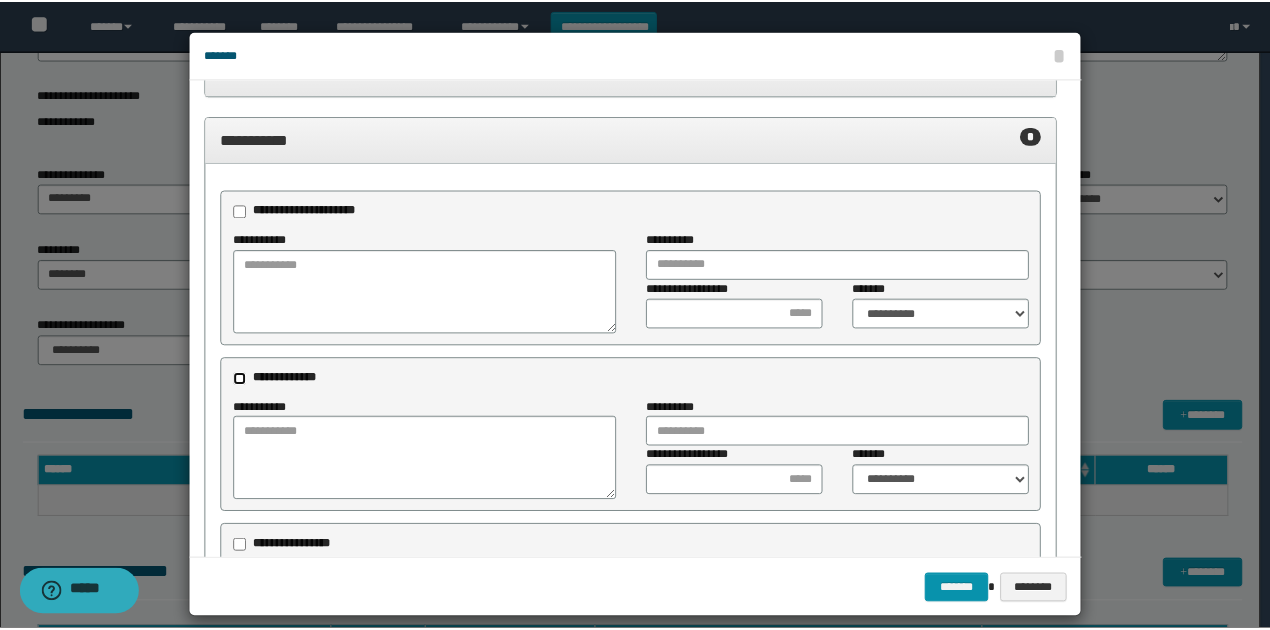 scroll, scrollTop: 400, scrollLeft: 0, axis: vertical 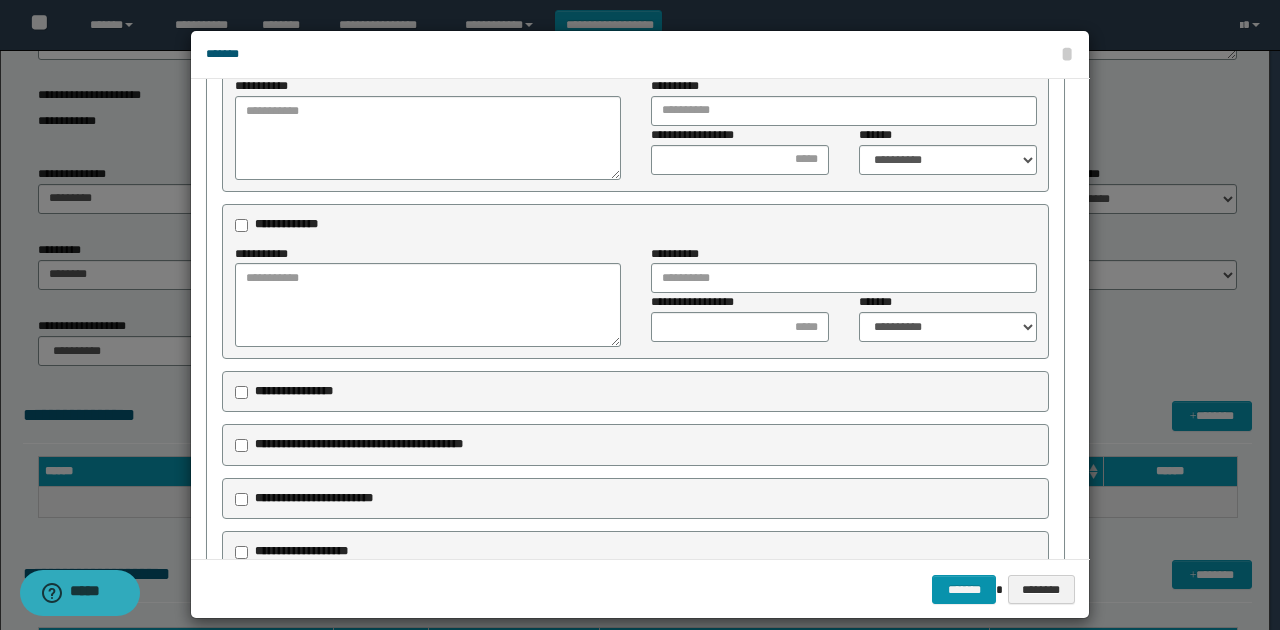 click on "**********" at bounding box center (294, 391) 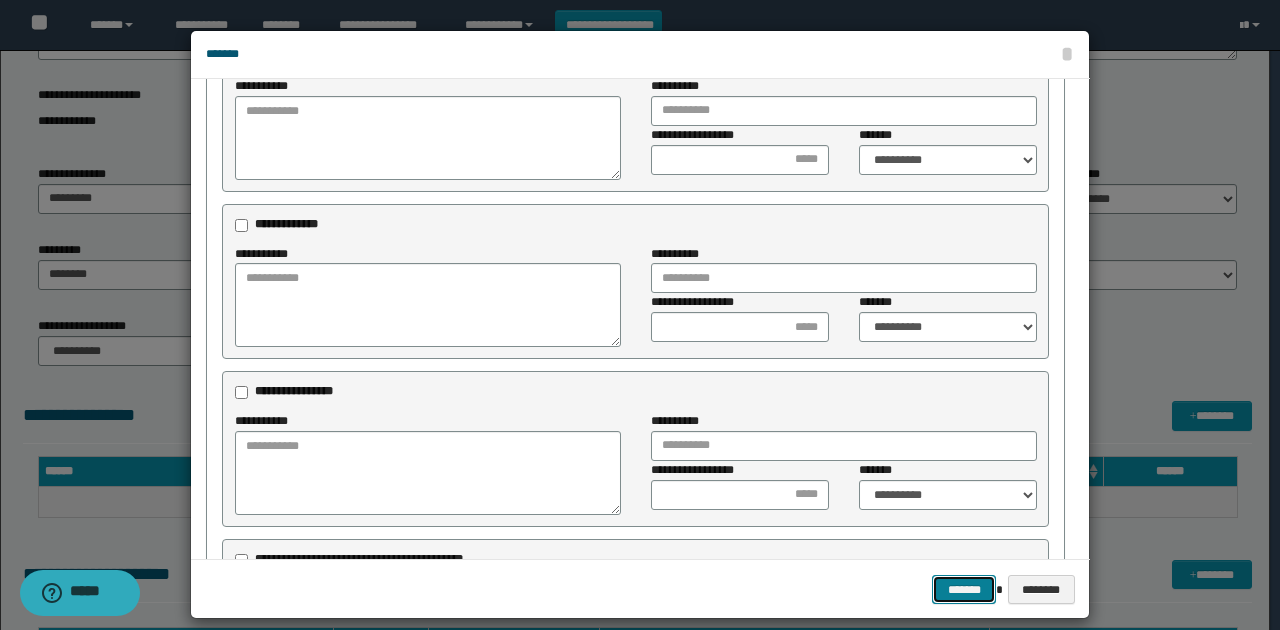 click on "*******" at bounding box center (964, 589) 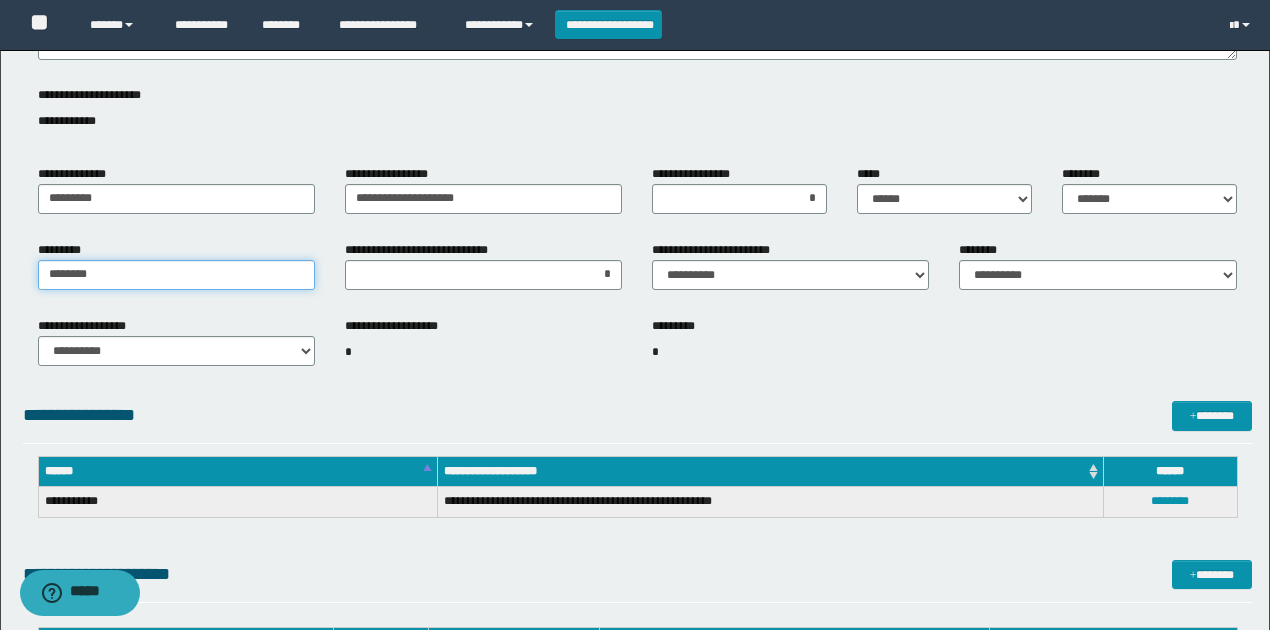 click on "*******" at bounding box center [176, 275] 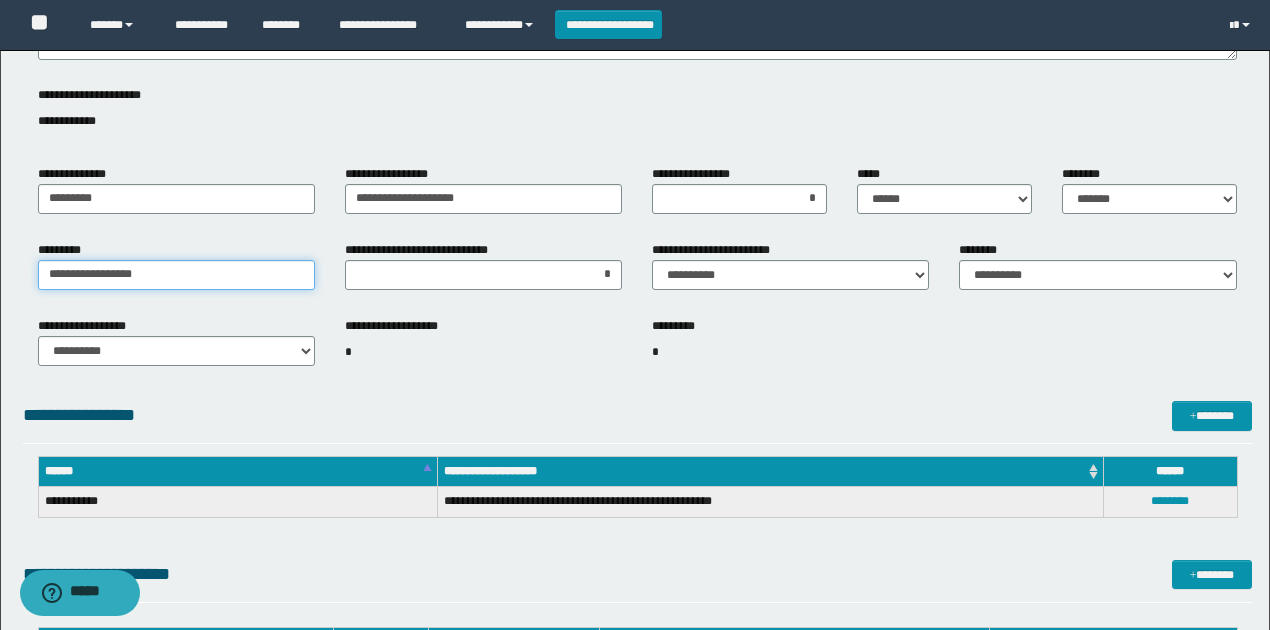 type on "**********" 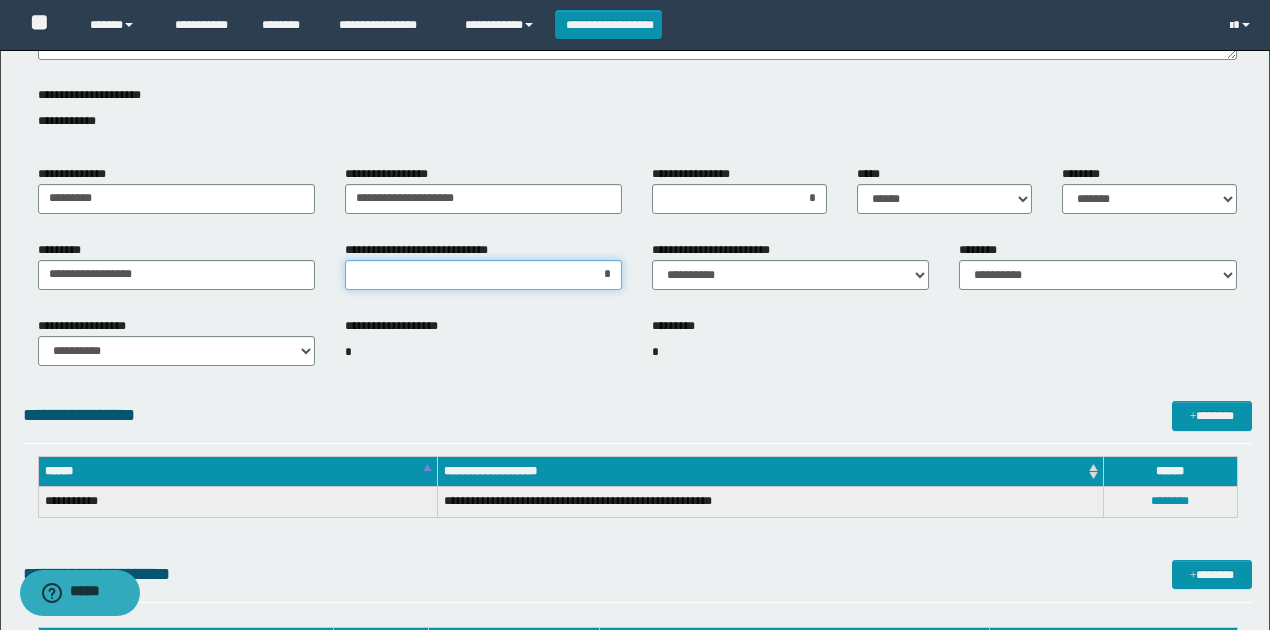 drag, startPoint x: 601, startPoint y: 278, endPoint x: 573, endPoint y: 200, distance: 82.8734 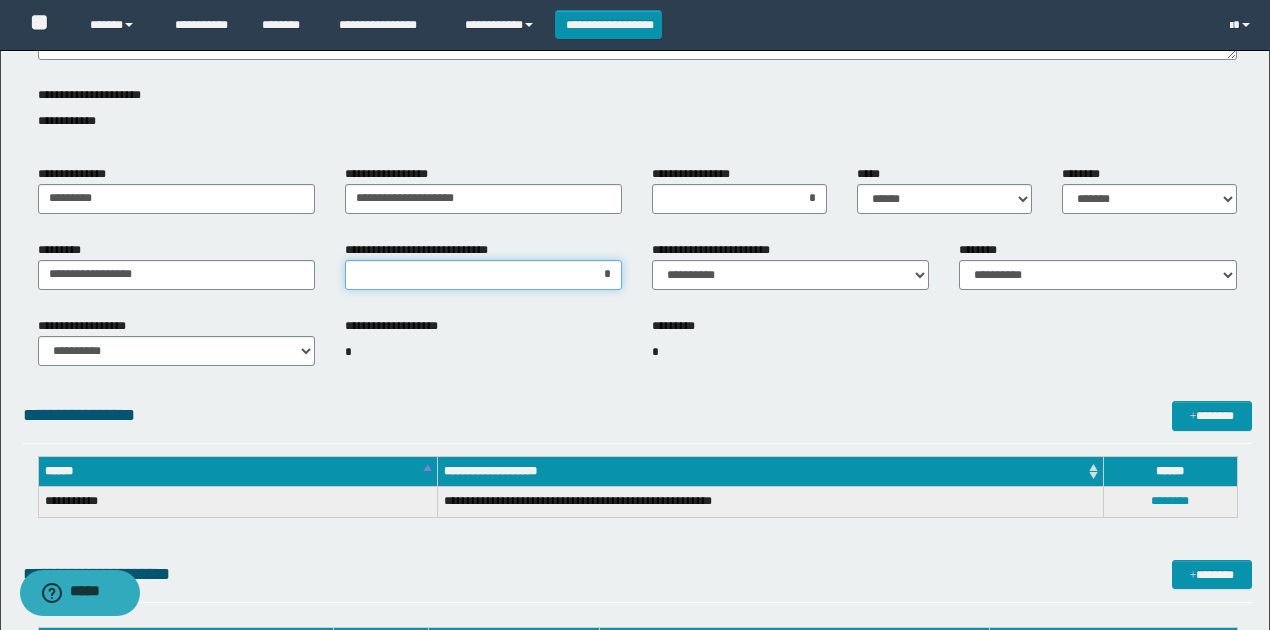 type on "**" 